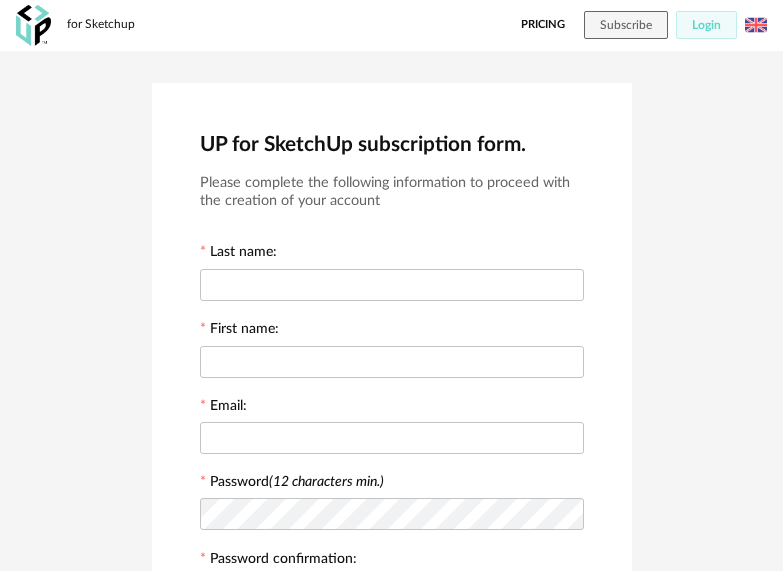 scroll, scrollTop: 0, scrollLeft: 0, axis: both 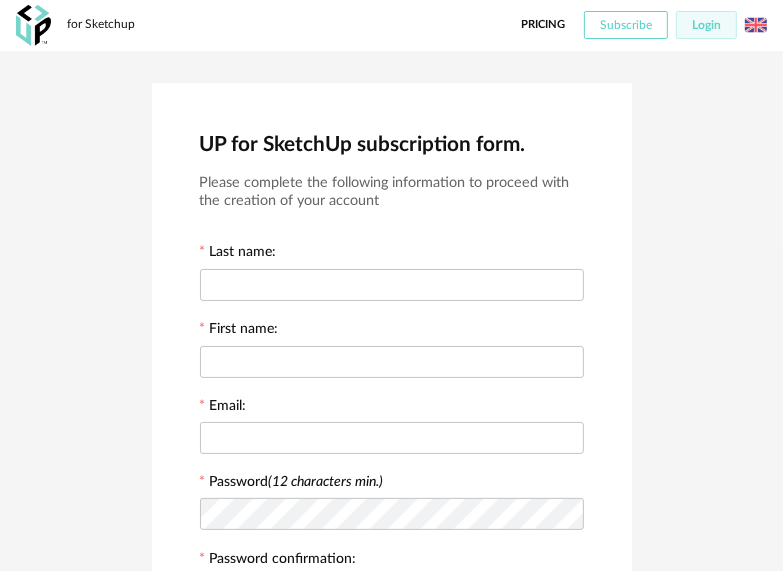 click on "Subscribe" at bounding box center [626, 25] 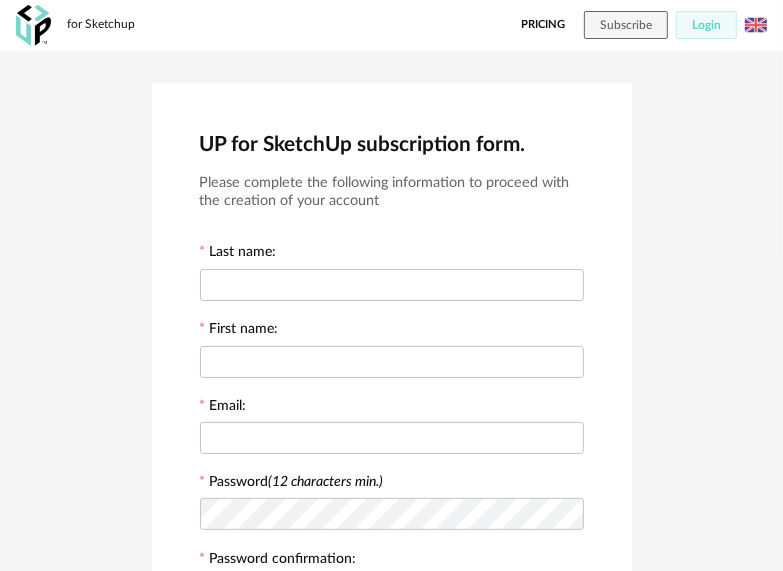 click on "for Sketchup   Pricing   Subscribe   Login
Français
Menu icon" at bounding box center [391, 25] 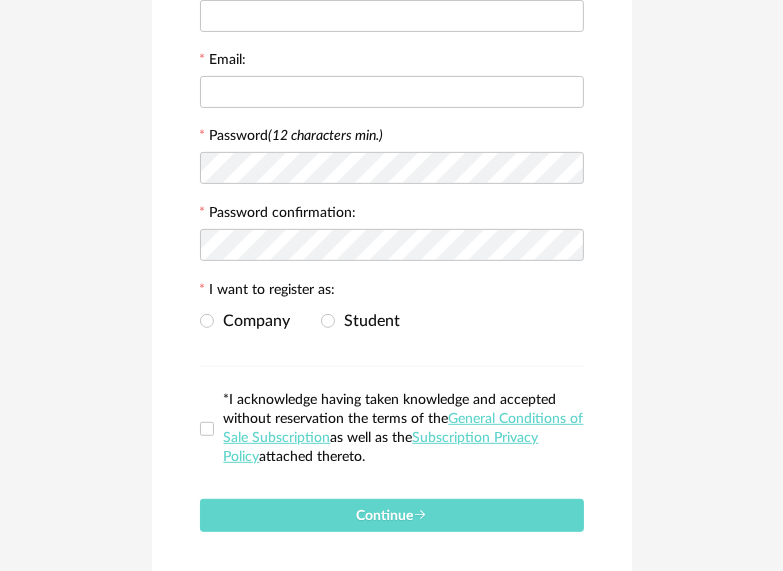 scroll, scrollTop: 0, scrollLeft: 0, axis: both 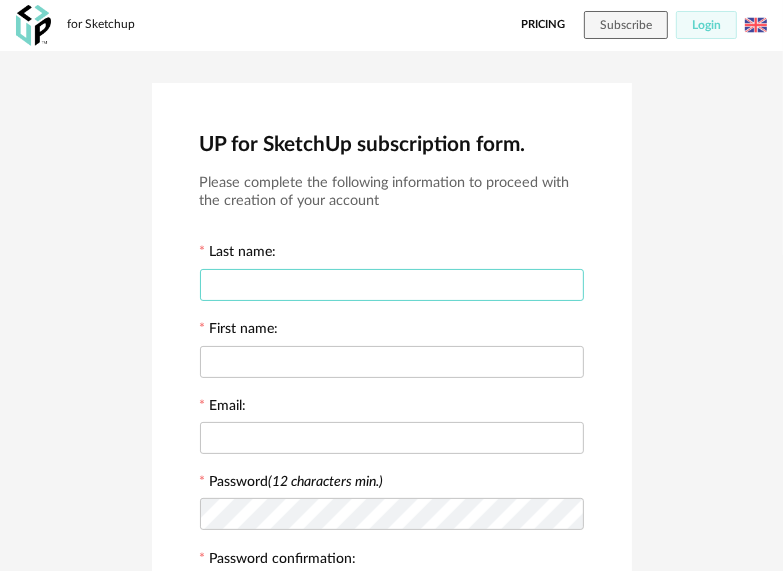 click at bounding box center [392, 285] 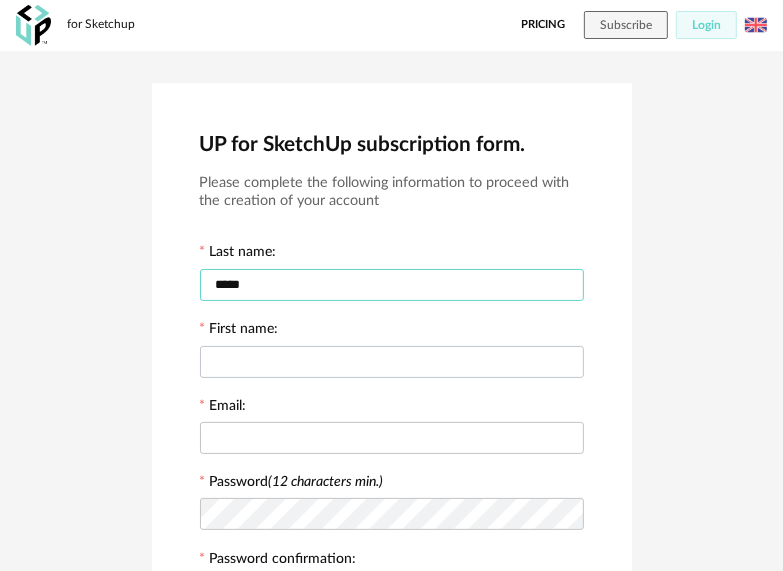 type on "*****" 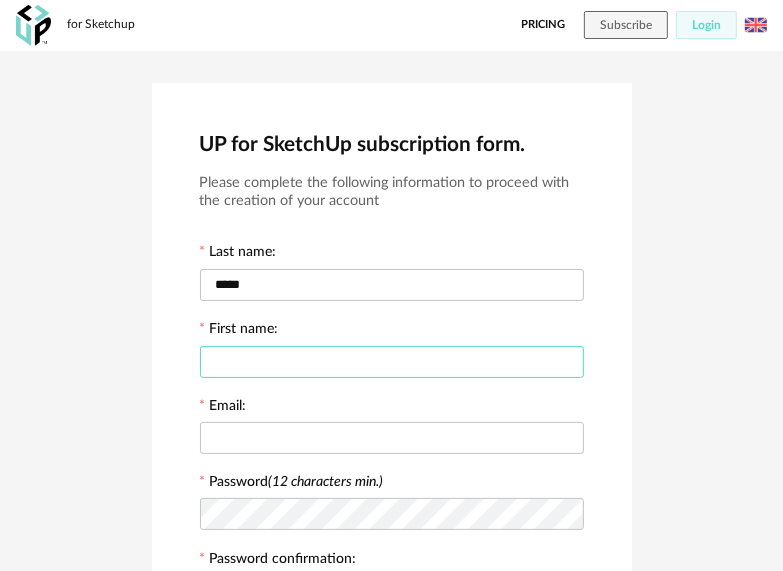 click at bounding box center (392, 362) 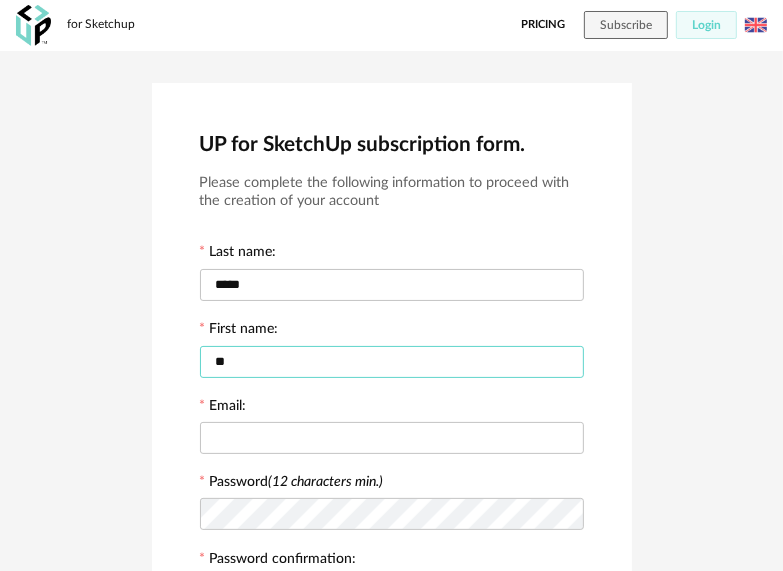 type on "*" 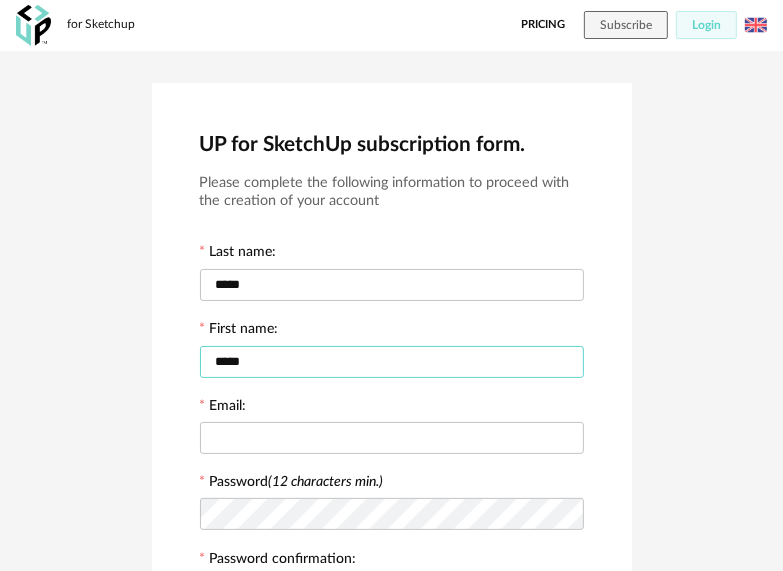 type on "*****" 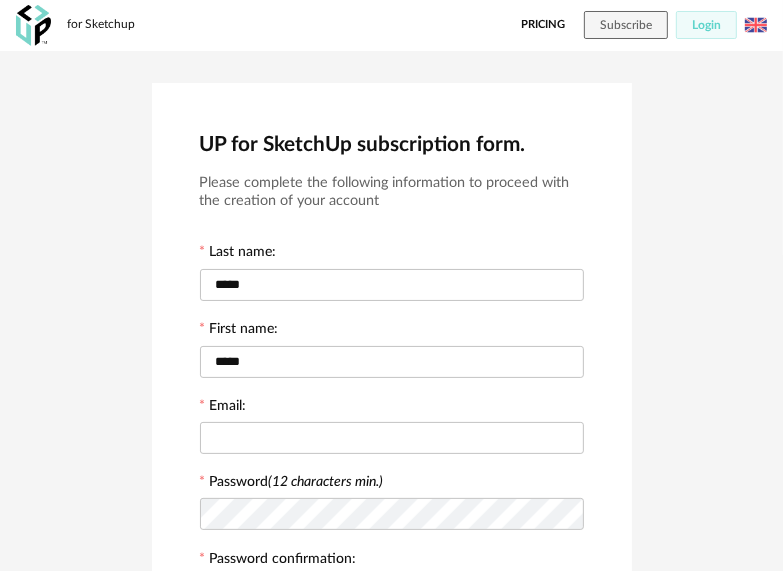 click at bounding box center (392, 437) 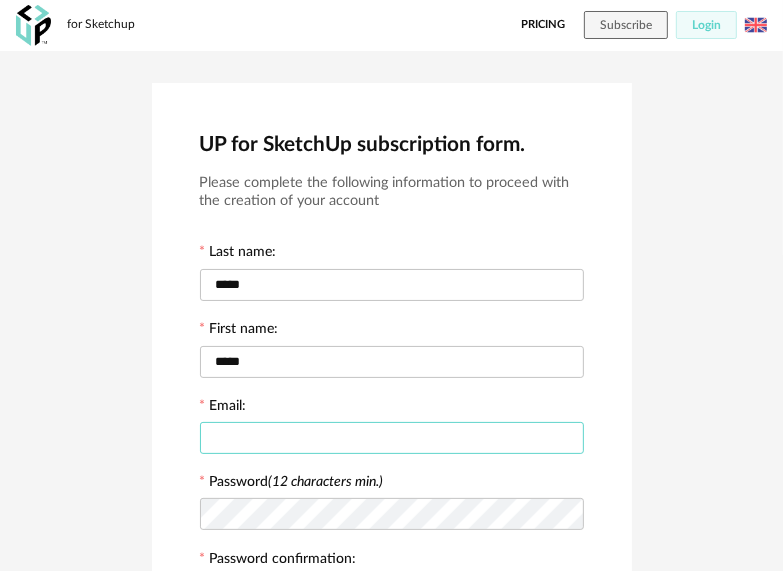click at bounding box center (392, 438) 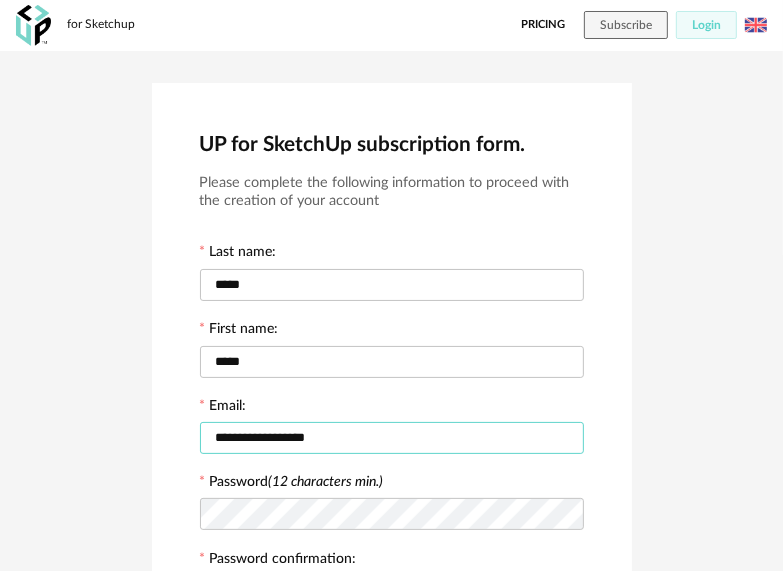 type on "**********" 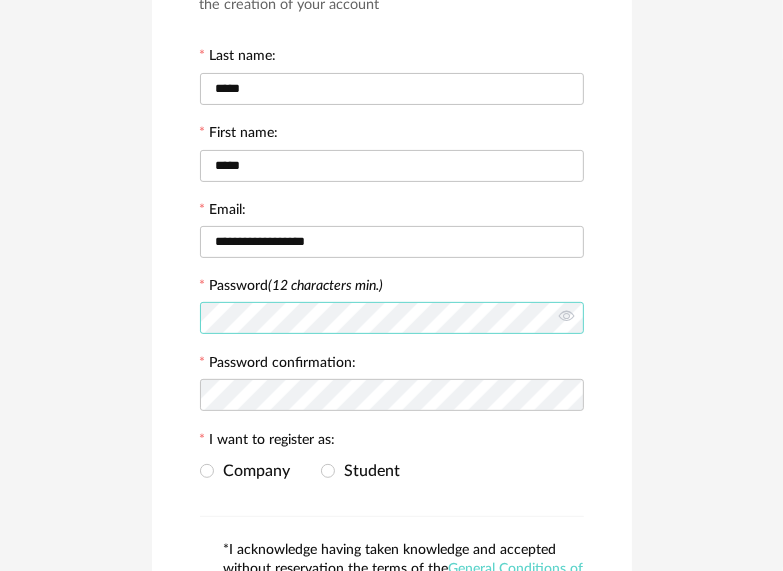 scroll, scrollTop: 200, scrollLeft: 0, axis: vertical 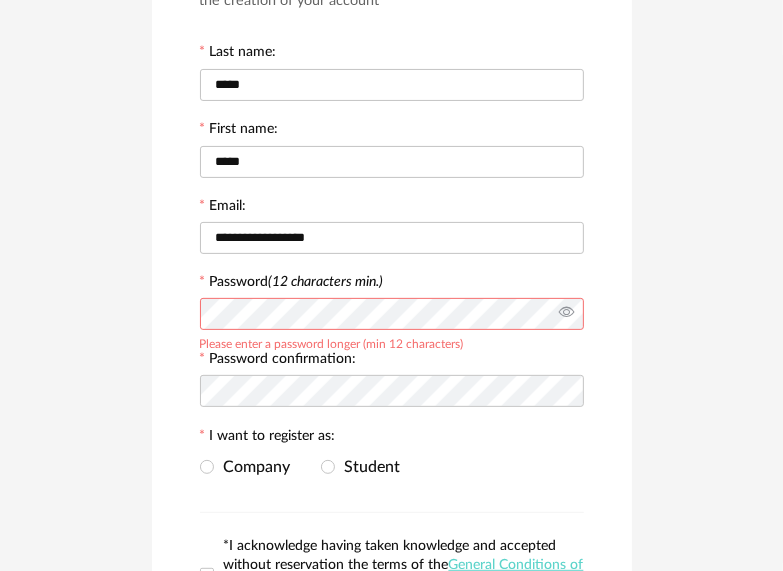click at bounding box center [566, 314] 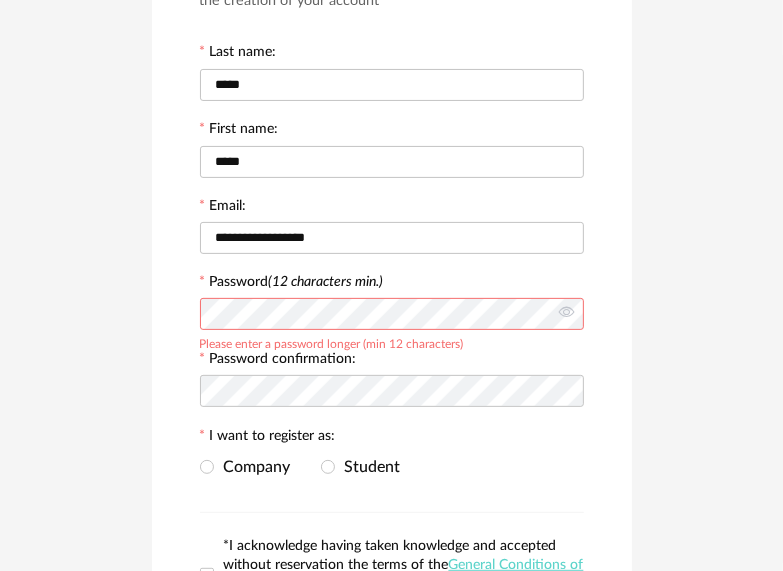 click on "**********" at bounding box center (391, 304) 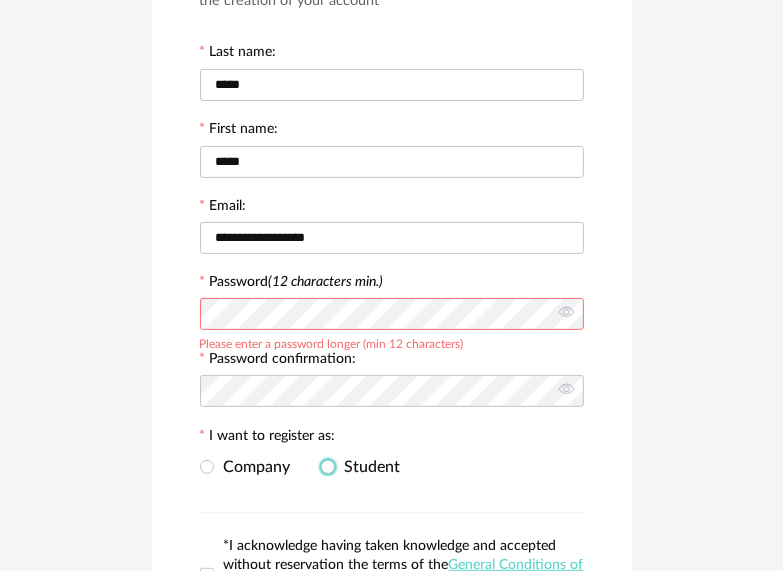 click on "Student" at bounding box center [368, 467] 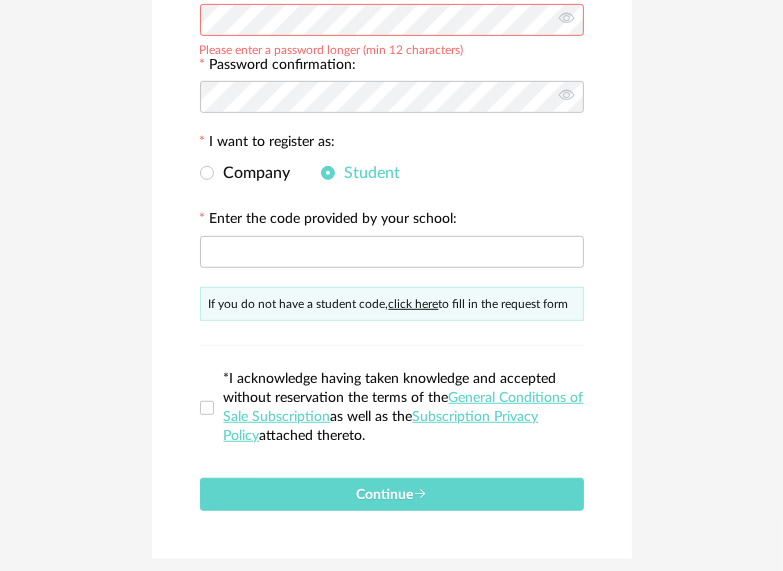 scroll, scrollTop: 556, scrollLeft: 0, axis: vertical 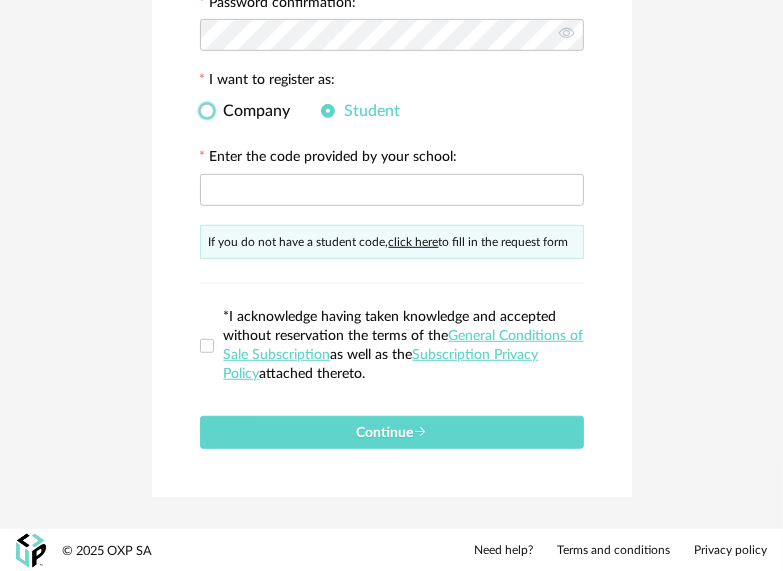 click on "Company" at bounding box center [252, 111] 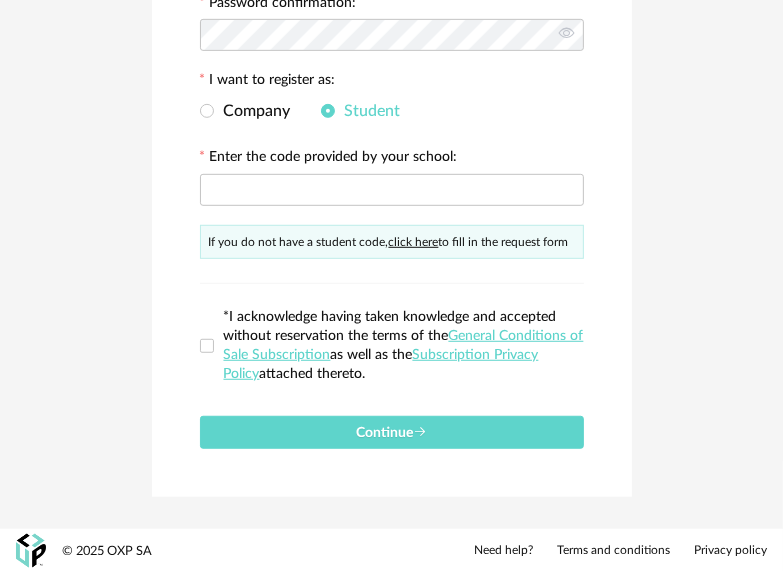 scroll, scrollTop: 430, scrollLeft: 0, axis: vertical 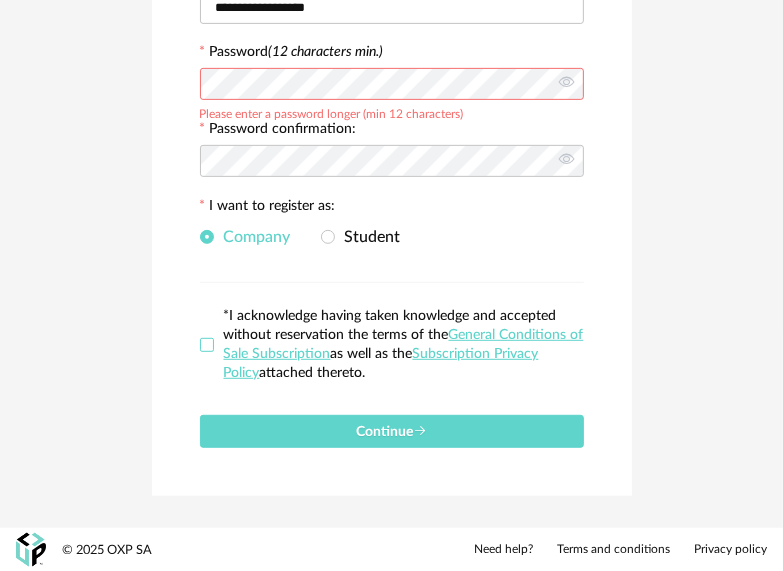 click at bounding box center (207, 345) 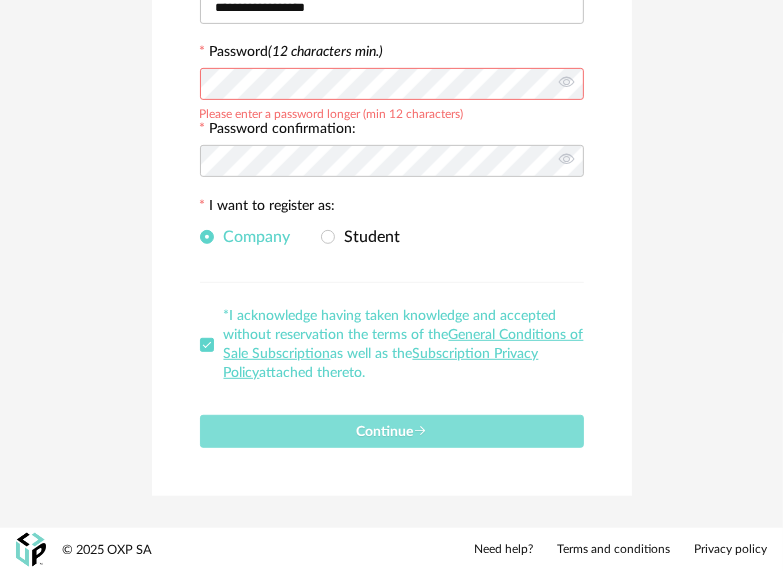 click on "Continue" at bounding box center [392, 431] 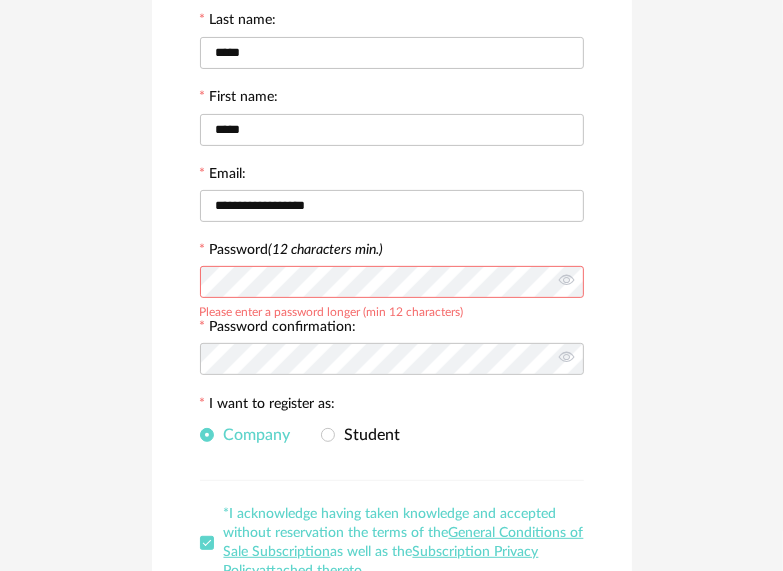 scroll, scrollTop: 230, scrollLeft: 0, axis: vertical 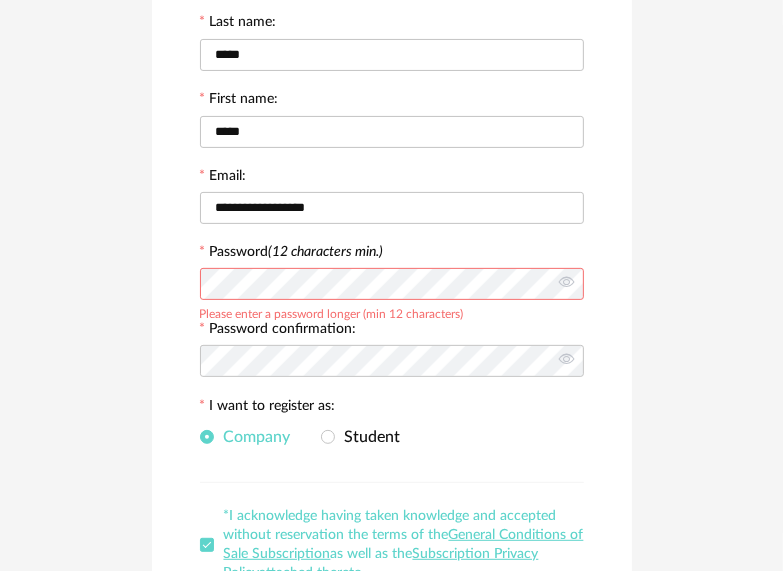 click on "**********" at bounding box center (391, 297) 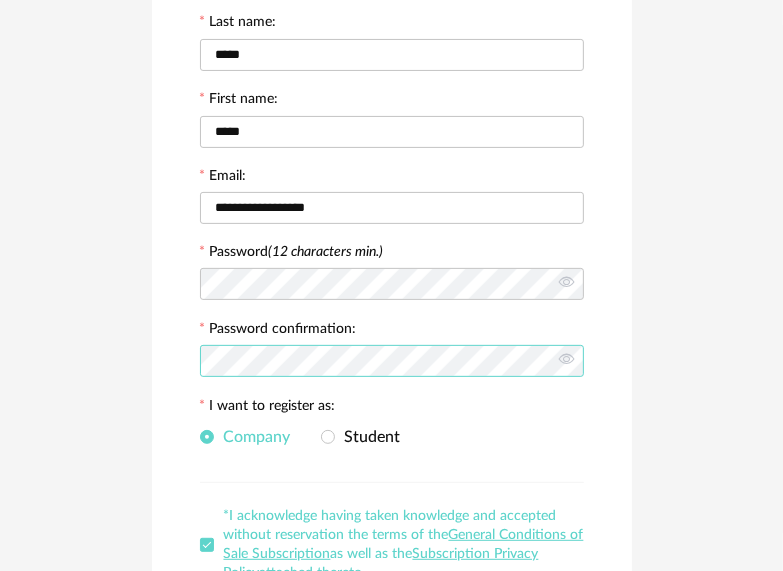 click on "**********" at bounding box center (391, 297) 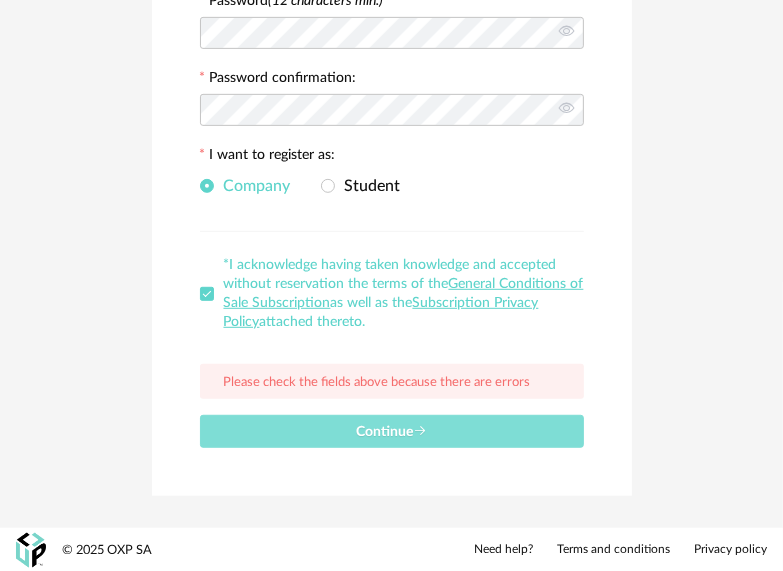 click on "Continue" at bounding box center (391, 432) 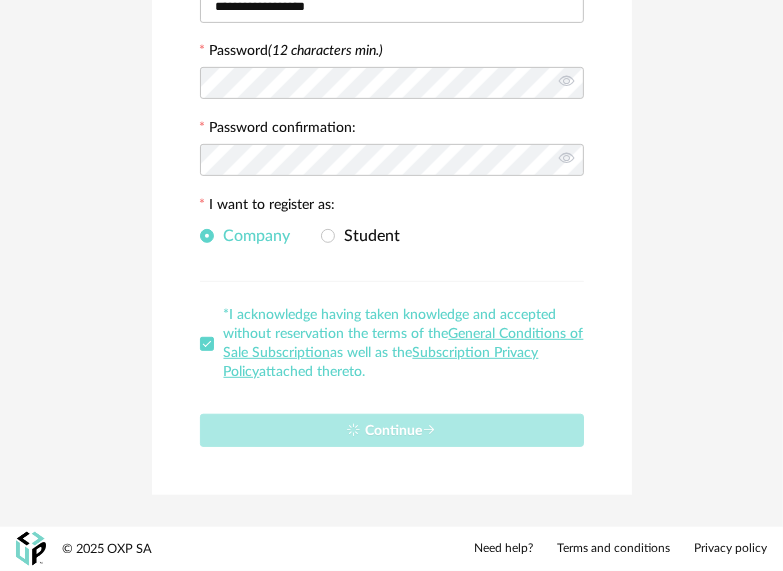 scroll, scrollTop: 430, scrollLeft: 0, axis: vertical 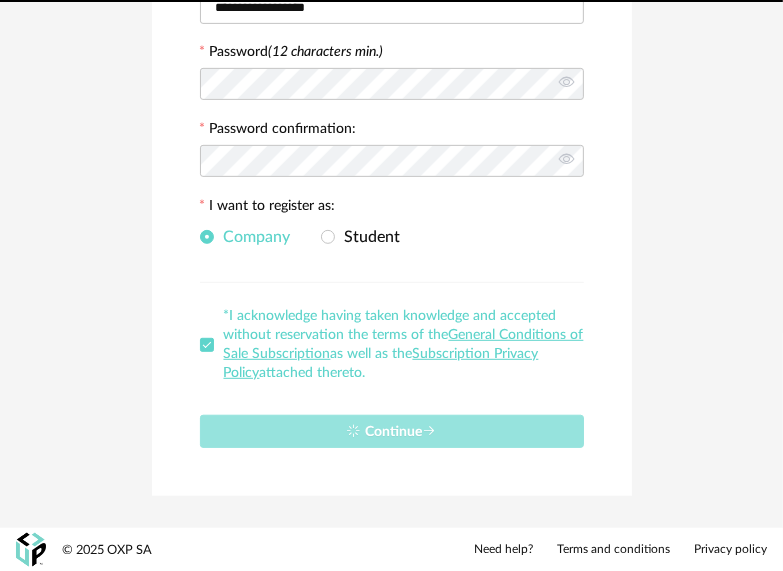 type 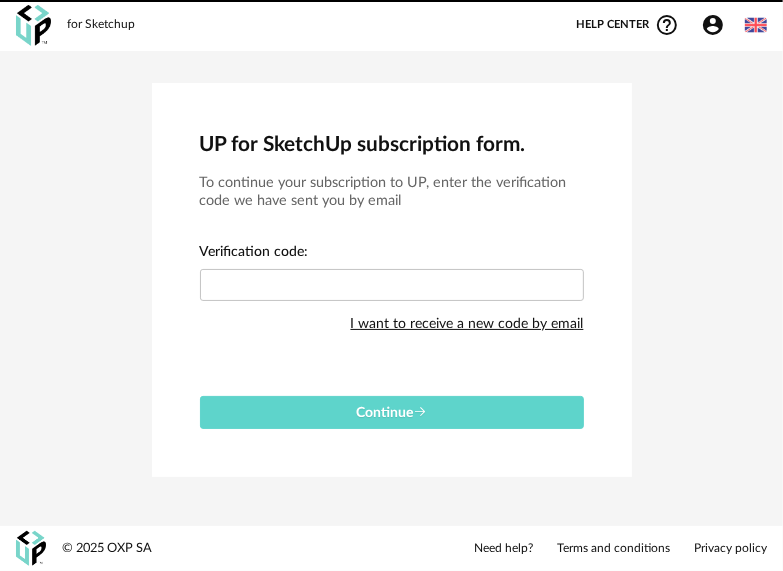 scroll, scrollTop: 0, scrollLeft: 0, axis: both 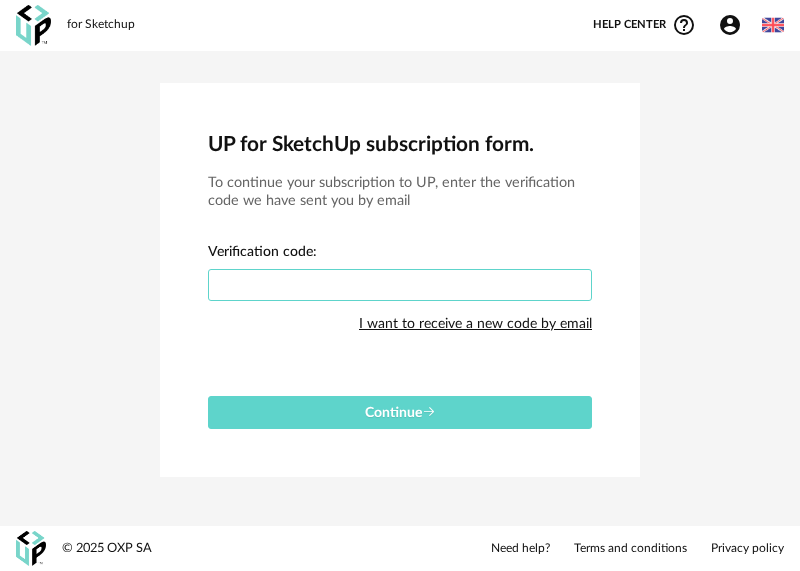 click at bounding box center (400, 285) 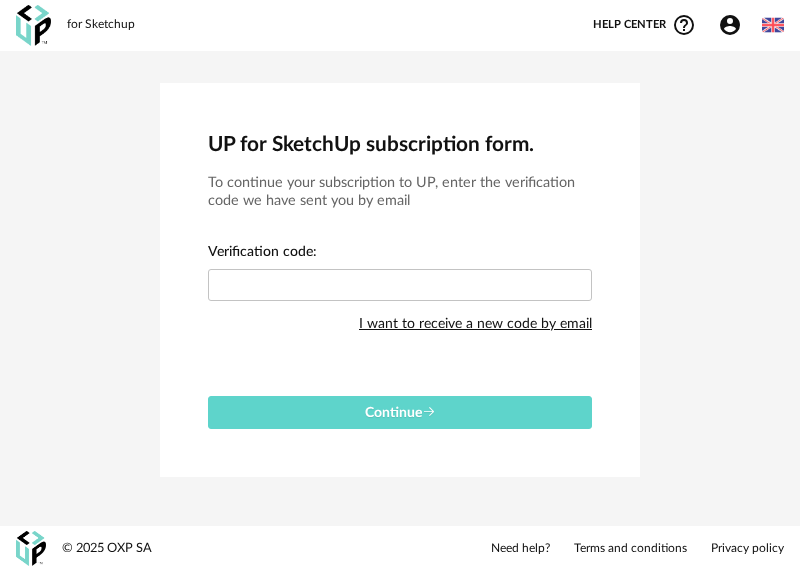 click on "I want to receive a new code by email" at bounding box center [475, 324] 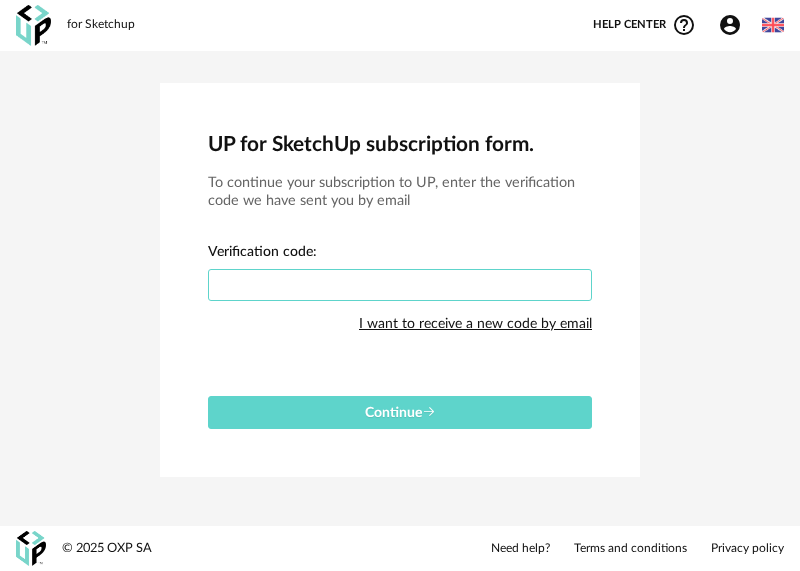 click at bounding box center [400, 285] 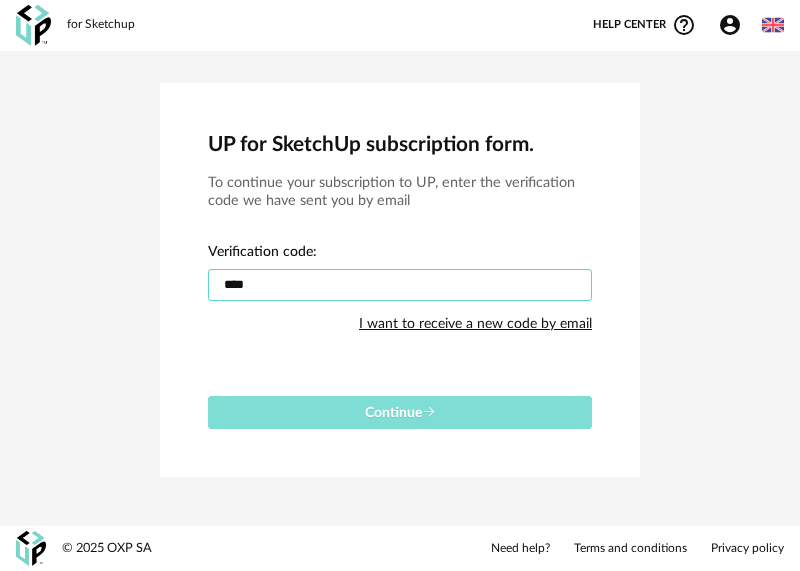 type on "****" 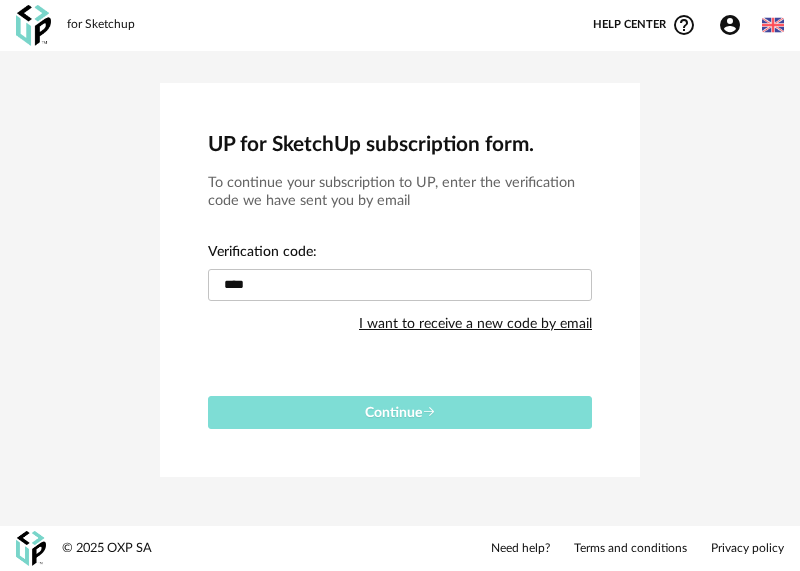 click on "Continue" at bounding box center [400, 412] 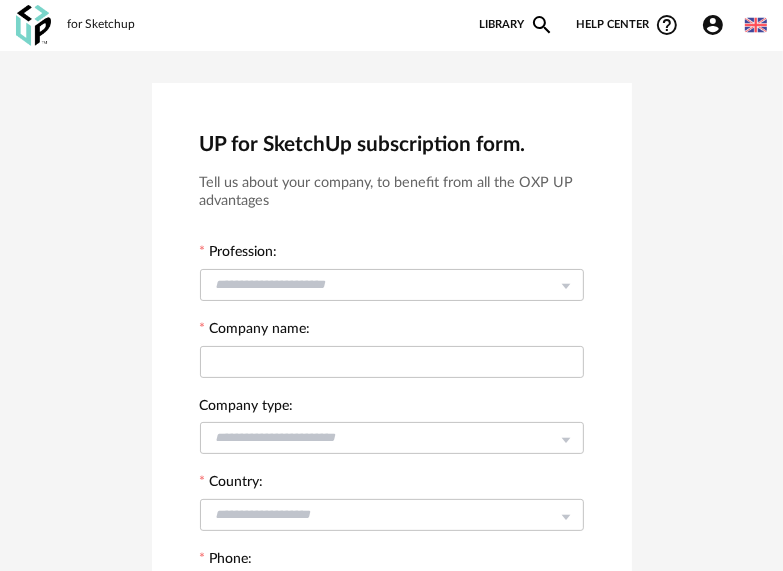 click at bounding box center (756, 25) 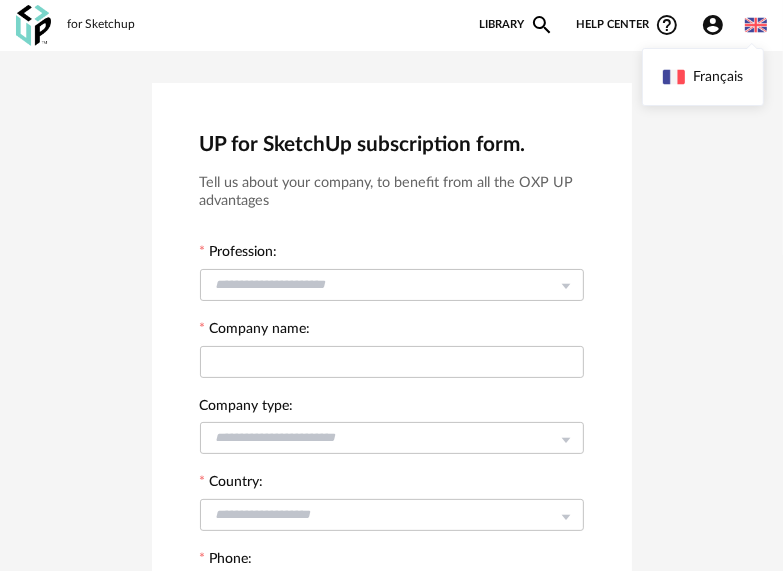 click at bounding box center [756, 25] 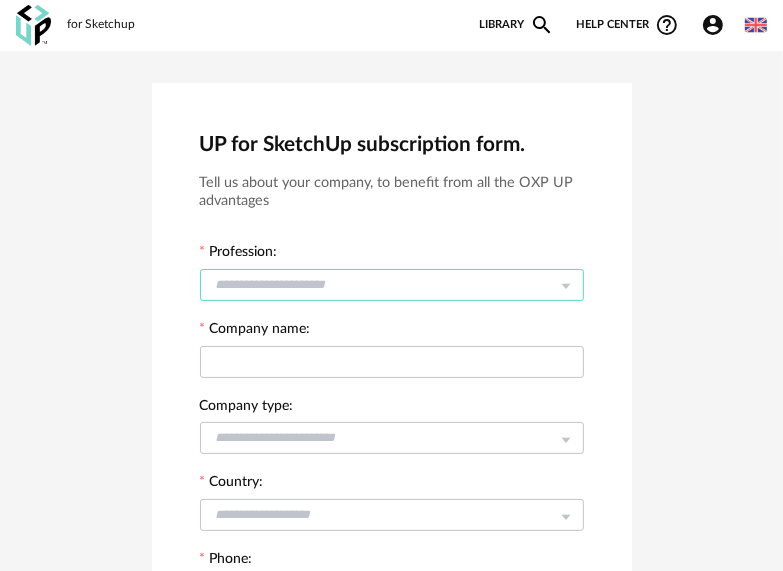 click at bounding box center [392, 285] 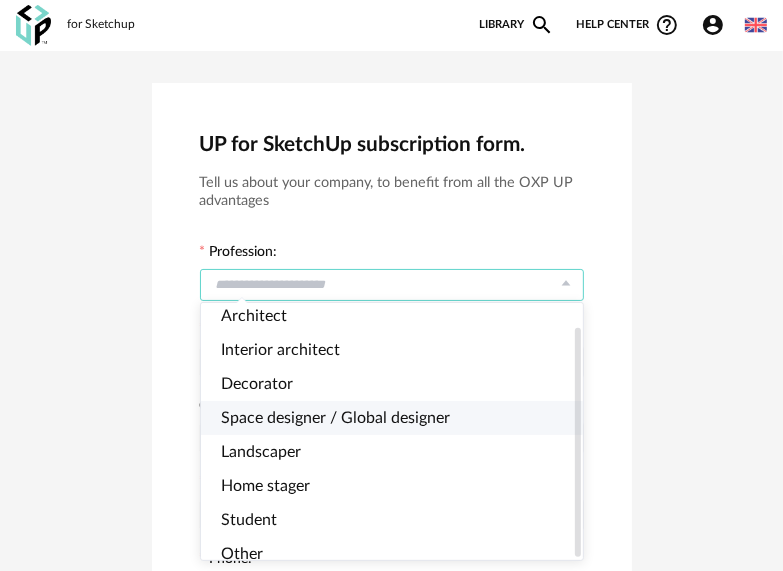 scroll, scrollTop: 26, scrollLeft: 0, axis: vertical 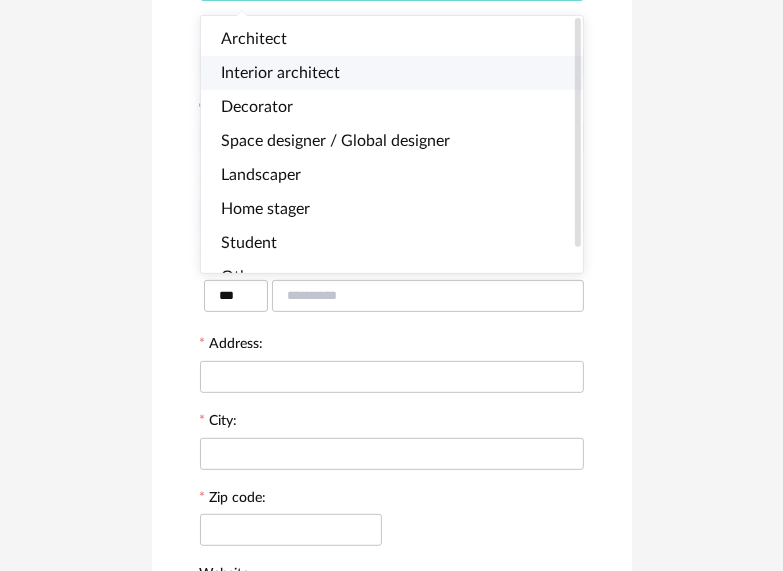 click on "Interior architect" at bounding box center [400, 73] 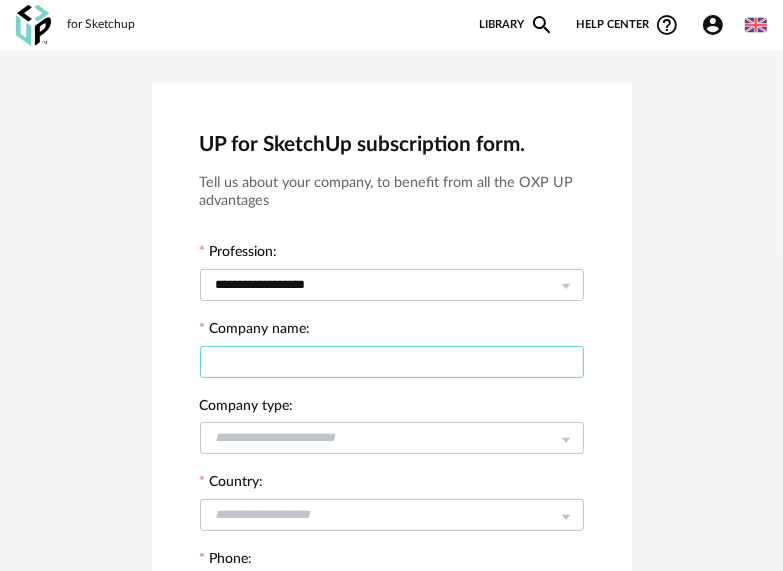 click at bounding box center (392, 362) 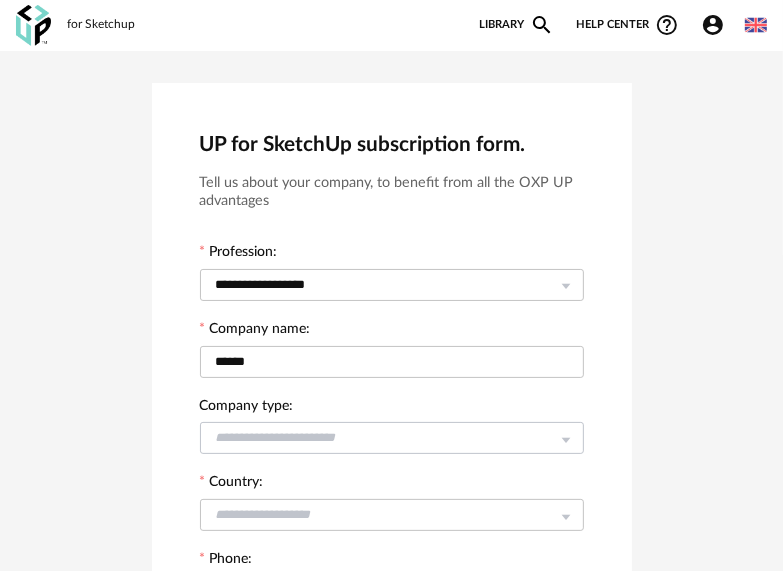 click at bounding box center (566, 438) 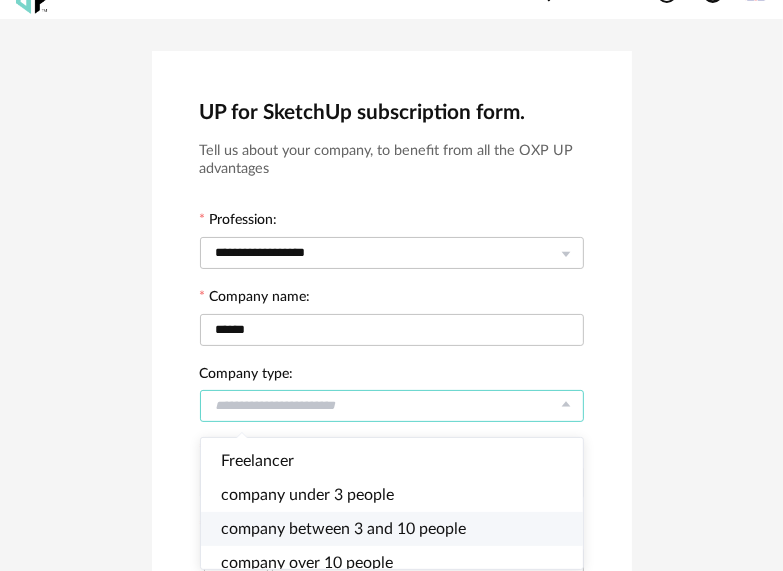 scroll, scrollTop: 0, scrollLeft: 0, axis: both 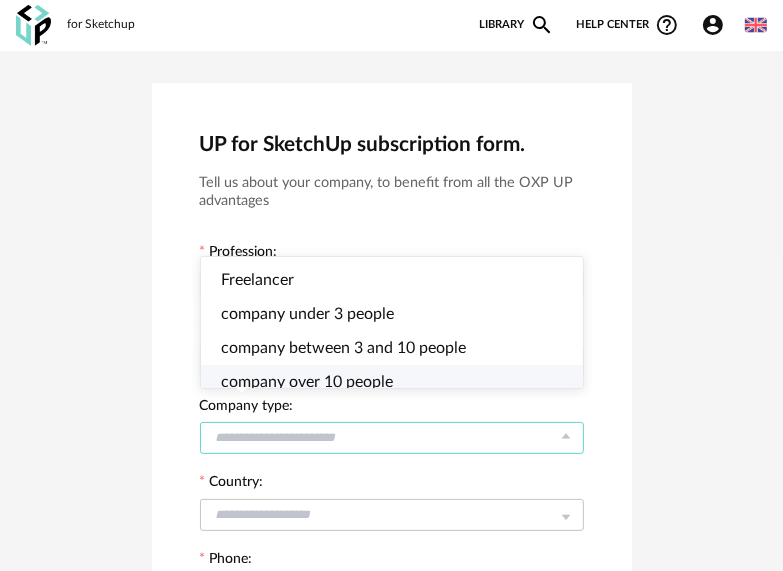 click on "**********" at bounding box center [392, 561] 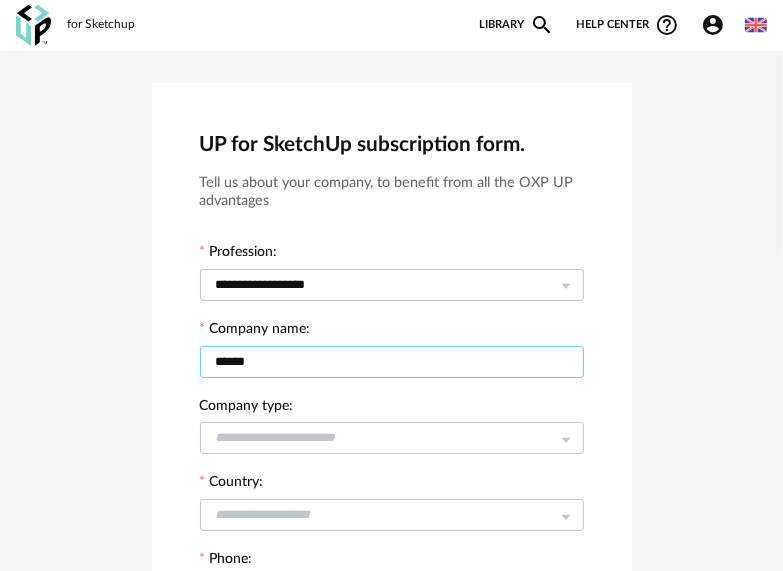 click on "******" at bounding box center (392, 362) 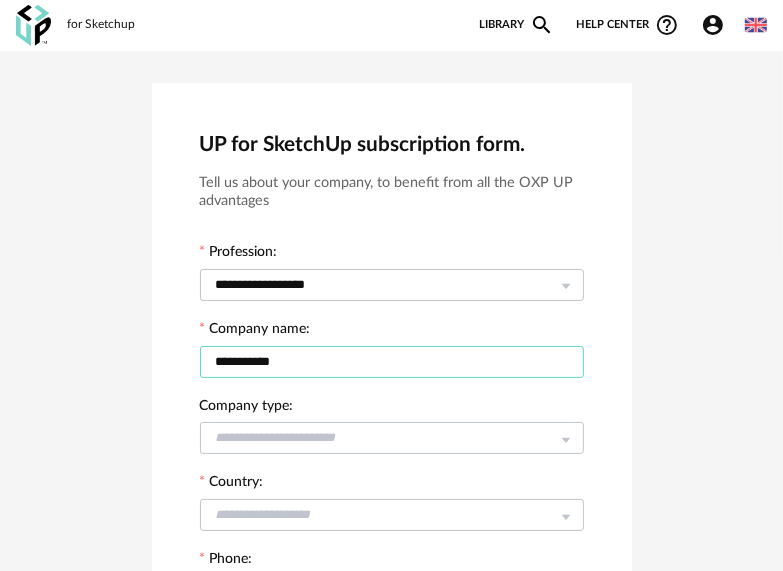 type on "**********" 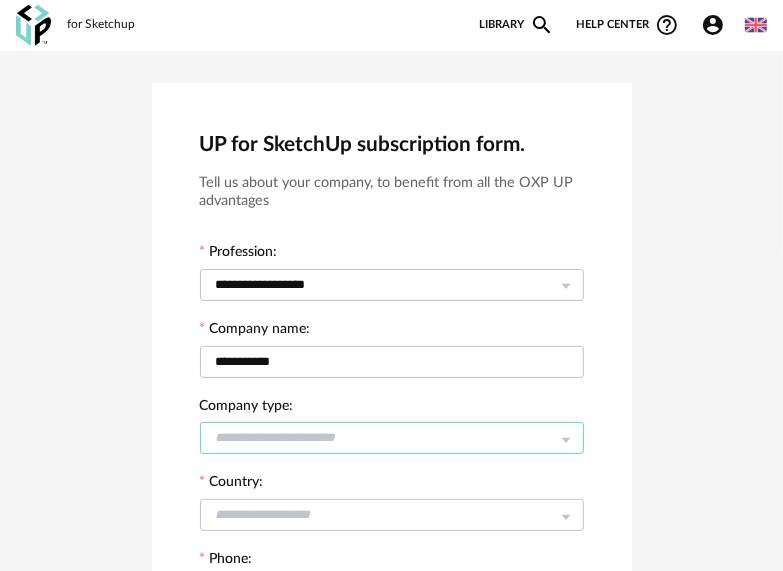 click at bounding box center [392, 438] 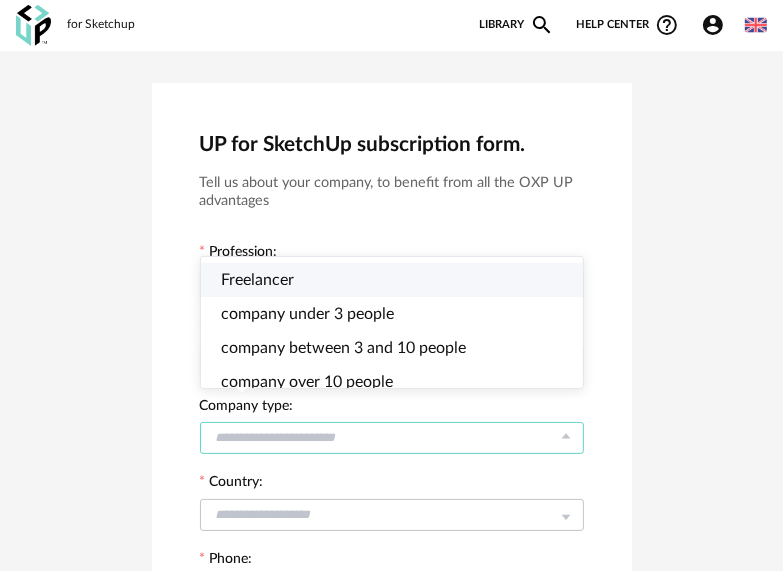 click on "Freelancer" at bounding box center (400, 280) 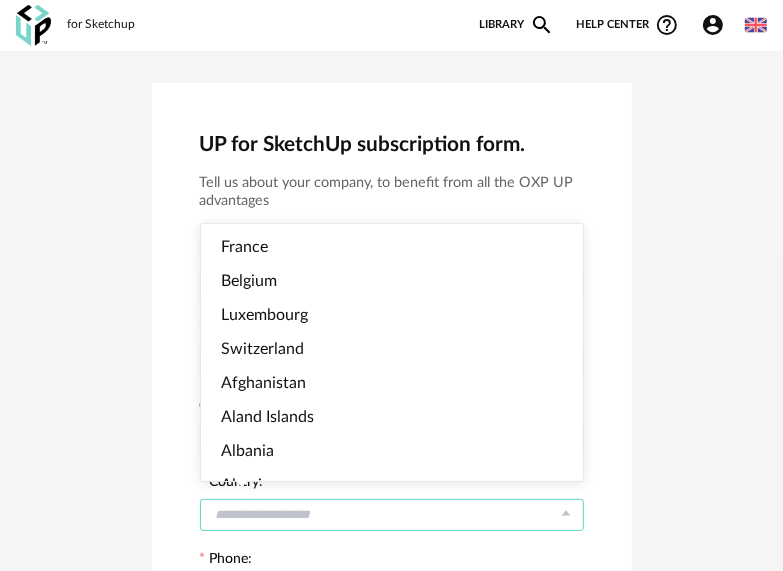 click at bounding box center [392, 515] 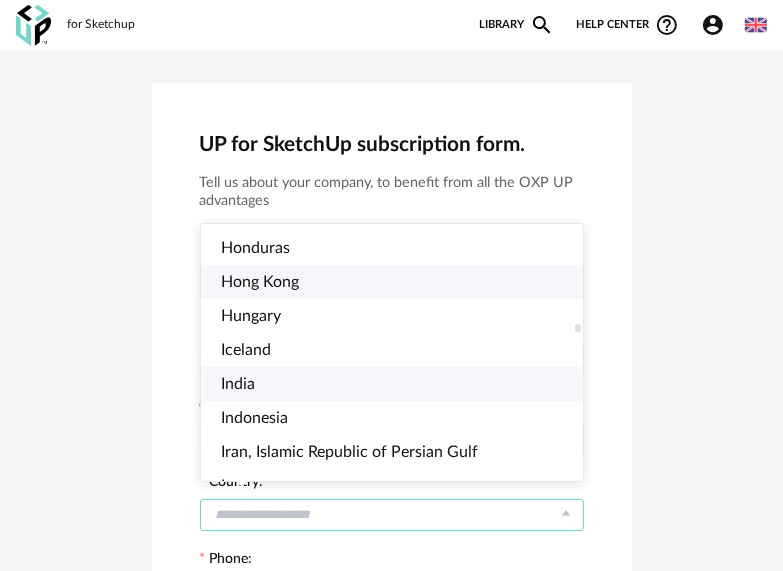 scroll, scrollTop: 3200, scrollLeft: 0, axis: vertical 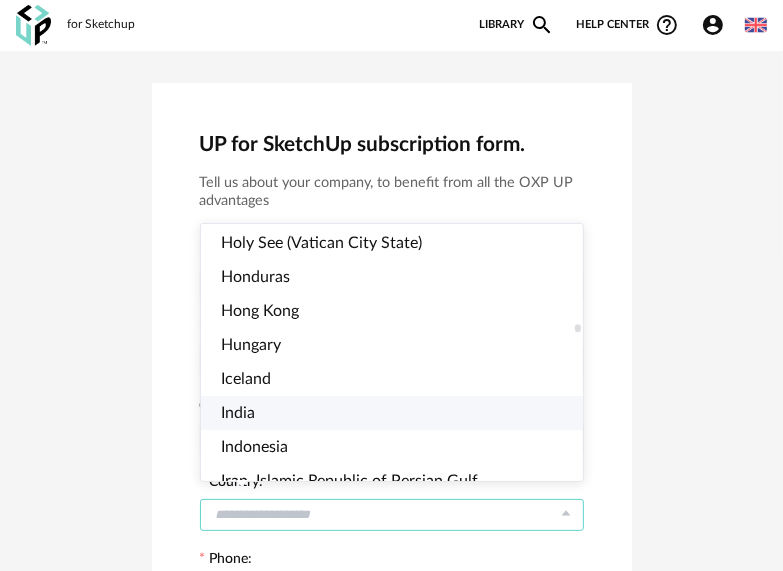 click on "India" at bounding box center (400, 413) 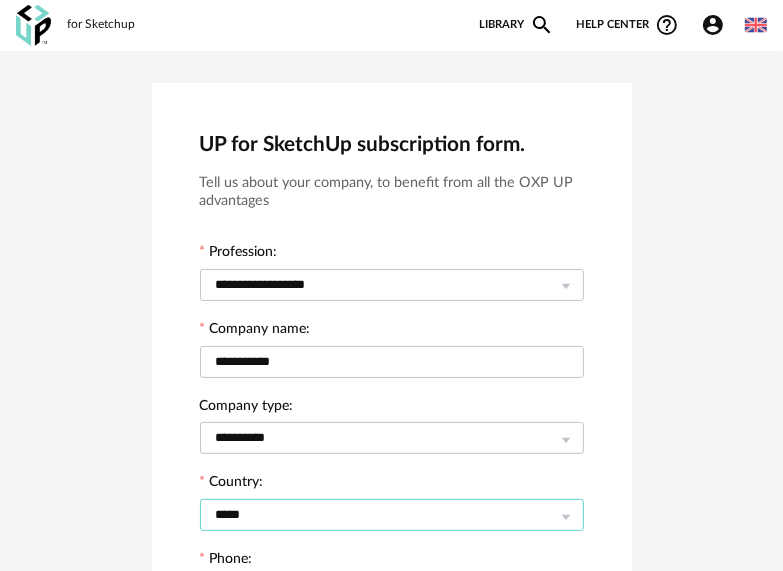 click on "*****" at bounding box center (392, 515) 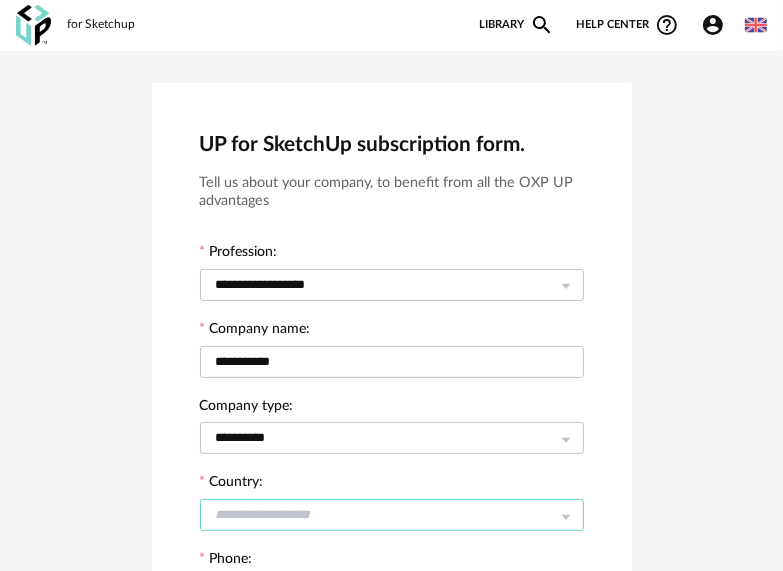 scroll, scrollTop: 3148, scrollLeft: 0, axis: vertical 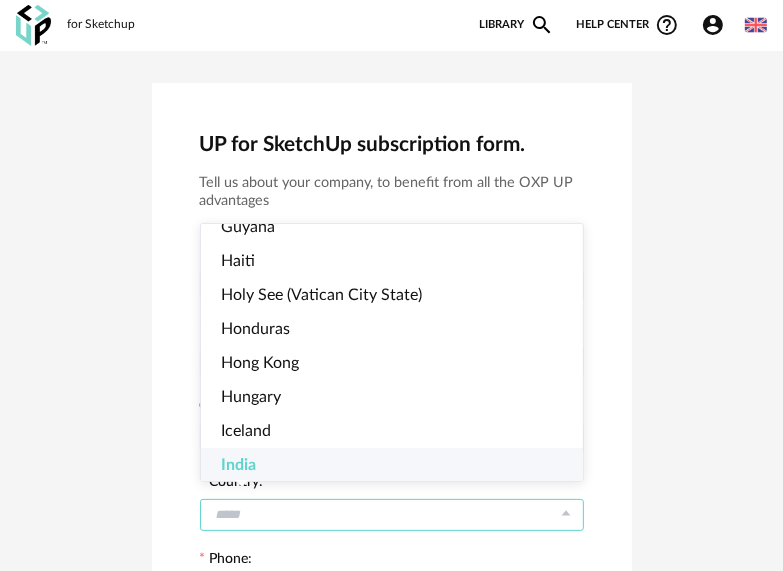 click at bounding box center [392, 515] 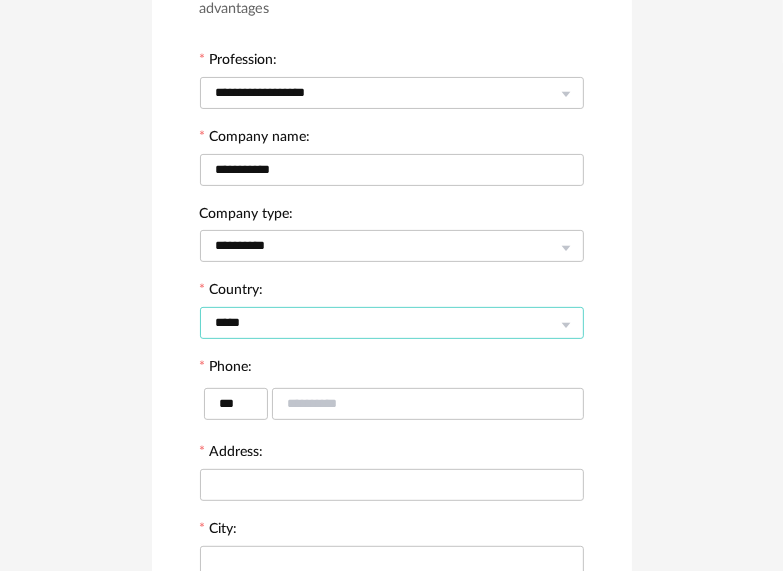 scroll, scrollTop: 300, scrollLeft: 0, axis: vertical 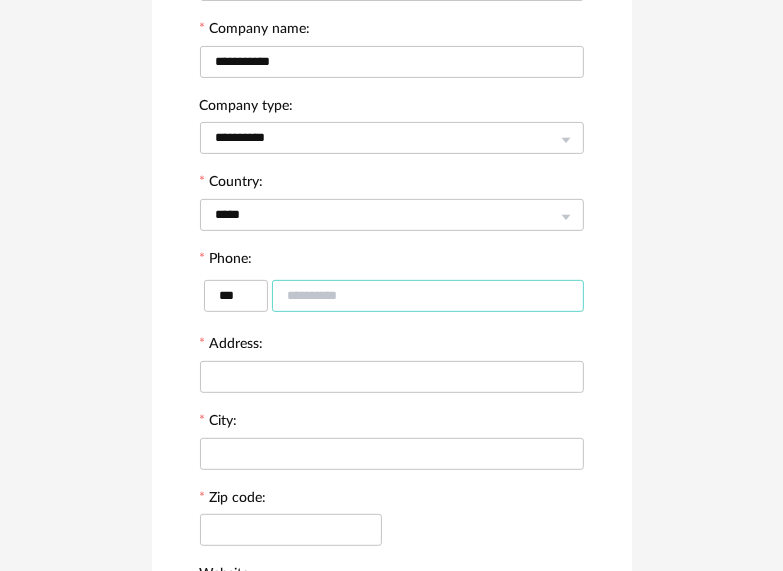 click at bounding box center (428, 296) 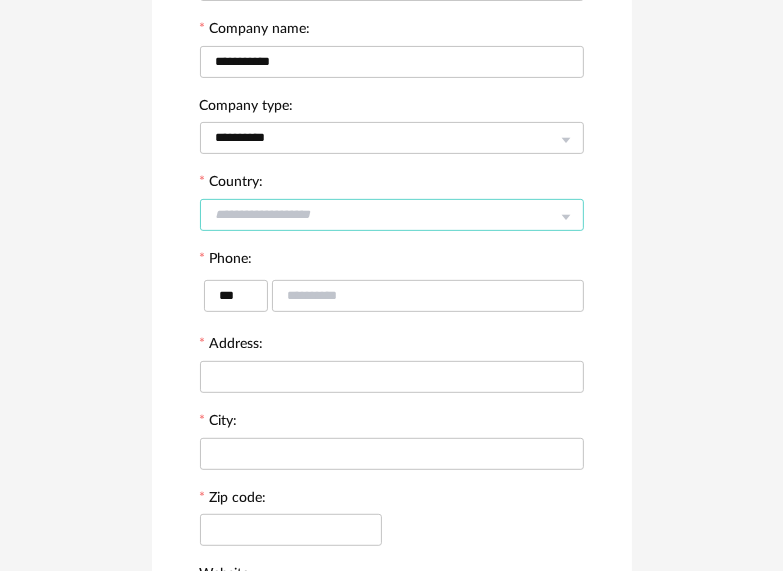 click at bounding box center (392, 215) 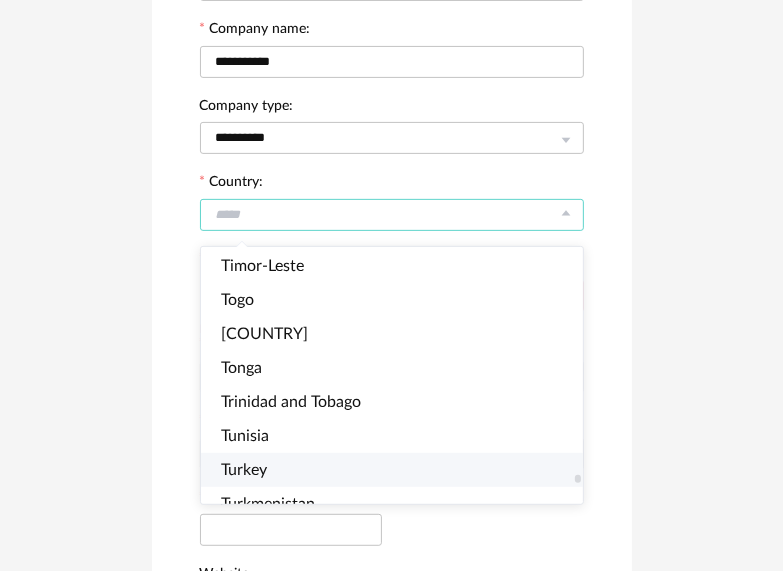 scroll, scrollTop: 7982, scrollLeft: 0, axis: vertical 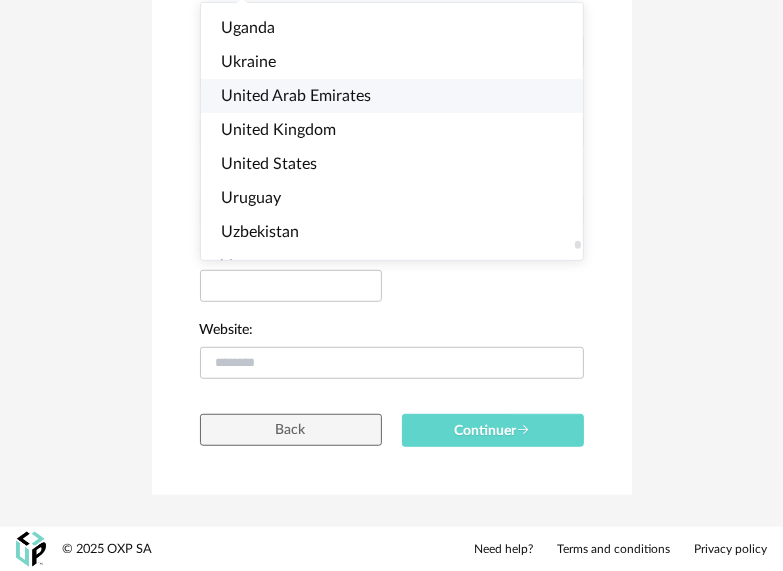 click on "United Arab Emirates" at bounding box center (296, 96) 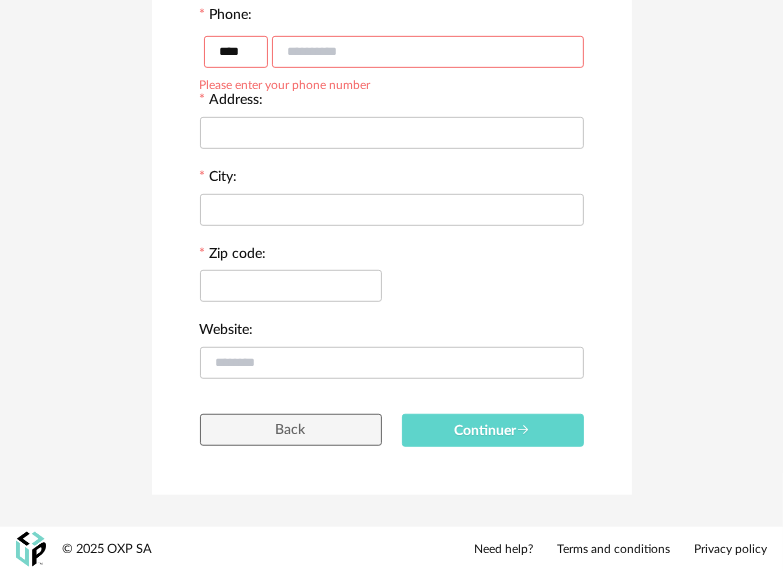 scroll, scrollTop: 228, scrollLeft: 0, axis: vertical 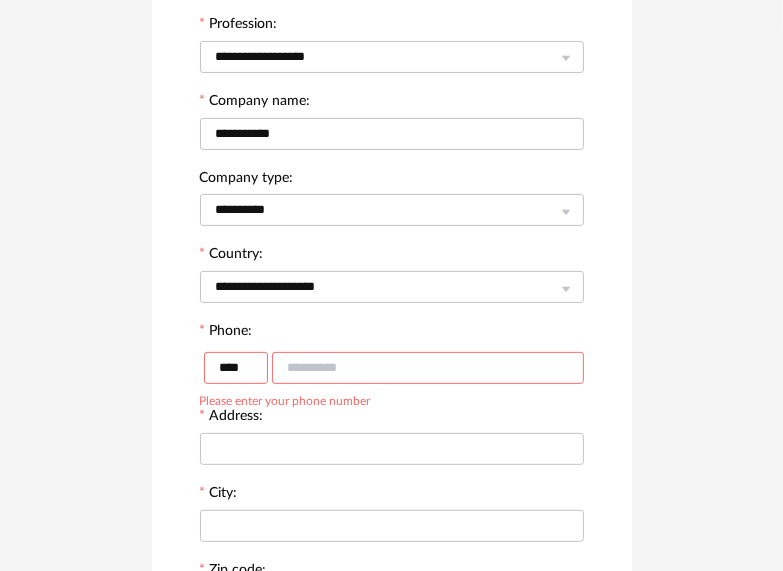 click at bounding box center (428, 368) 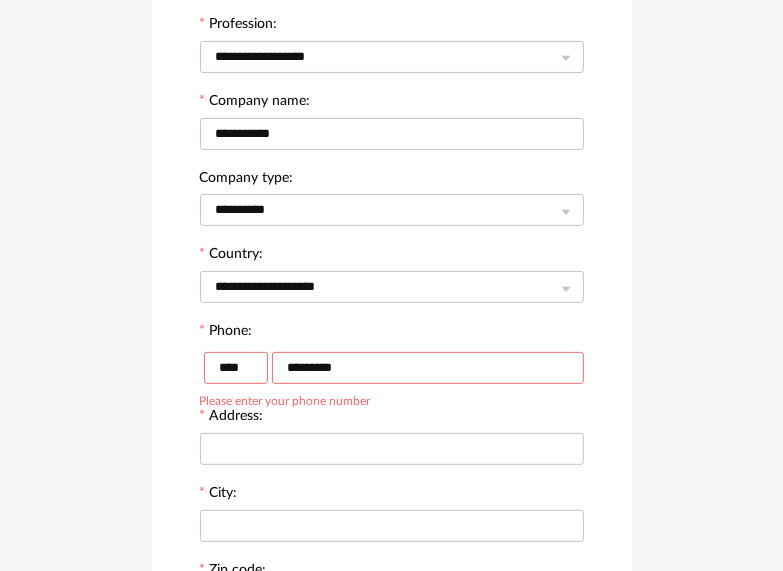 type on "*********" 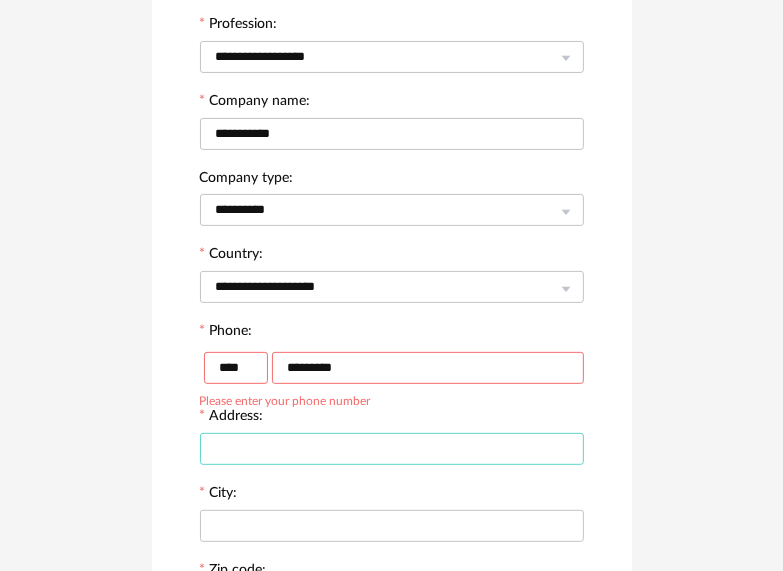 click at bounding box center (392, 449) 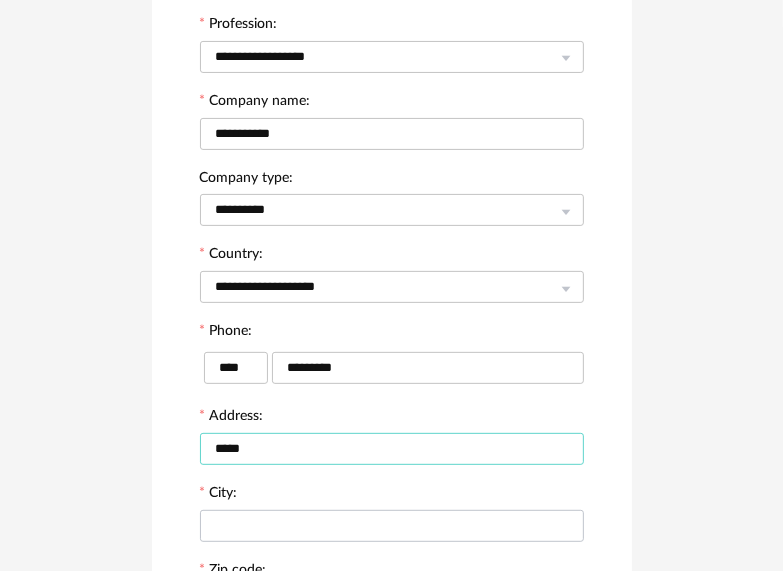 type on "*****" 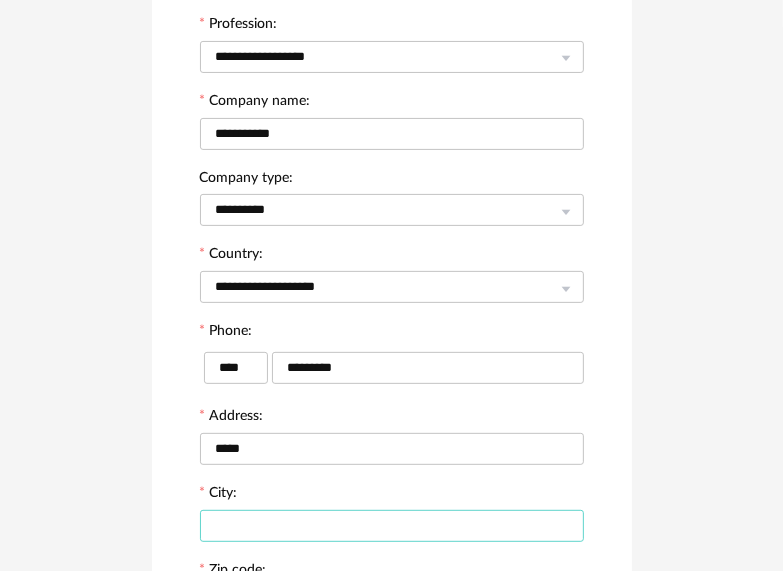 click at bounding box center (392, 526) 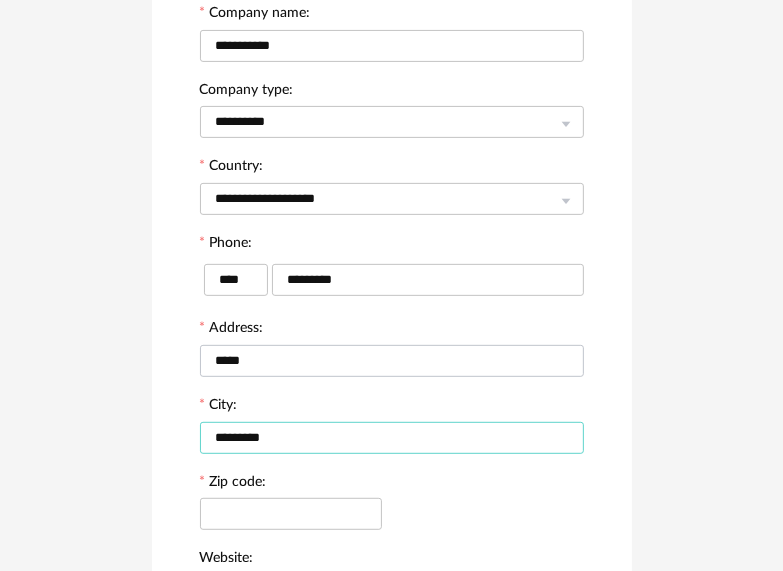 scroll, scrollTop: 328, scrollLeft: 0, axis: vertical 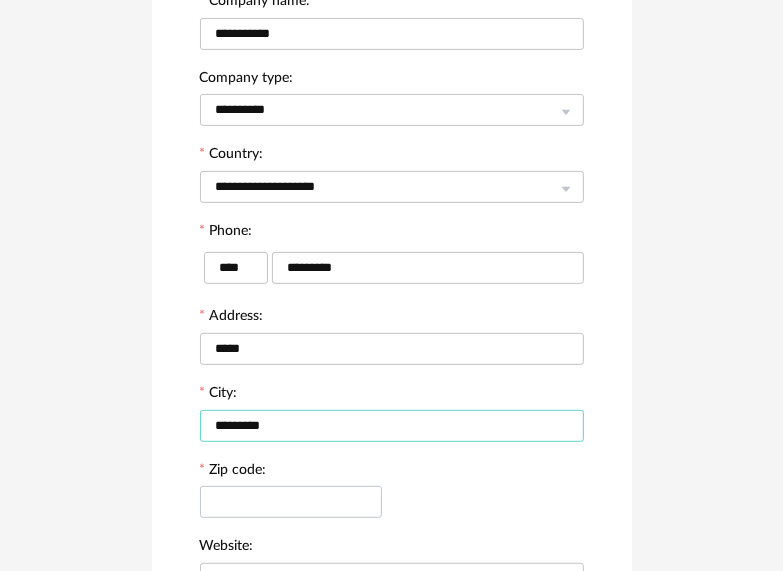 type on "*********" 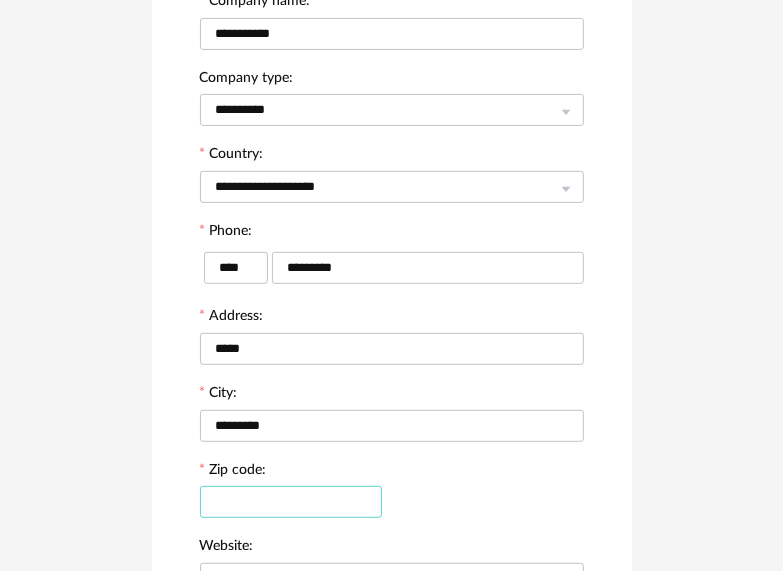 click at bounding box center (291, 502) 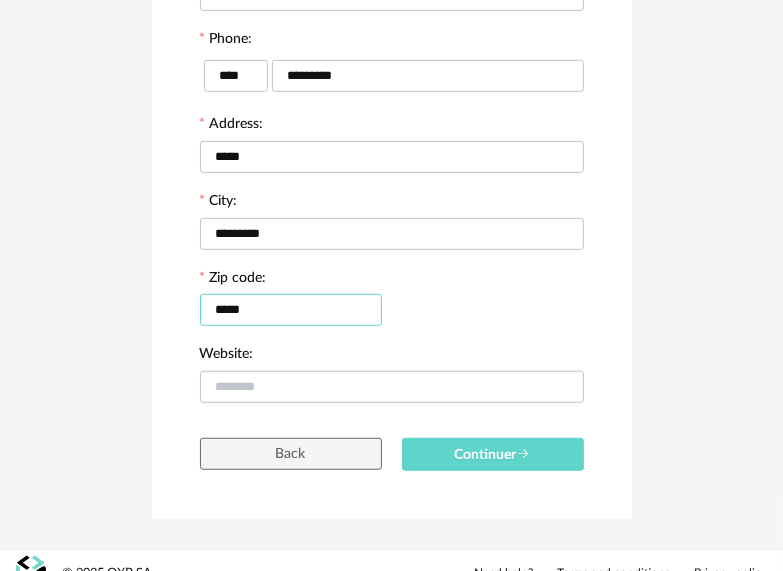 scroll, scrollTop: 528, scrollLeft: 0, axis: vertical 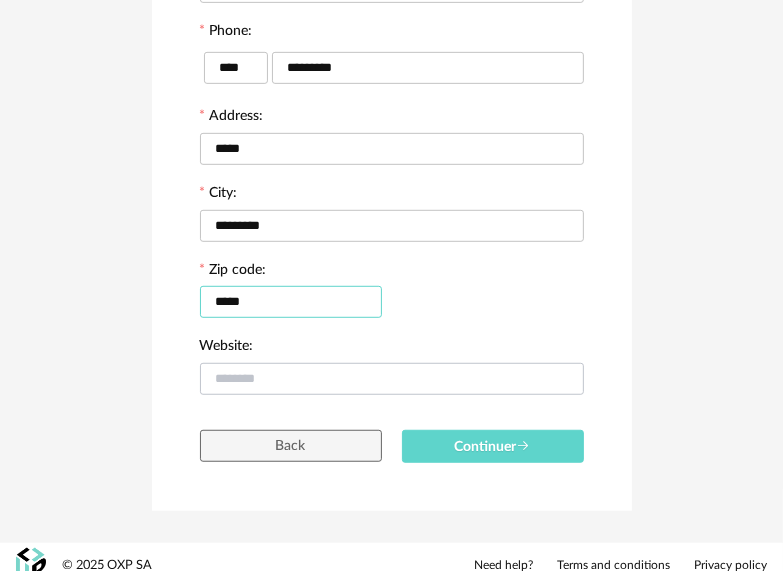 type on "*****" 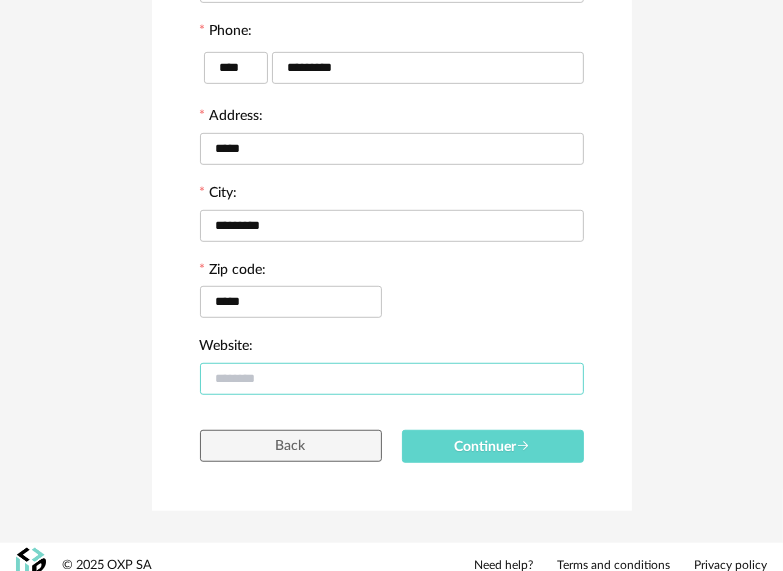 click at bounding box center (392, 379) 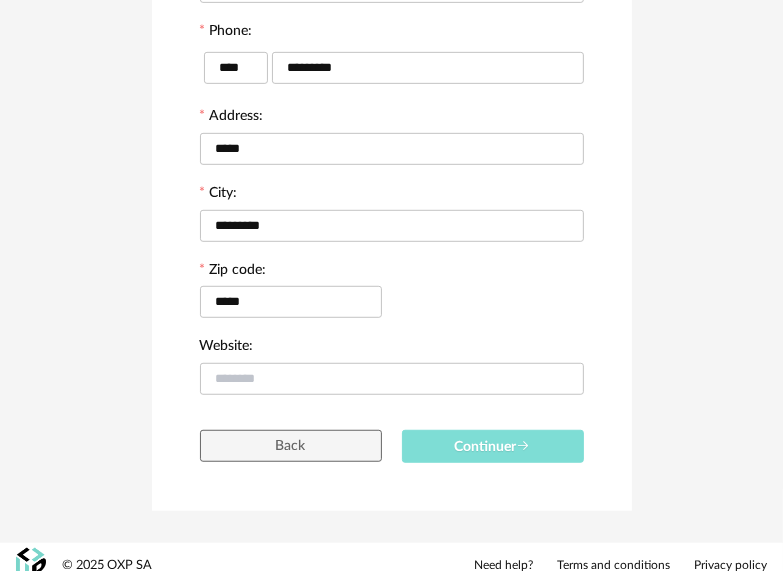 click on "Continuer" at bounding box center (493, 447) 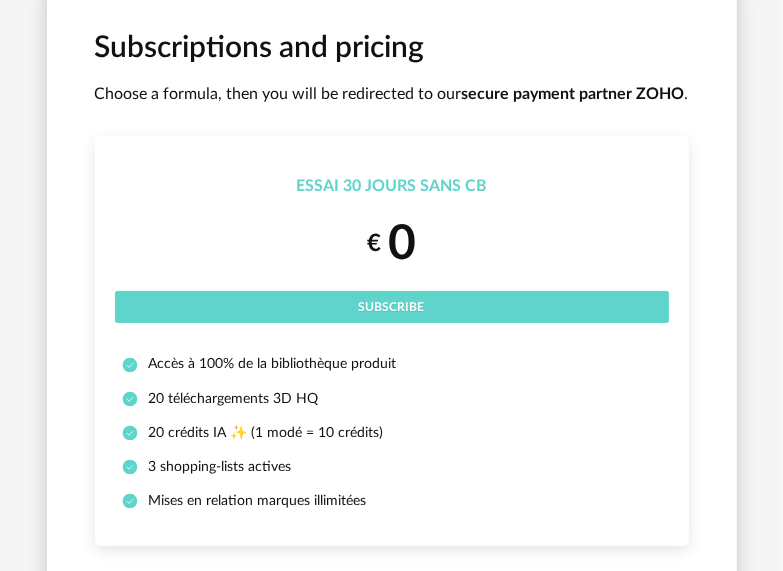 scroll, scrollTop: 100, scrollLeft: 0, axis: vertical 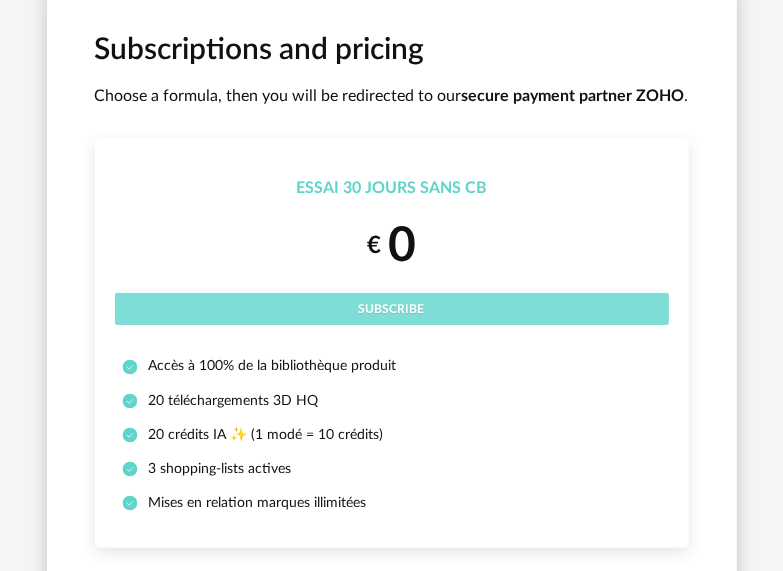 click on "Subscribe" at bounding box center (392, 309) 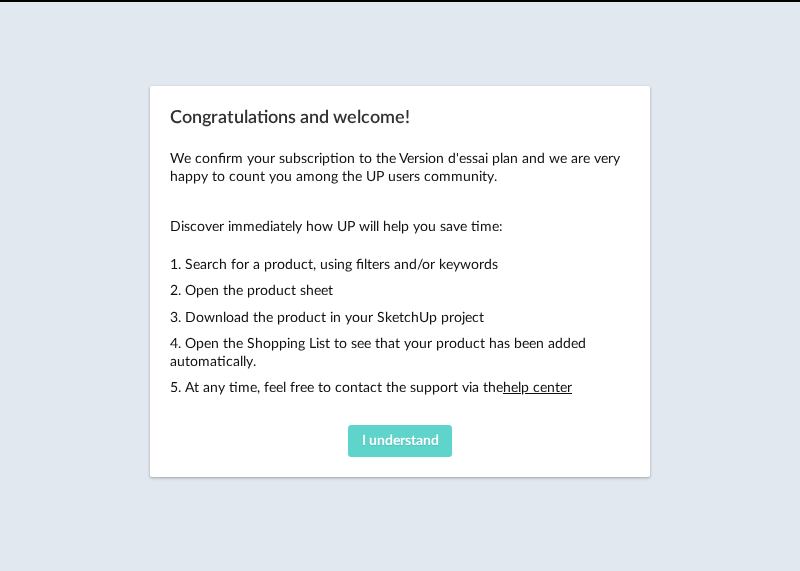 scroll, scrollTop: 0, scrollLeft: 0, axis: both 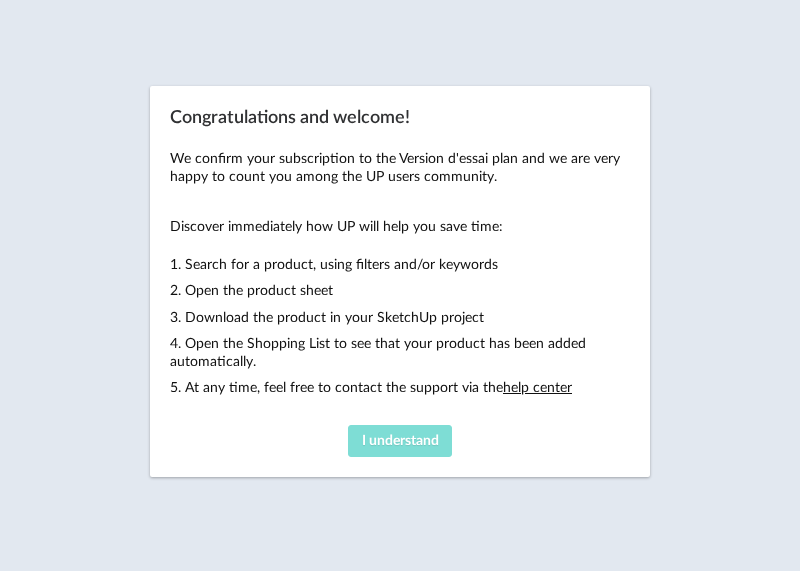 click on "I understand" at bounding box center [400, 441] 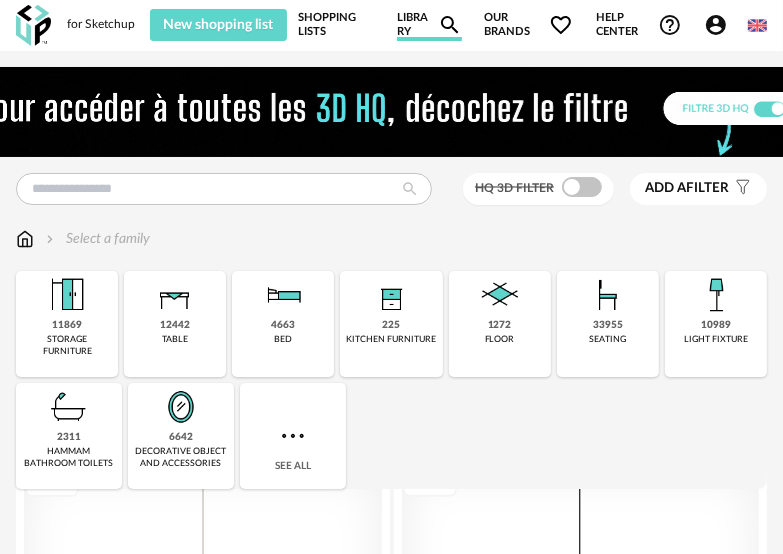 click at bounding box center (392, 112) 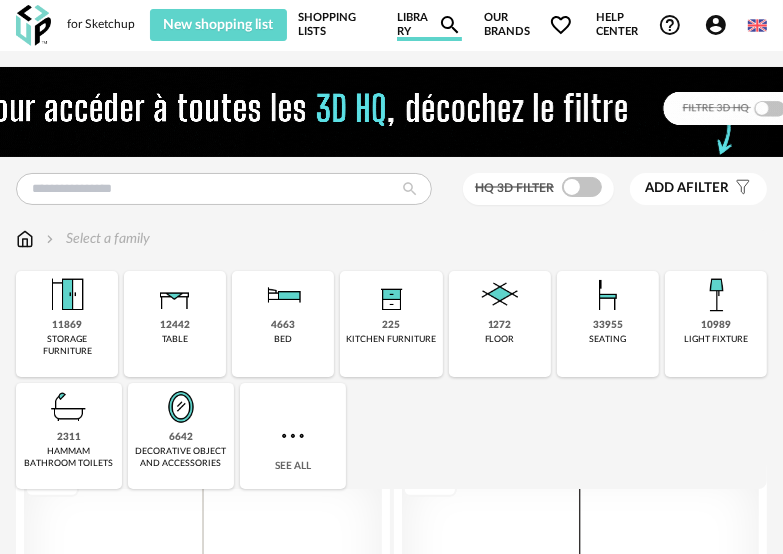 click on "Filter icon" 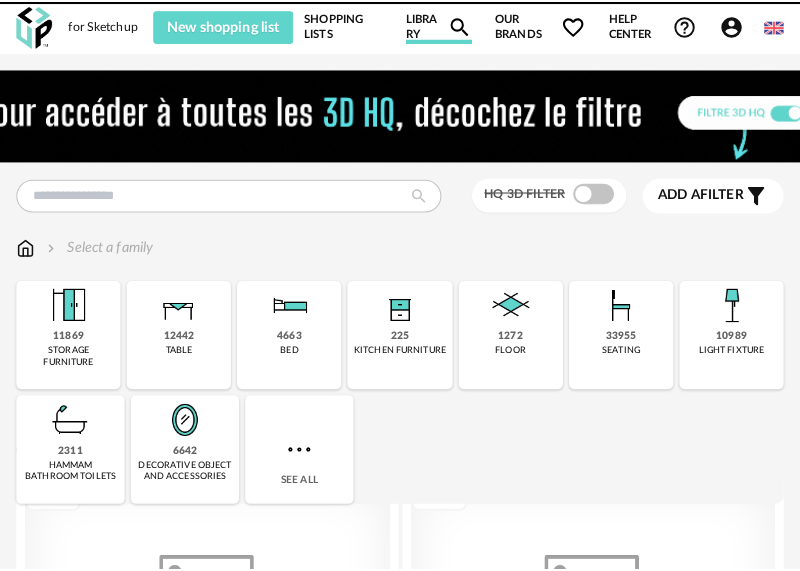 scroll, scrollTop: 0, scrollLeft: 0, axis: both 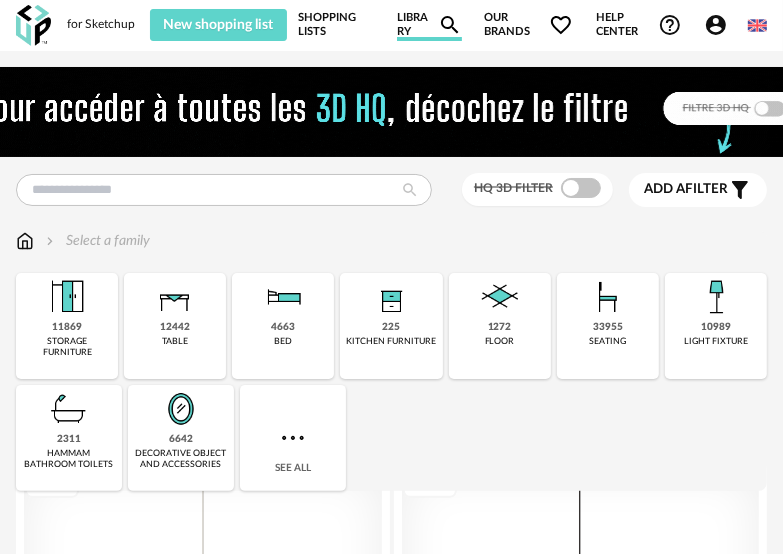 click on "Filter icon" 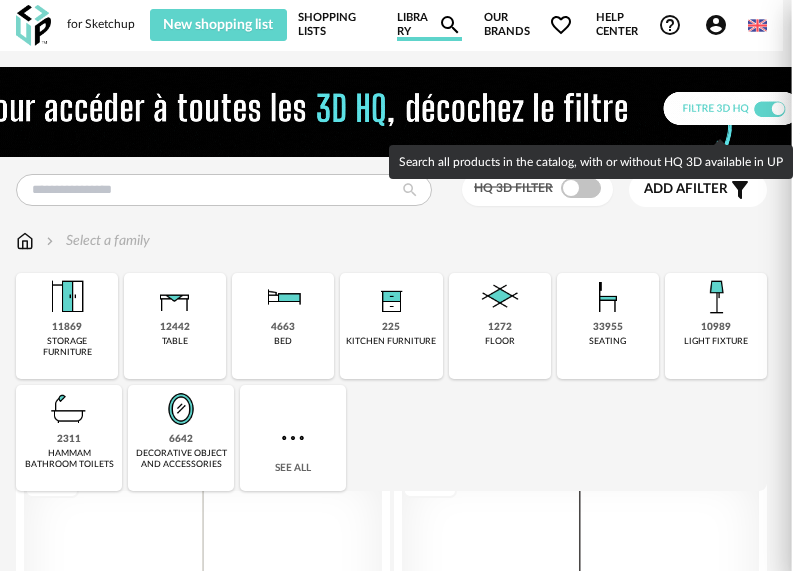 click at bounding box center [760, 109] 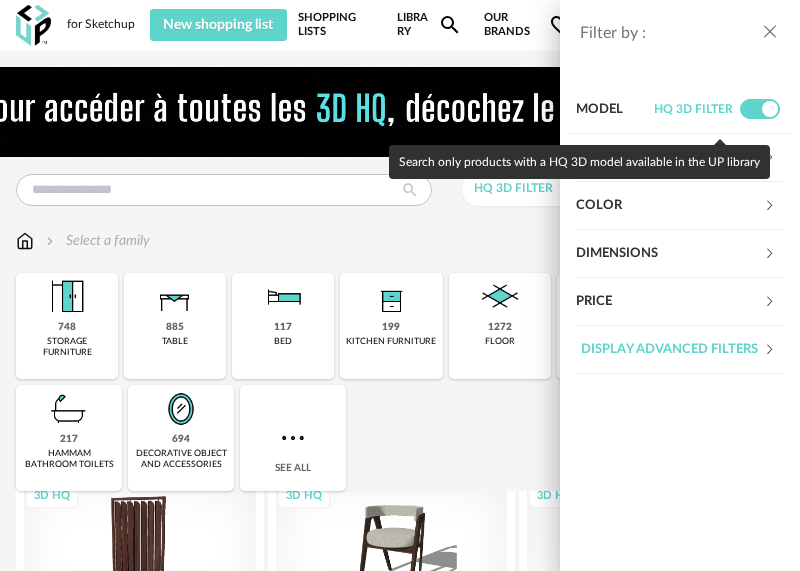 click at bounding box center [760, 109] 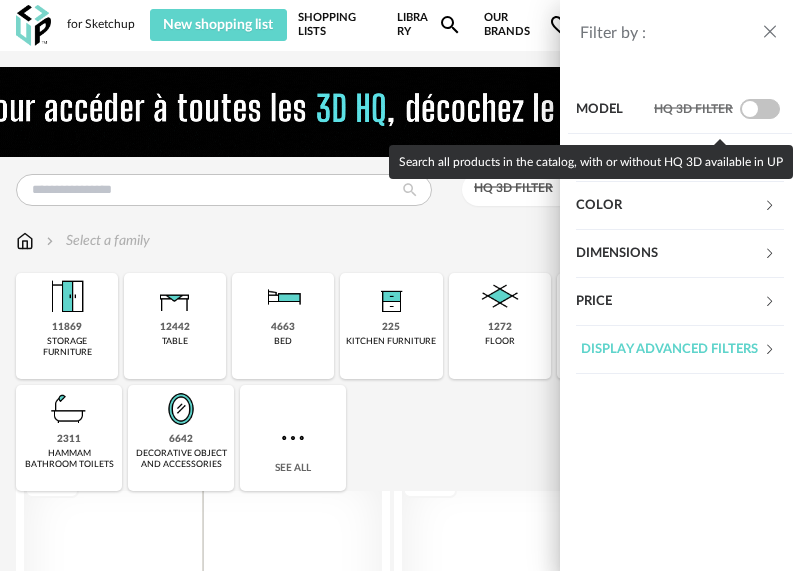 click at bounding box center (760, 109) 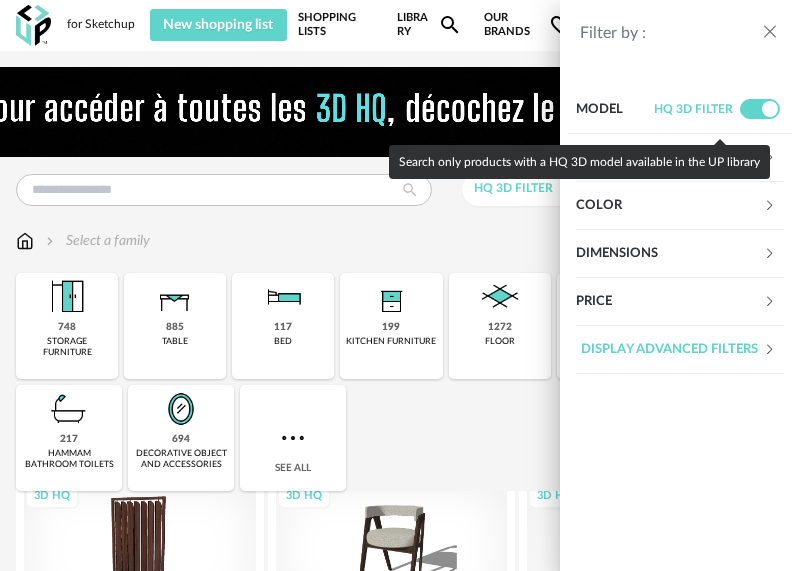 click at bounding box center [760, 109] 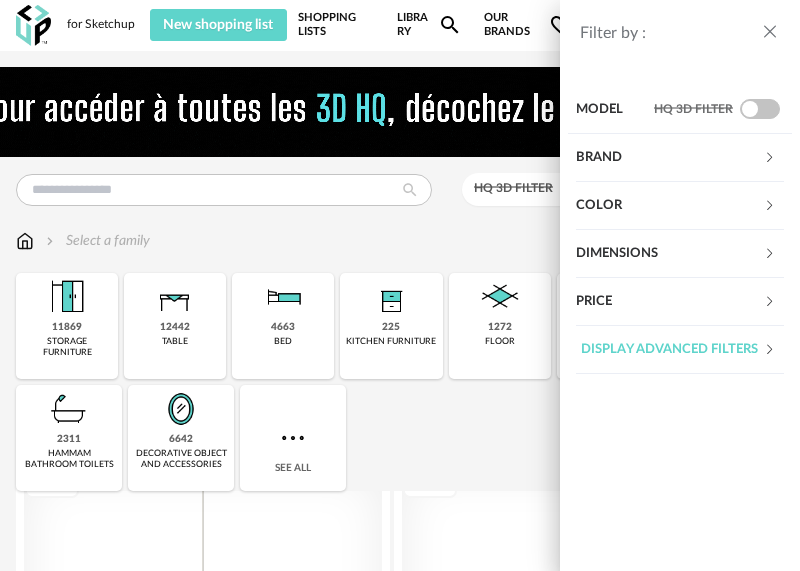 click on "Display advanced filters" at bounding box center [669, 350] 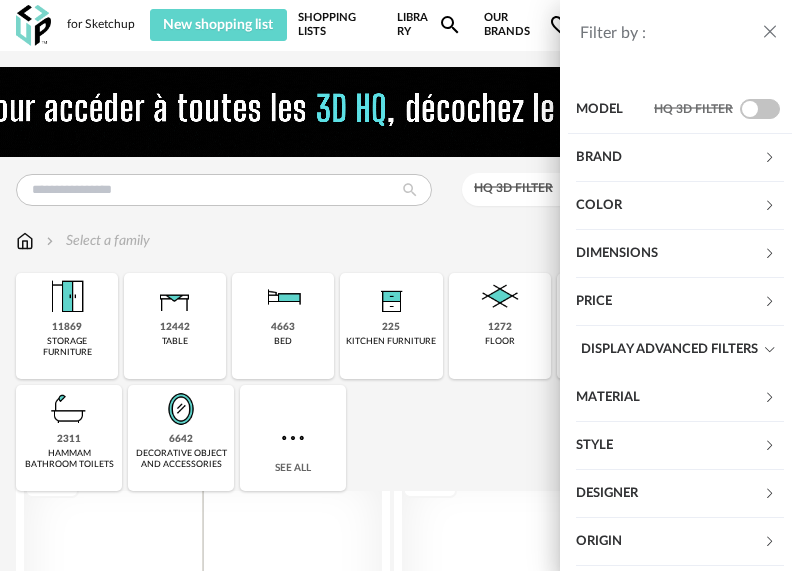 click on "Material" at bounding box center [669, 398] 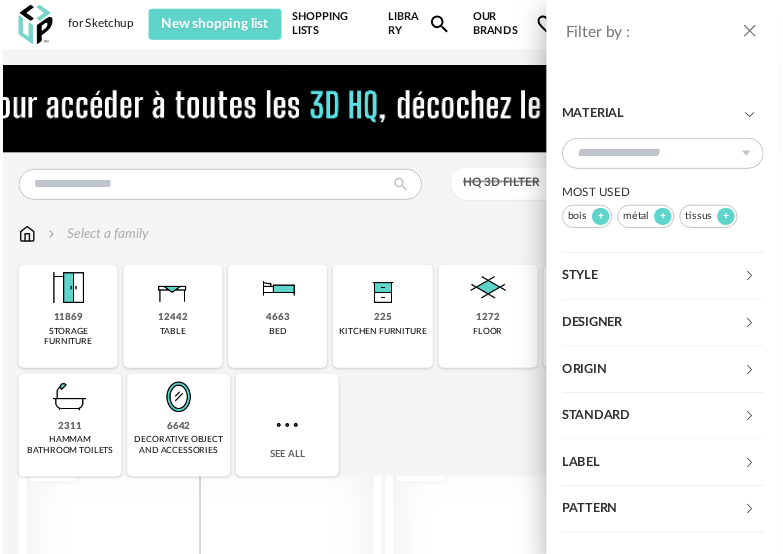 scroll, scrollTop: 288, scrollLeft: 0, axis: vertical 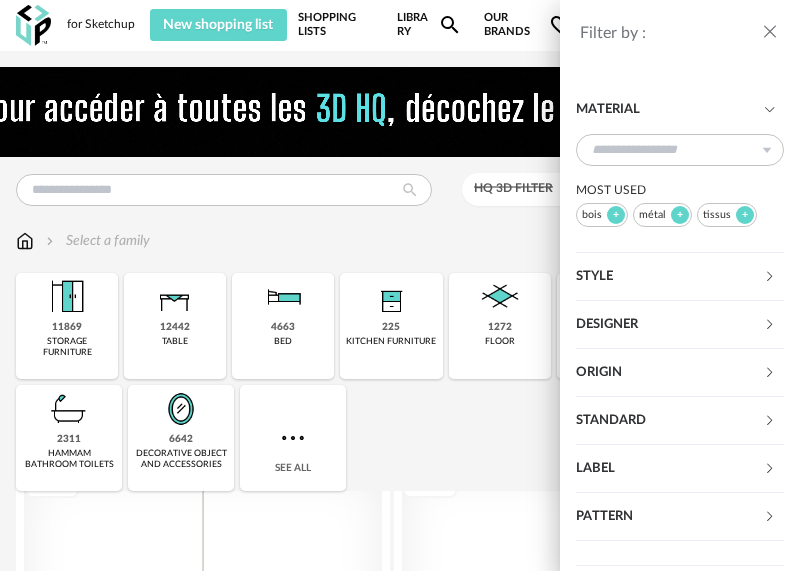 click on "Filter by :   Model
HQ 3D filter
Brand
&tradition
612
101 Copenhagen
23
366 Concept
184
AMPM
5716
AYTM
229
Acte DECO
105
Airborne Design
63
Alinea
5618     Arrow Right icon
Display all brands
All brands   Close icon
Color
black
11498
steel
167
beige
18
white
15417
gray
11584
brown
30176
yellow
2243
orange
1227
red
2661
pink
1433
purple
376
blue
6105
green
7893
transparent
1186
silver
1238
gold - brass
2742
wood
6842
multicolor
2326
Dimensions
Height    *** 0% 10% 20% 30% 40% 50% 60% 70% 80% 90% 100%     **" at bounding box center (400, 285) 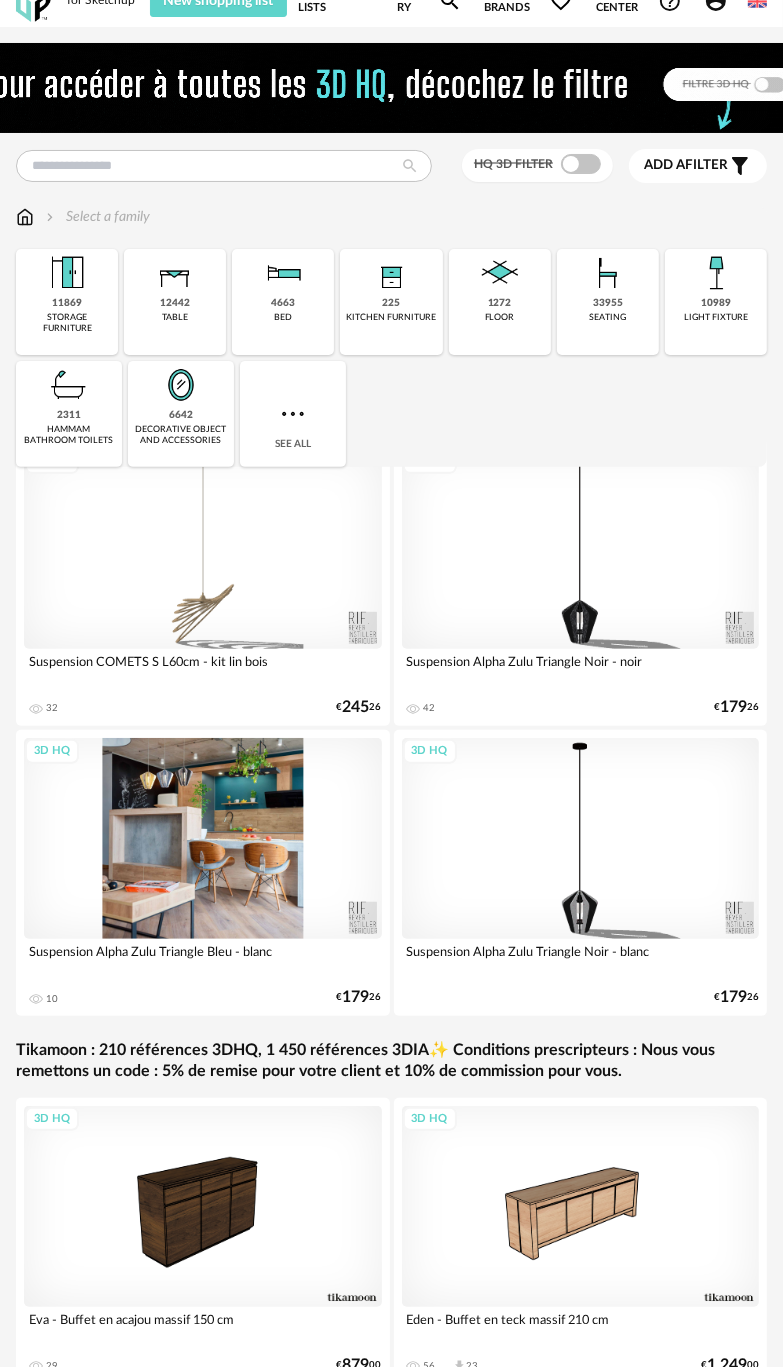 scroll, scrollTop: 0, scrollLeft: 0, axis: both 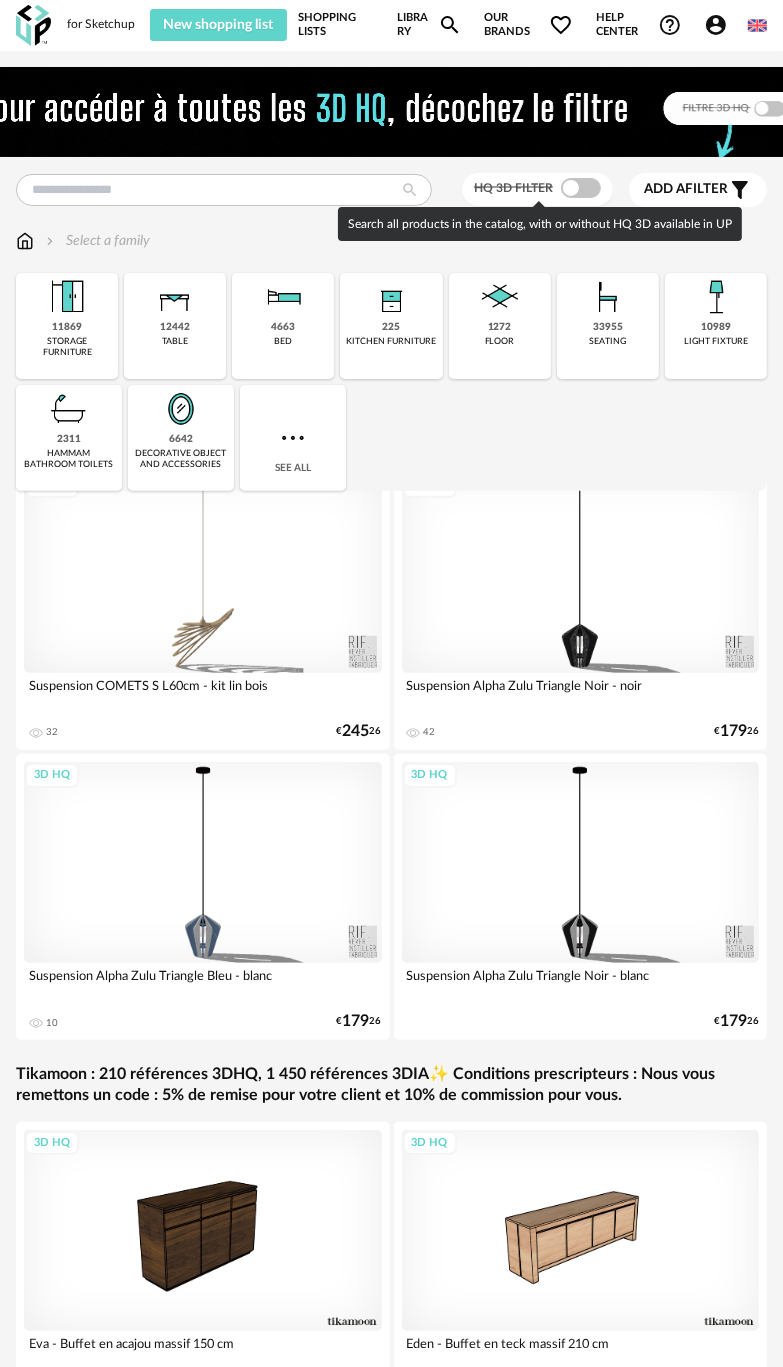 click at bounding box center [581, 188] 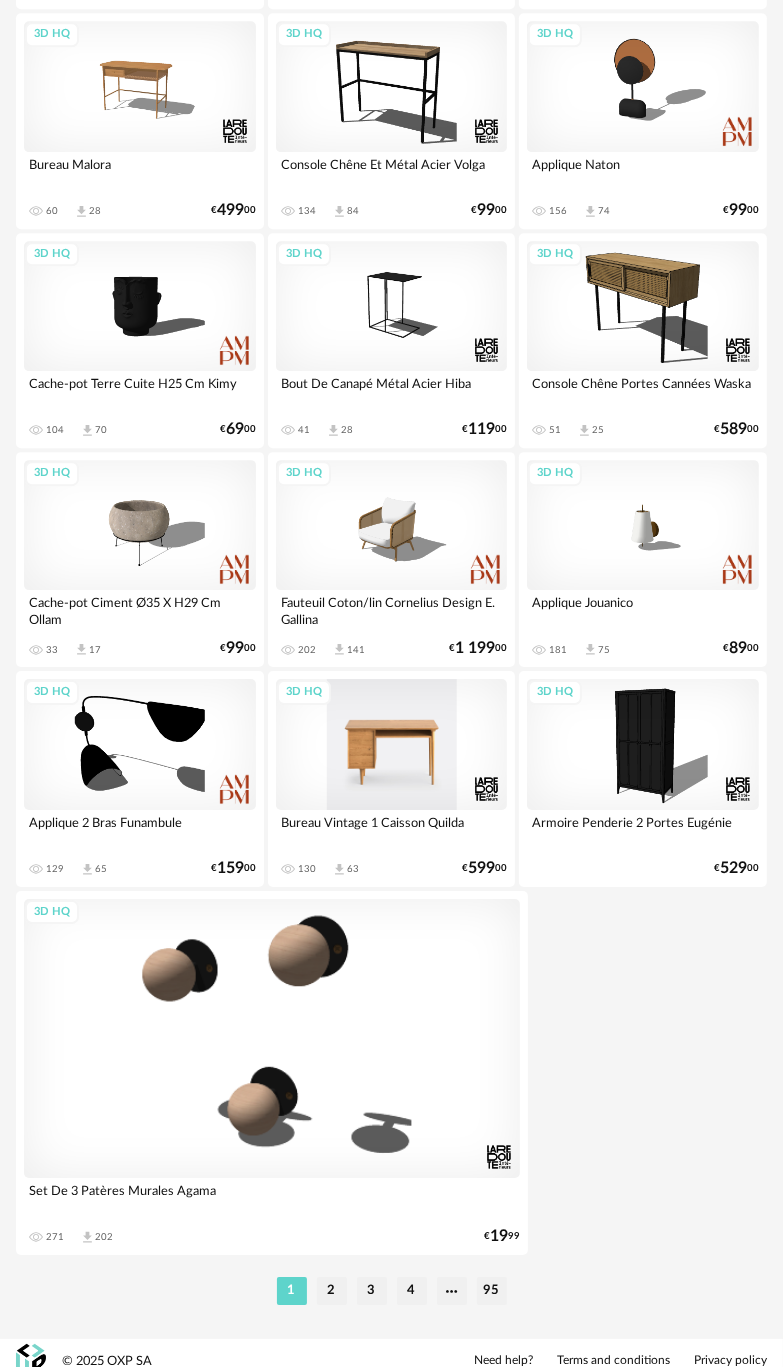 scroll, scrollTop: 6839, scrollLeft: 0, axis: vertical 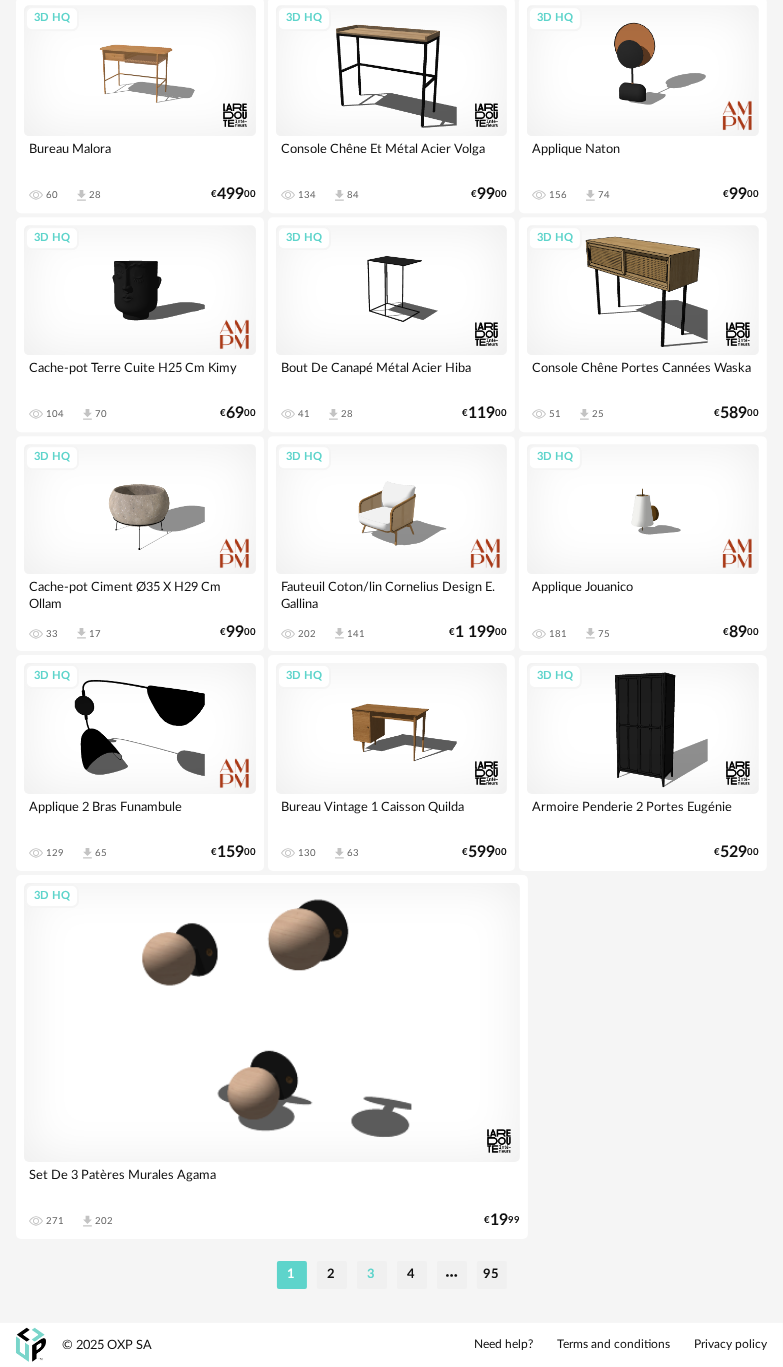 click on "3" at bounding box center [372, 1275] 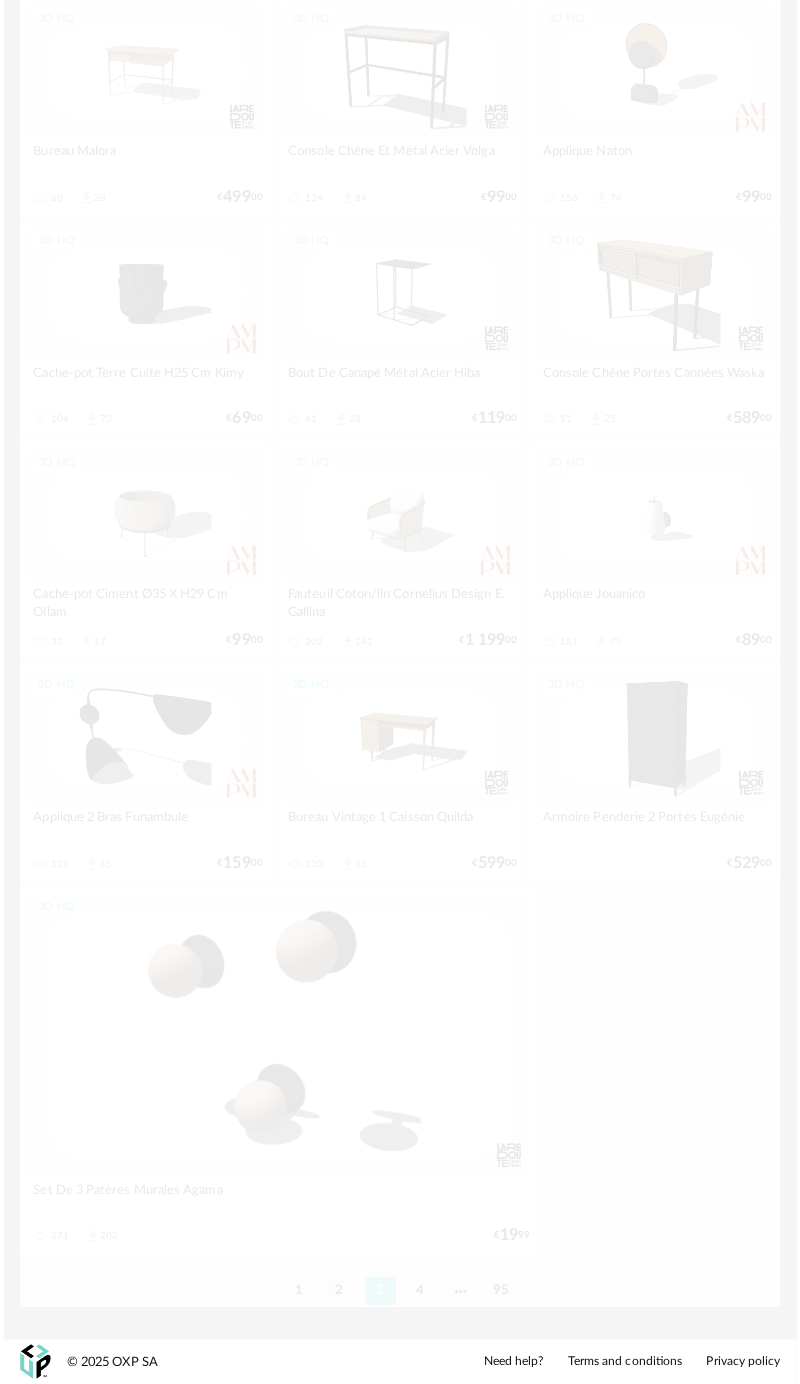 scroll, scrollTop: 0, scrollLeft: 0, axis: both 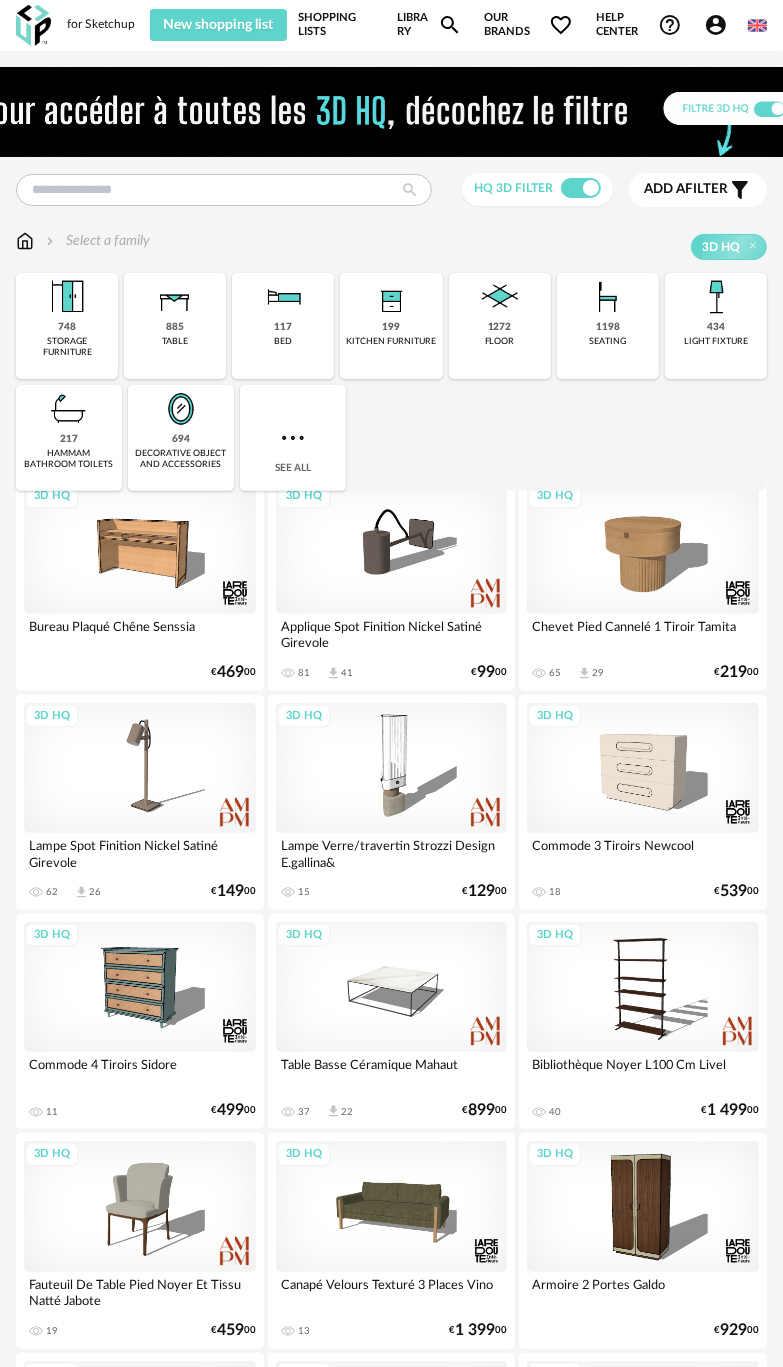click on "Filter icon" 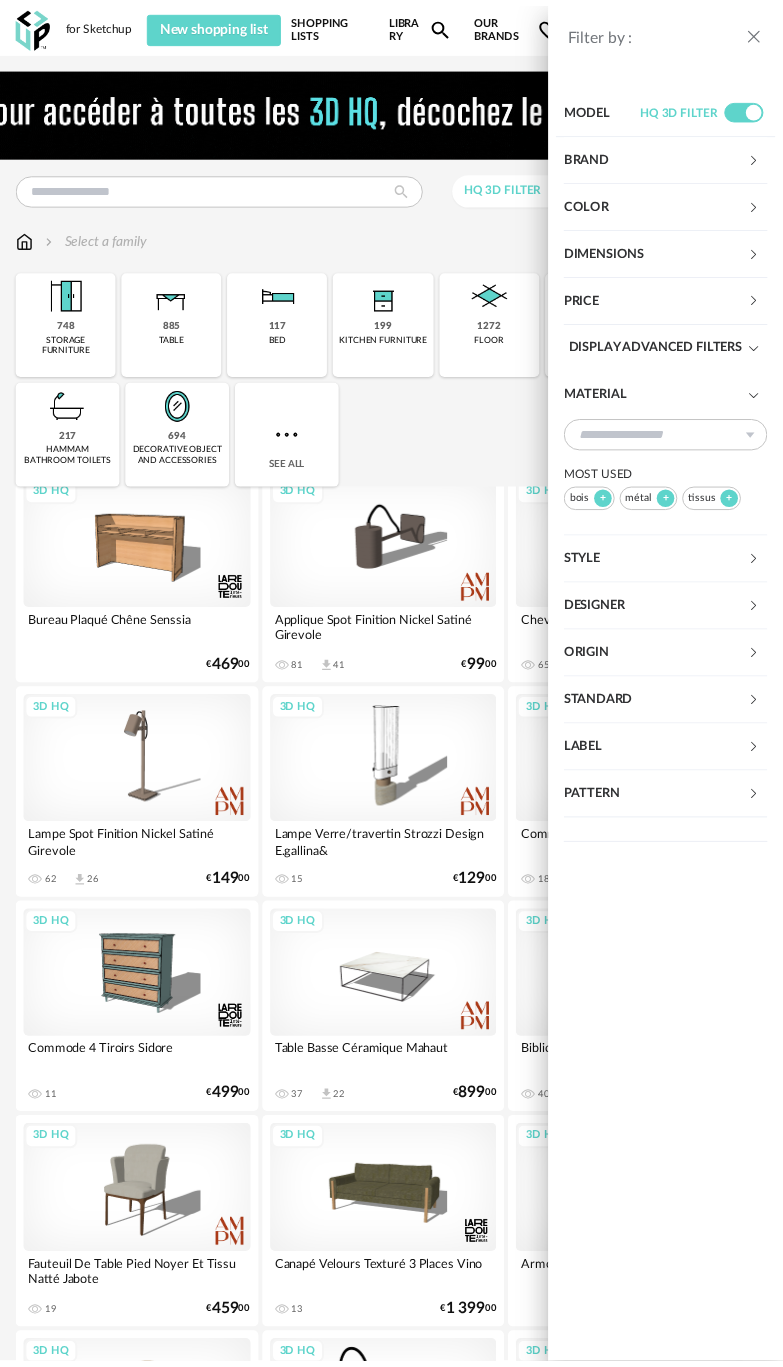scroll, scrollTop: 0, scrollLeft: 0, axis: both 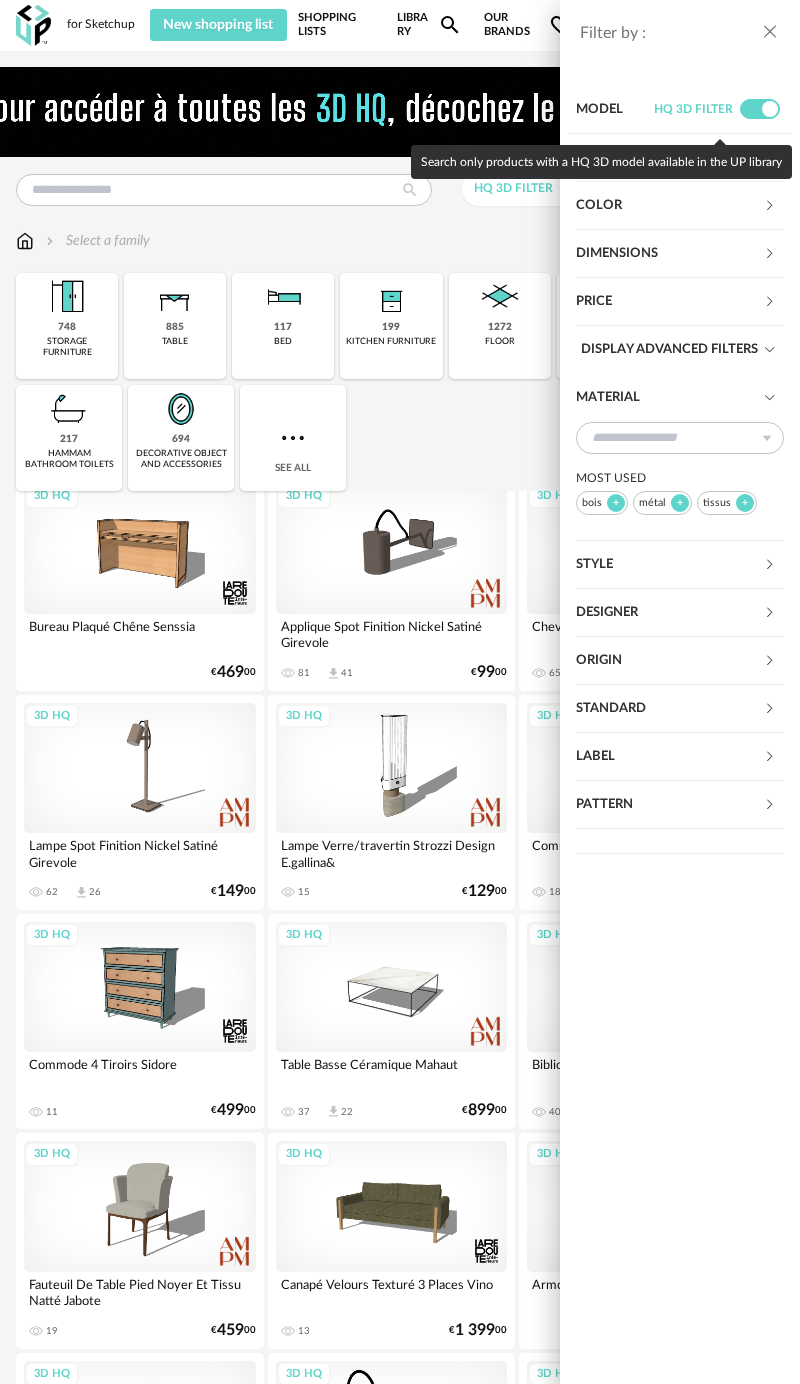 click at bounding box center (760, 109) 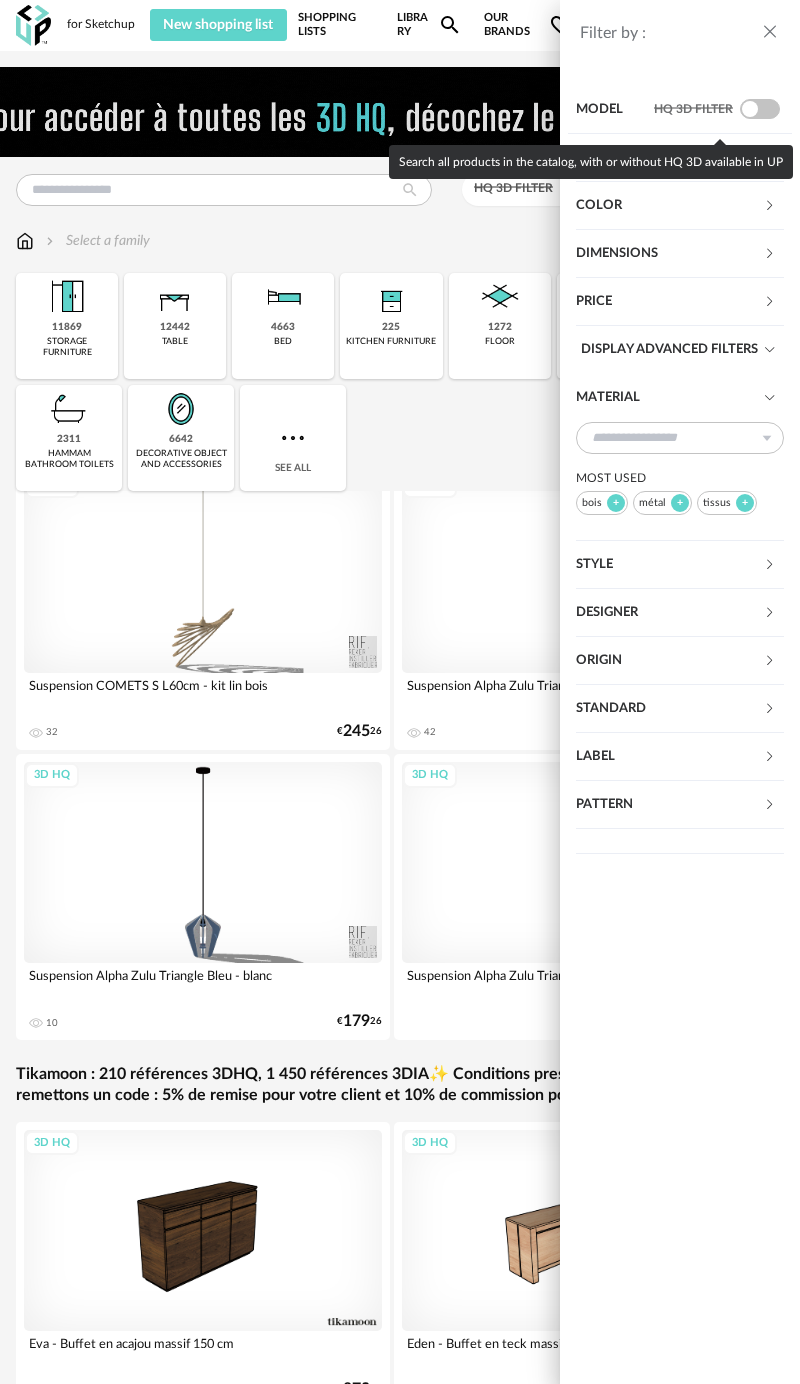 click at bounding box center [760, 109] 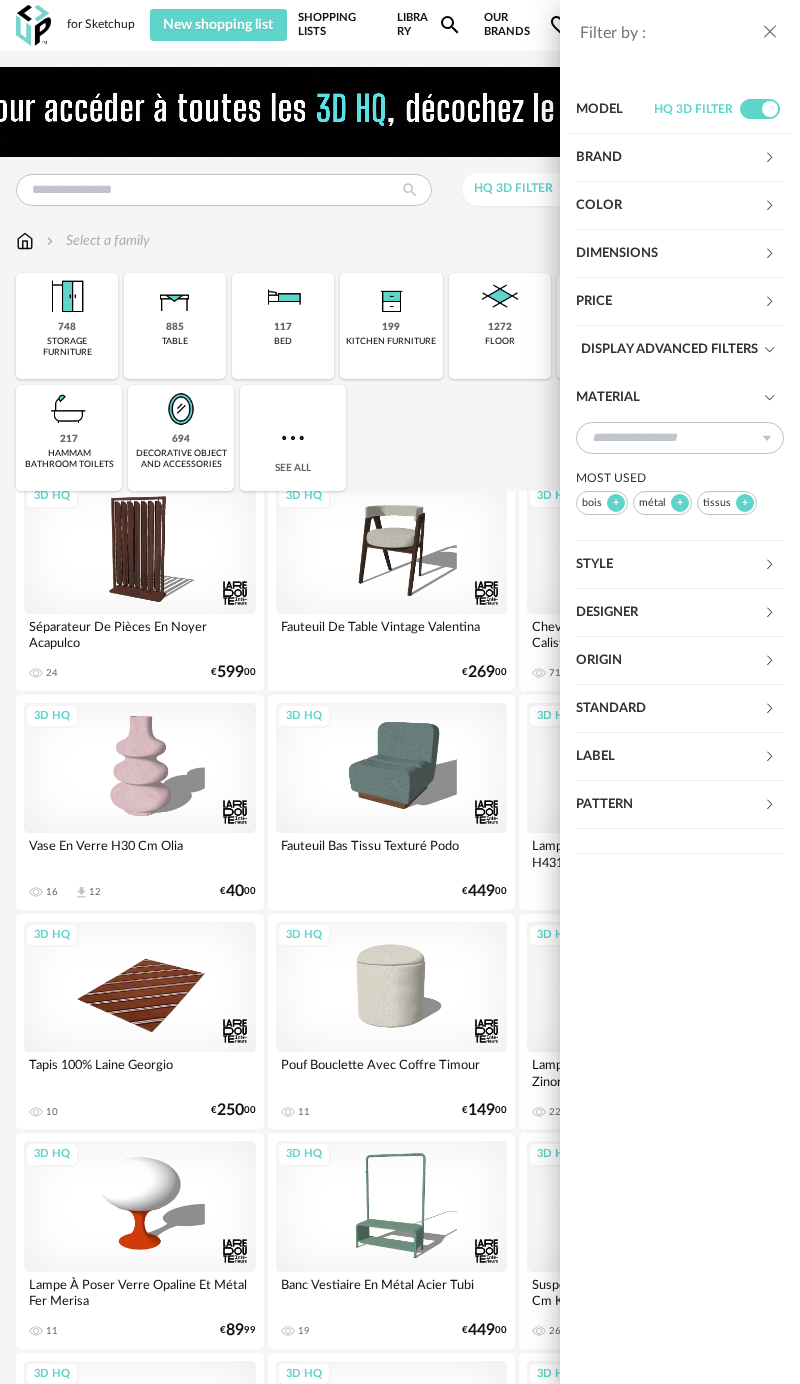 click on "Price" at bounding box center [669, 302] 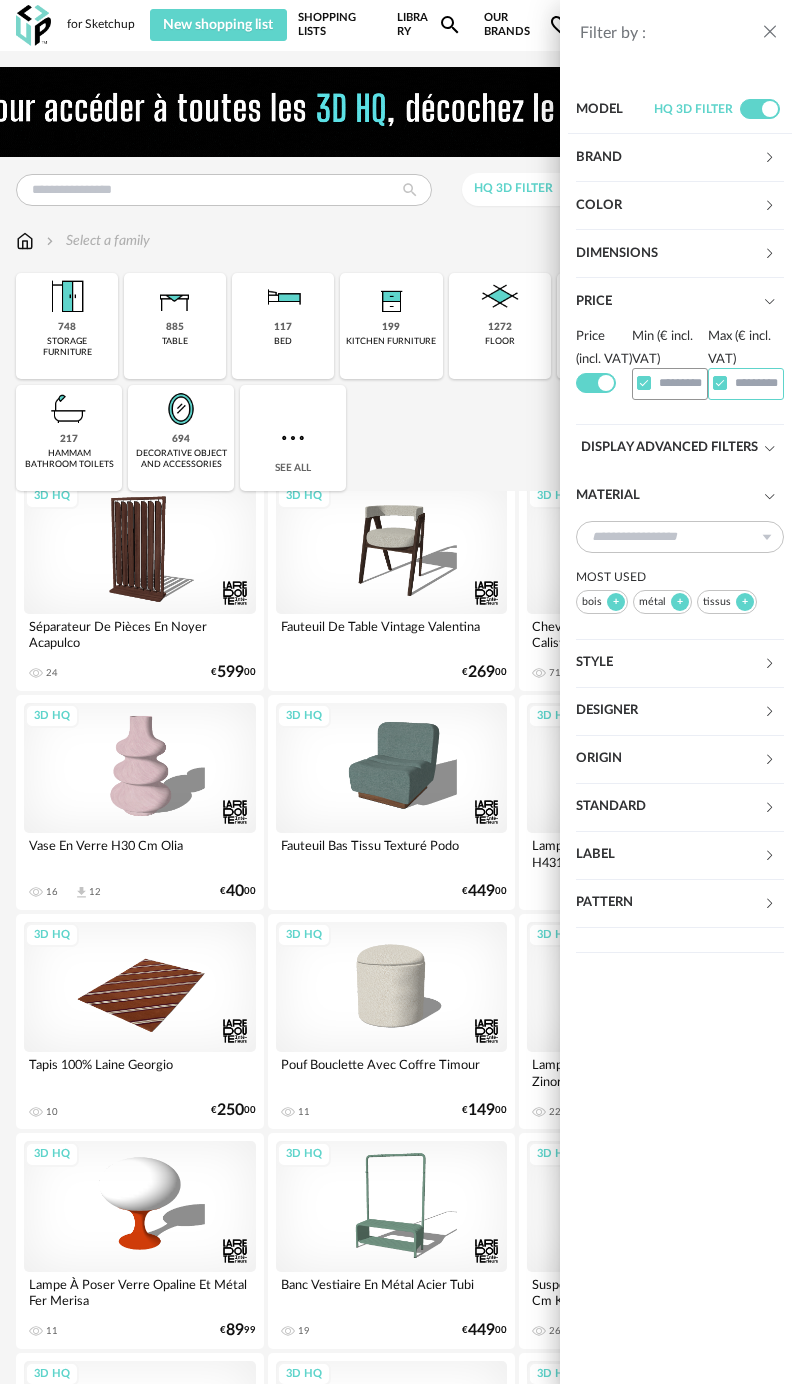 click at bounding box center (746, 383) 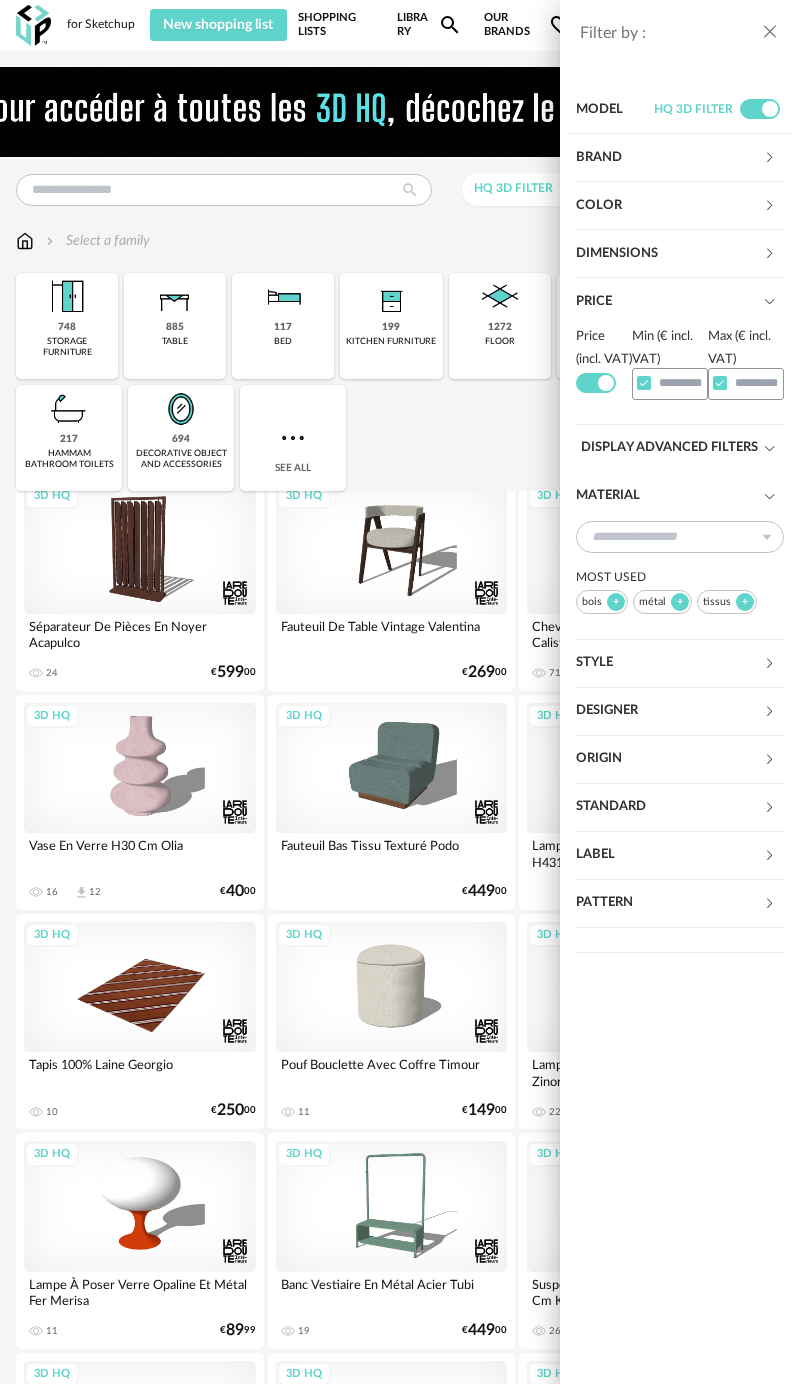 click on "Filter by :   Model
HQ 3D filter
Brand
&tradition
0
101 Copenhagen
0
366 Concept
0
AMPM
201
AYTM
0
Acte DECO
105
Airborne Design
63
Alinea
205     Arrow Right icon
Display all brands
All brands   Close icon
Color
black
1021
steel
96
beige
18
white
1685
gray
1106
brown
1876
yellow
151
orange
62
red
154
pink
128
purple
22
blue
413
green
532
transparent
55
silver
17
gold - brass
258
wood
812
multicolor
206
Dimensions
Height    *** 0% 10% 20% 30% 40% 50% 60% 70% 80% 90% 100%     ** 0% 10% 20% 30% 40% 50% 60%" at bounding box center [400, 692] 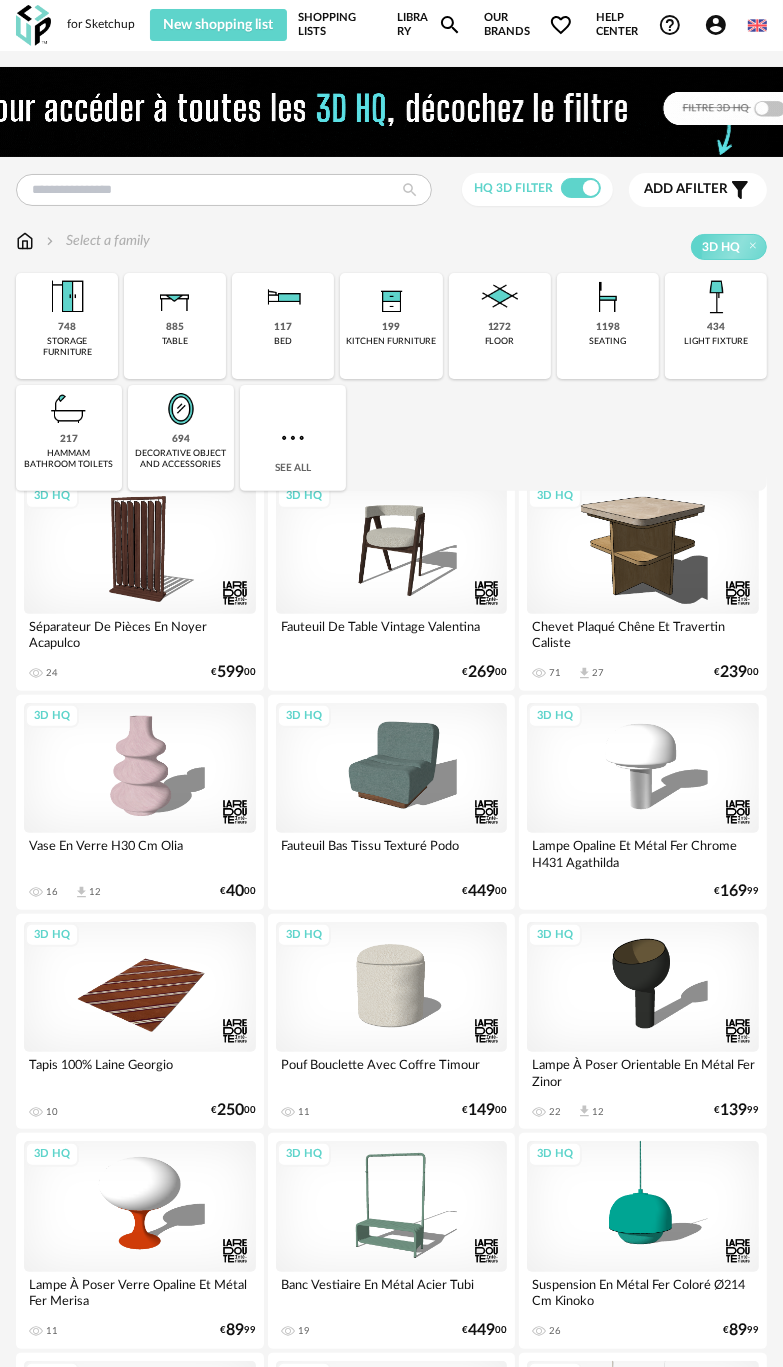 click on "Account Circle icon" 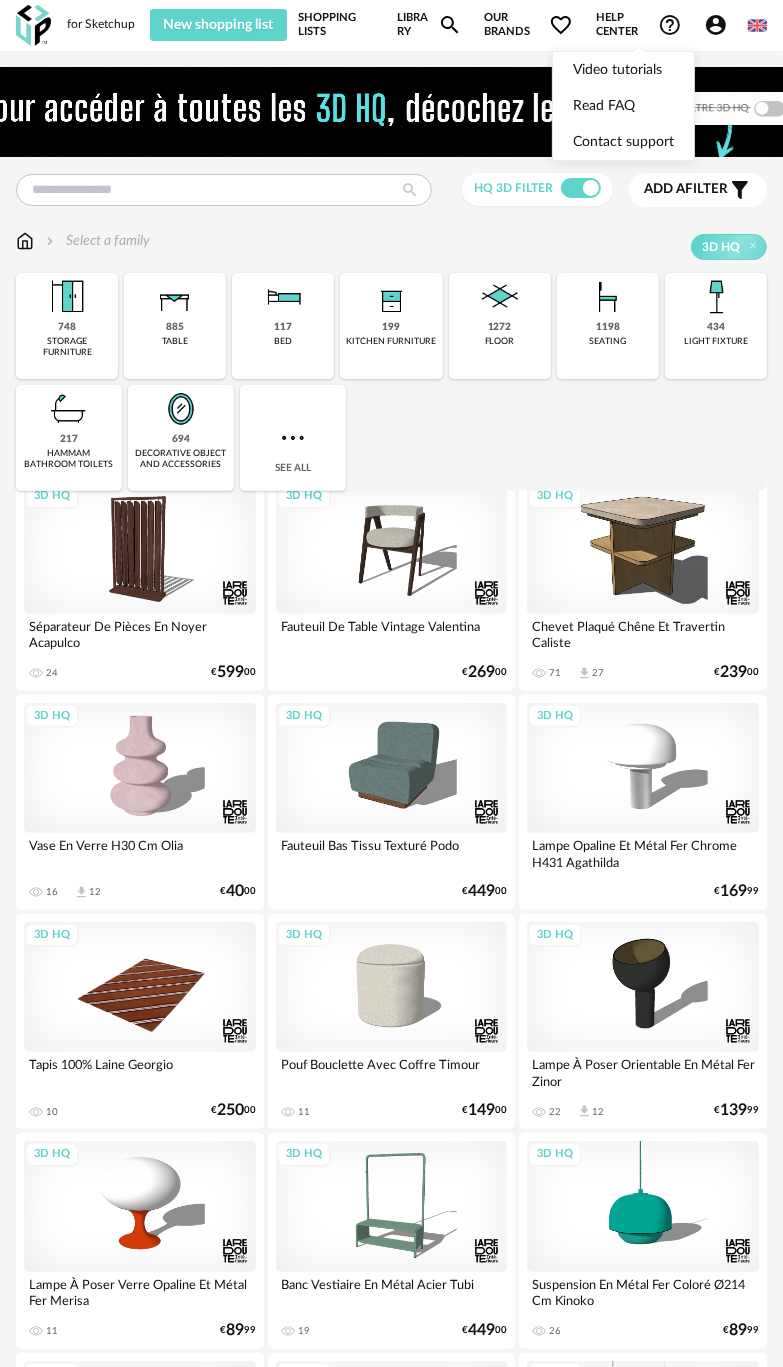click on "Help center Help Circle Outline icon" at bounding box center [639, 25] 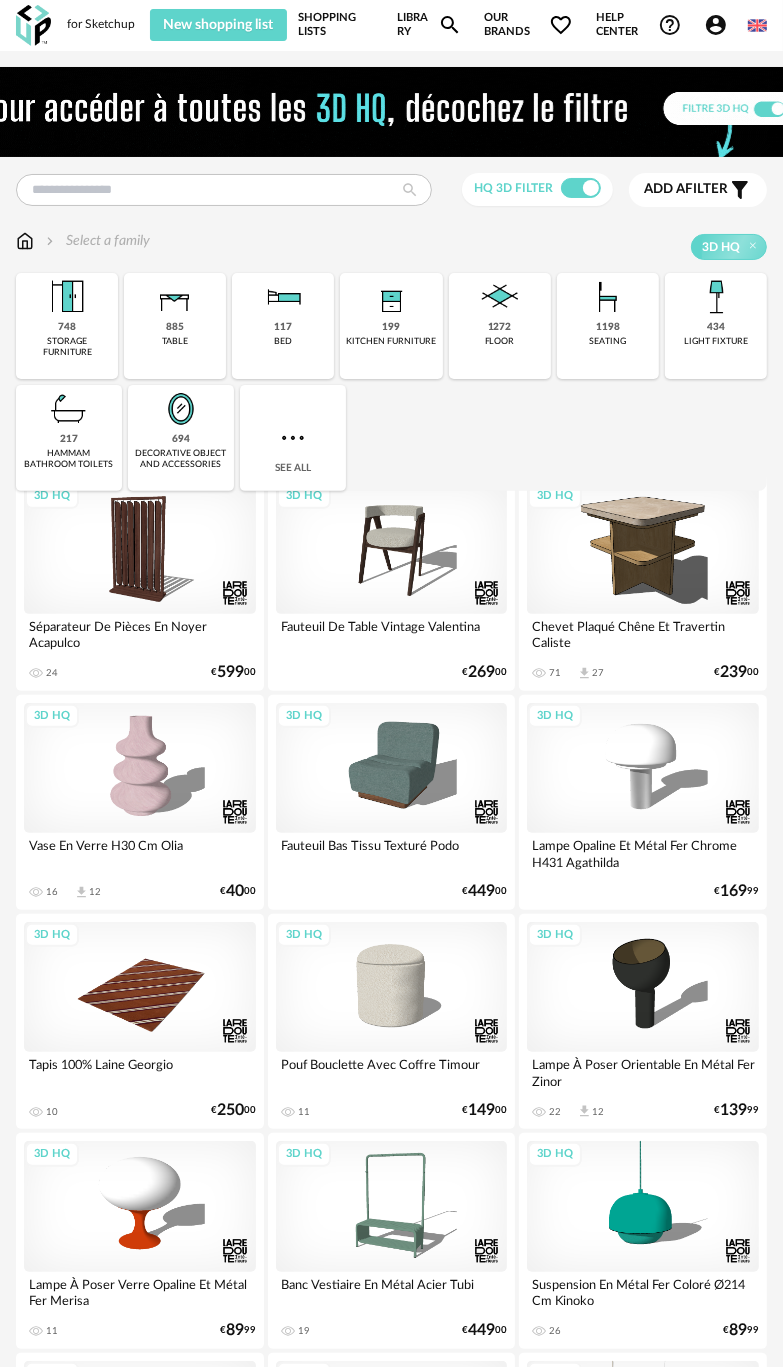 click on "Our brands Heart Outline icon" at bounding box center (528, 25) 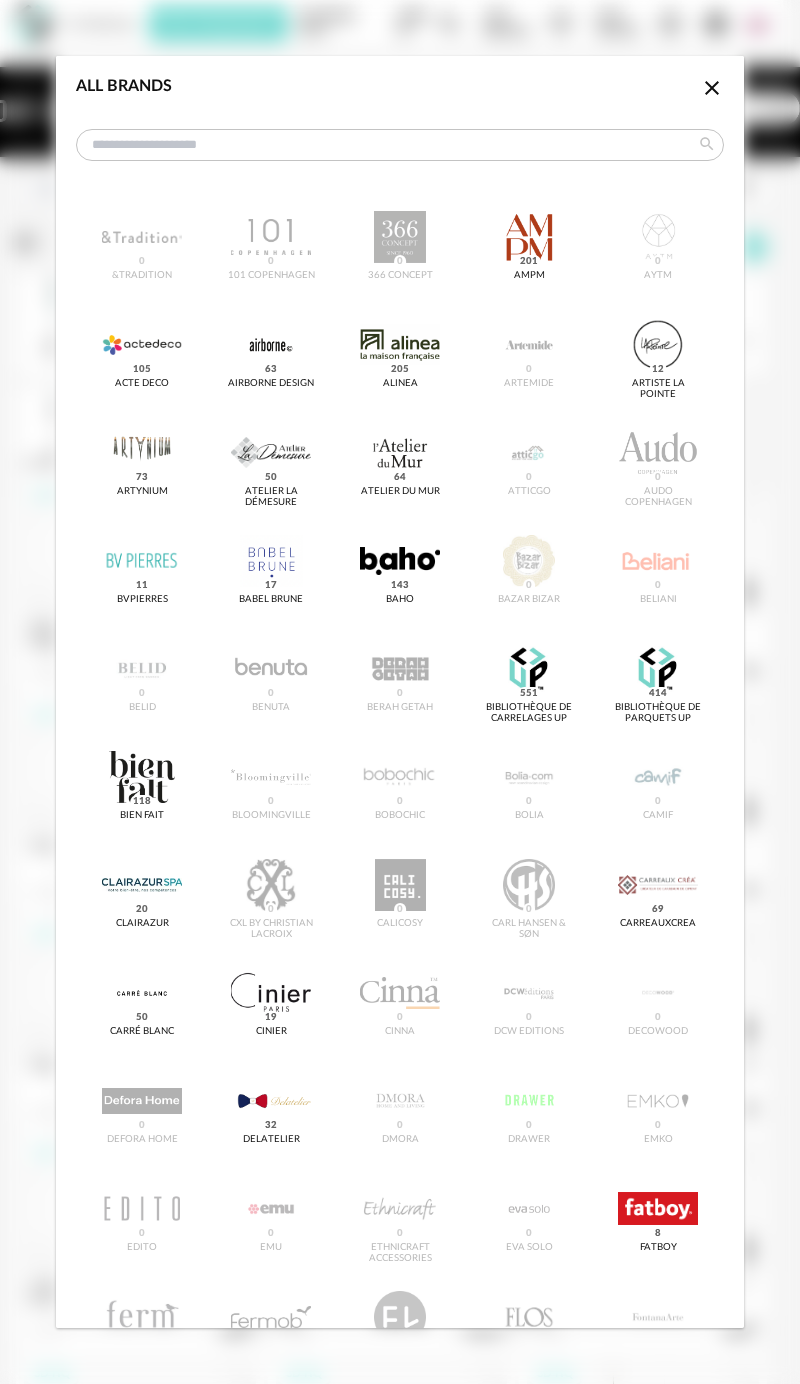 click on "Close icon" 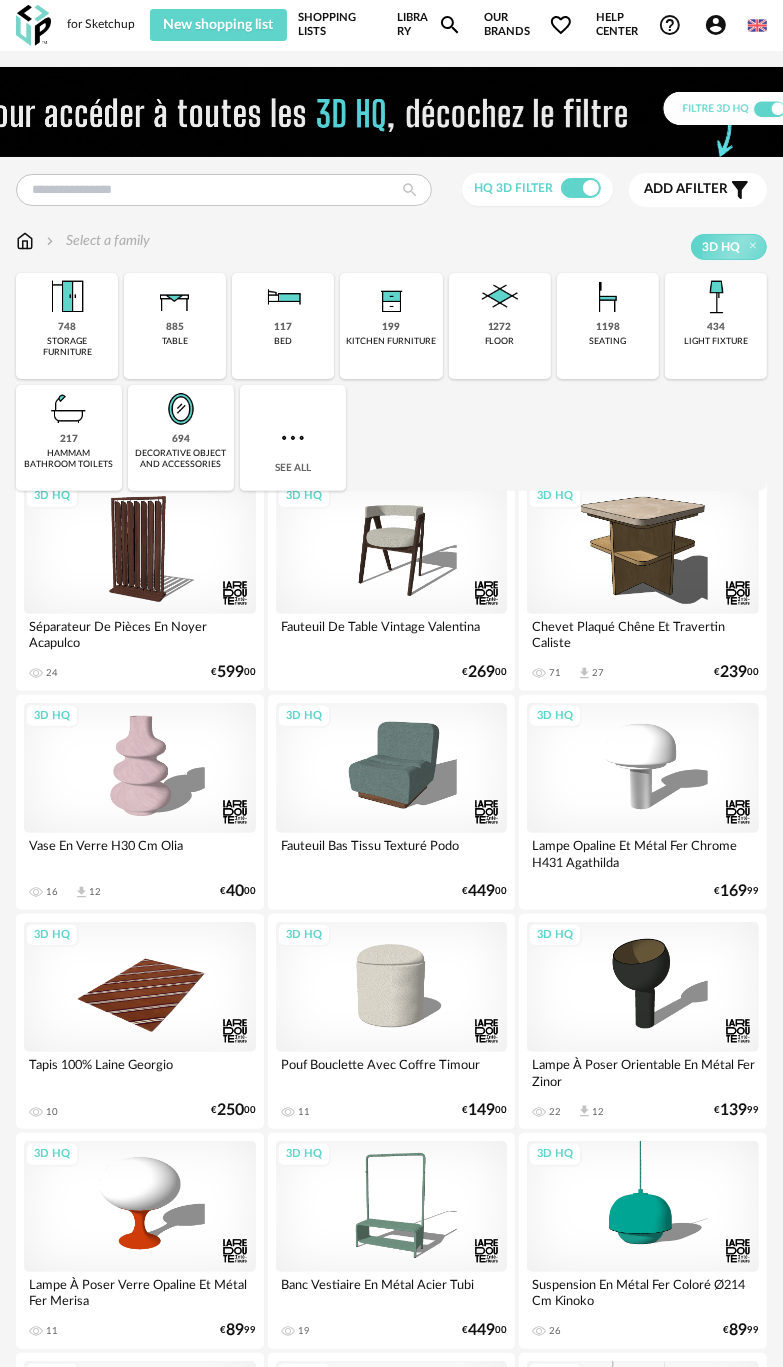 click on "Our brands Heart Outline icon" at bounding box center (528, 25) 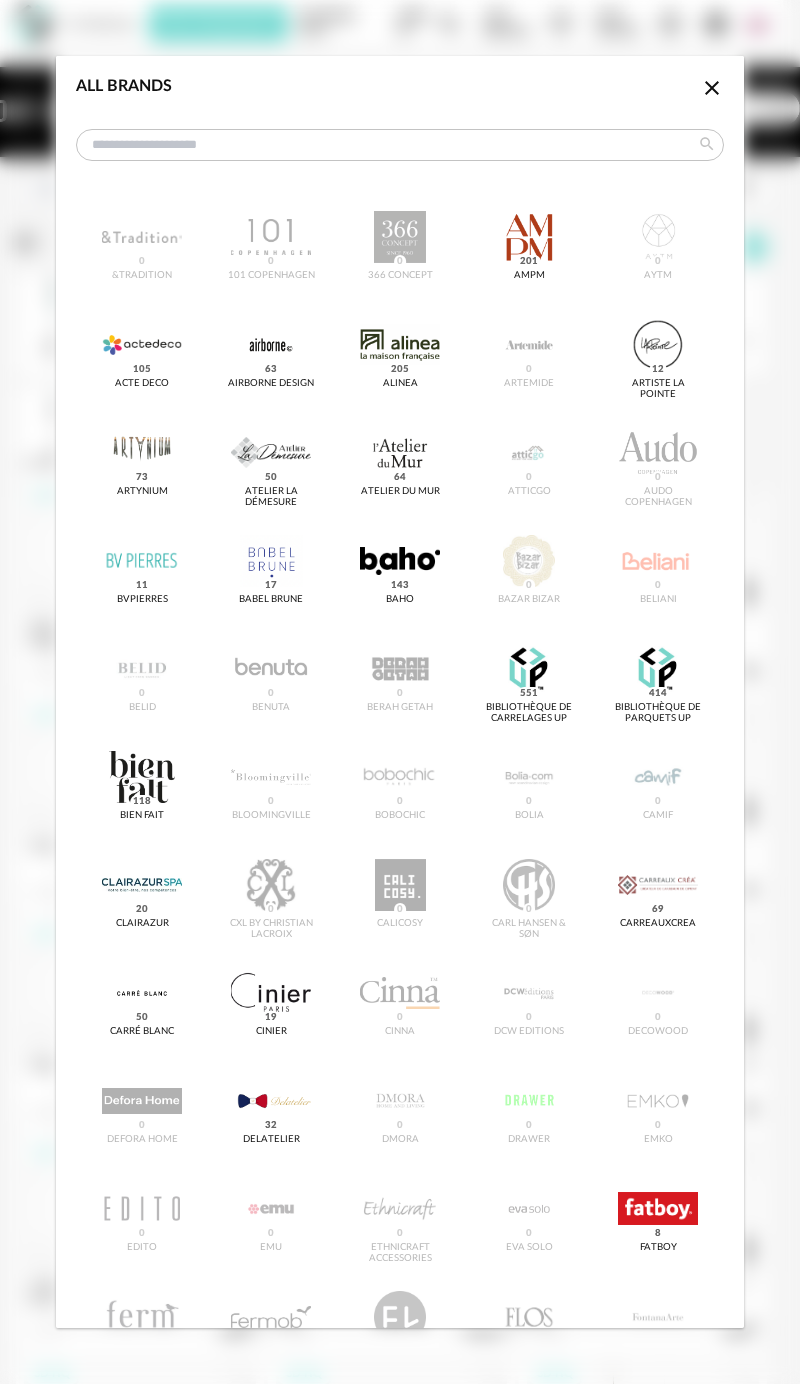 click on "Close icon" 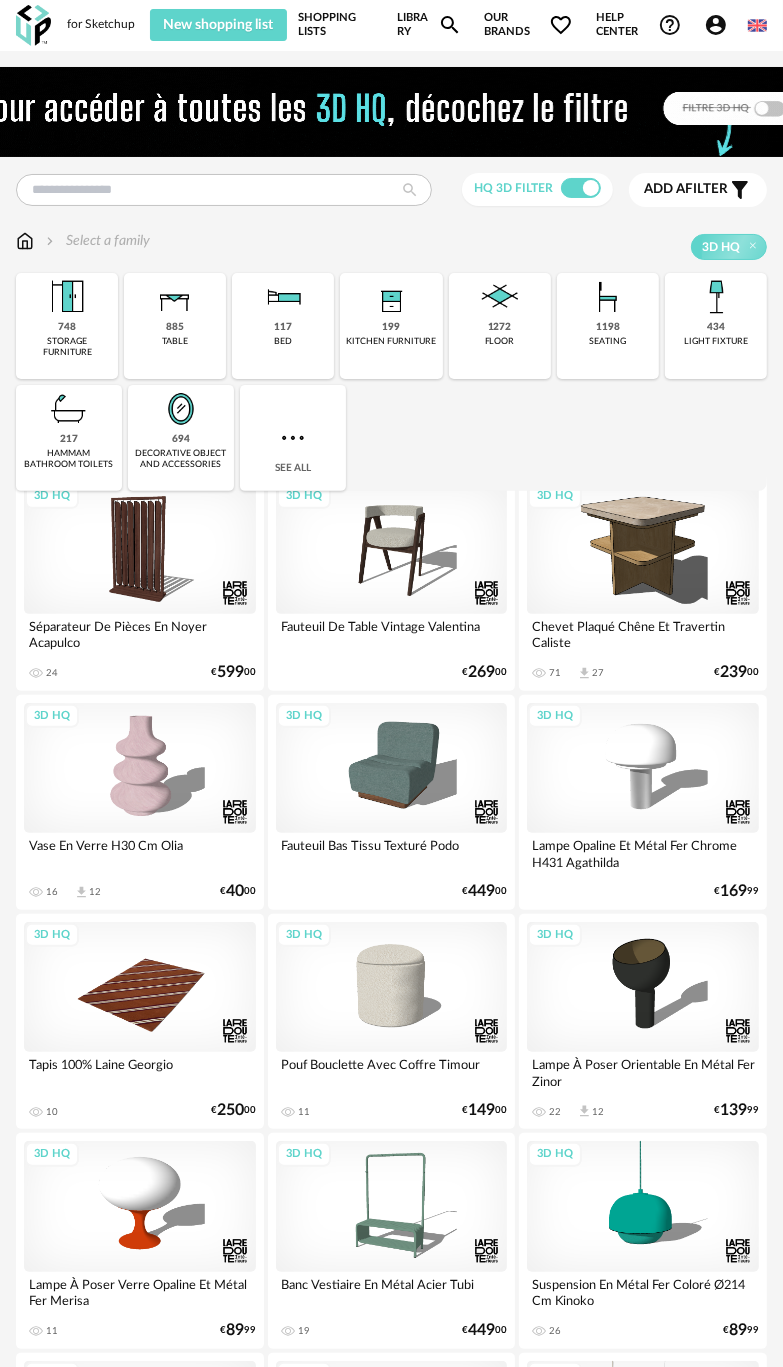 click on "Library Magnify icon" at bounding box center [429, 25] 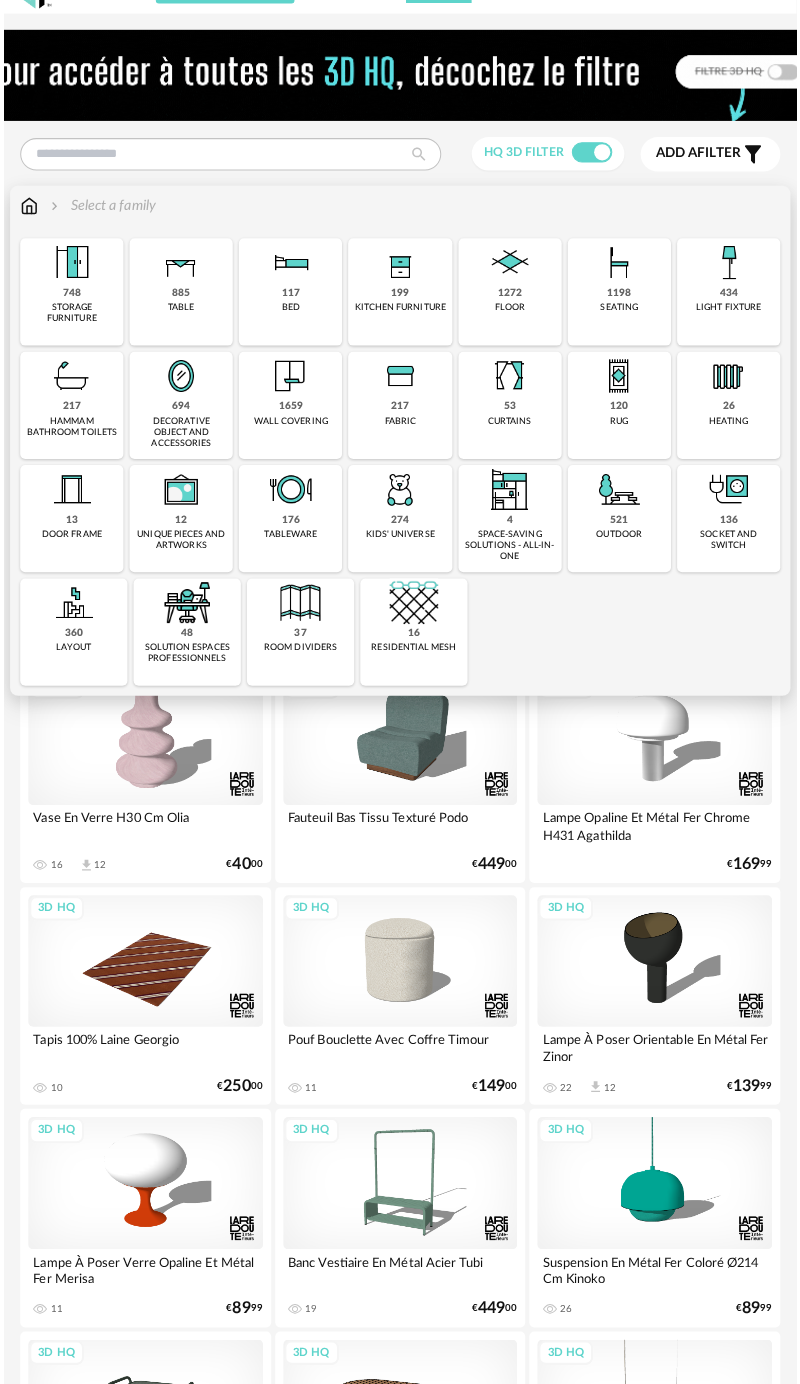 scroll, scrollTop: 0, scrollLeft: 0, axis: both 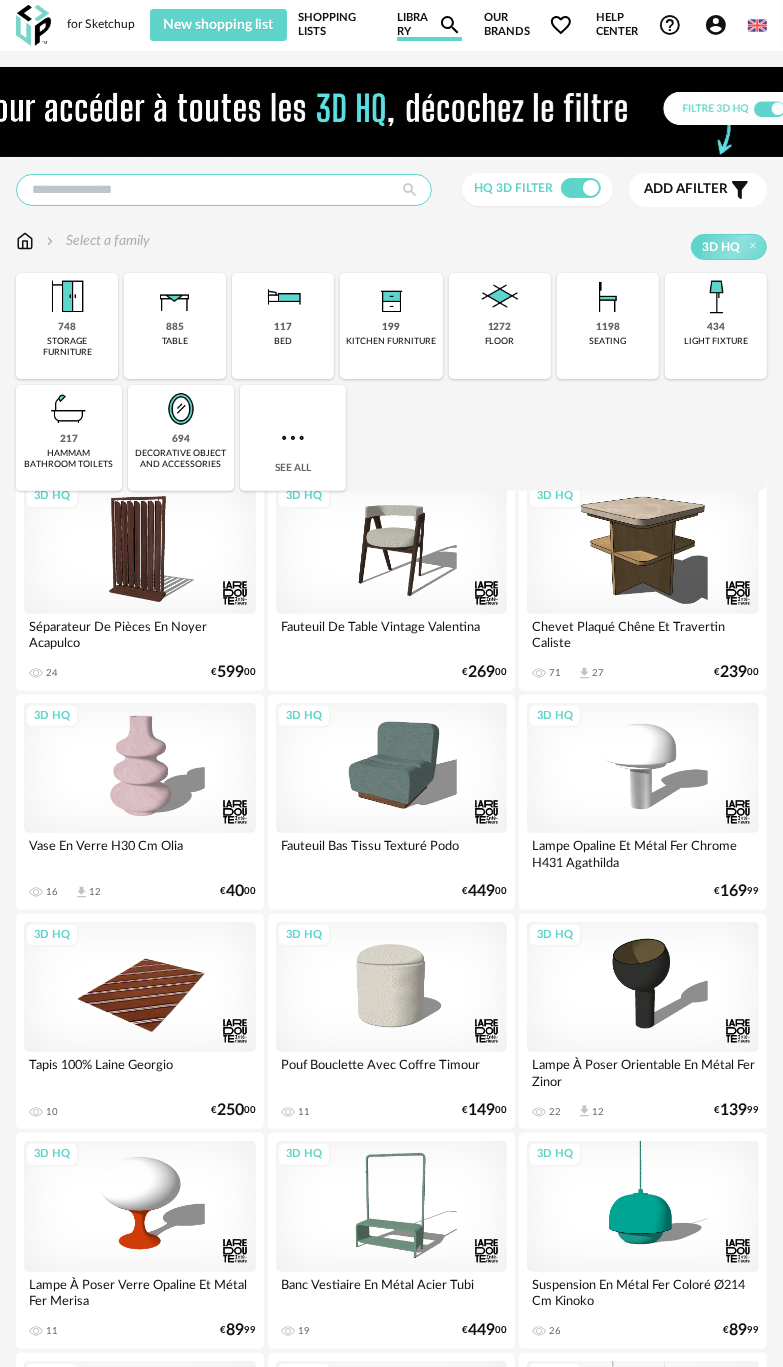click at bounding box center [224, 190] 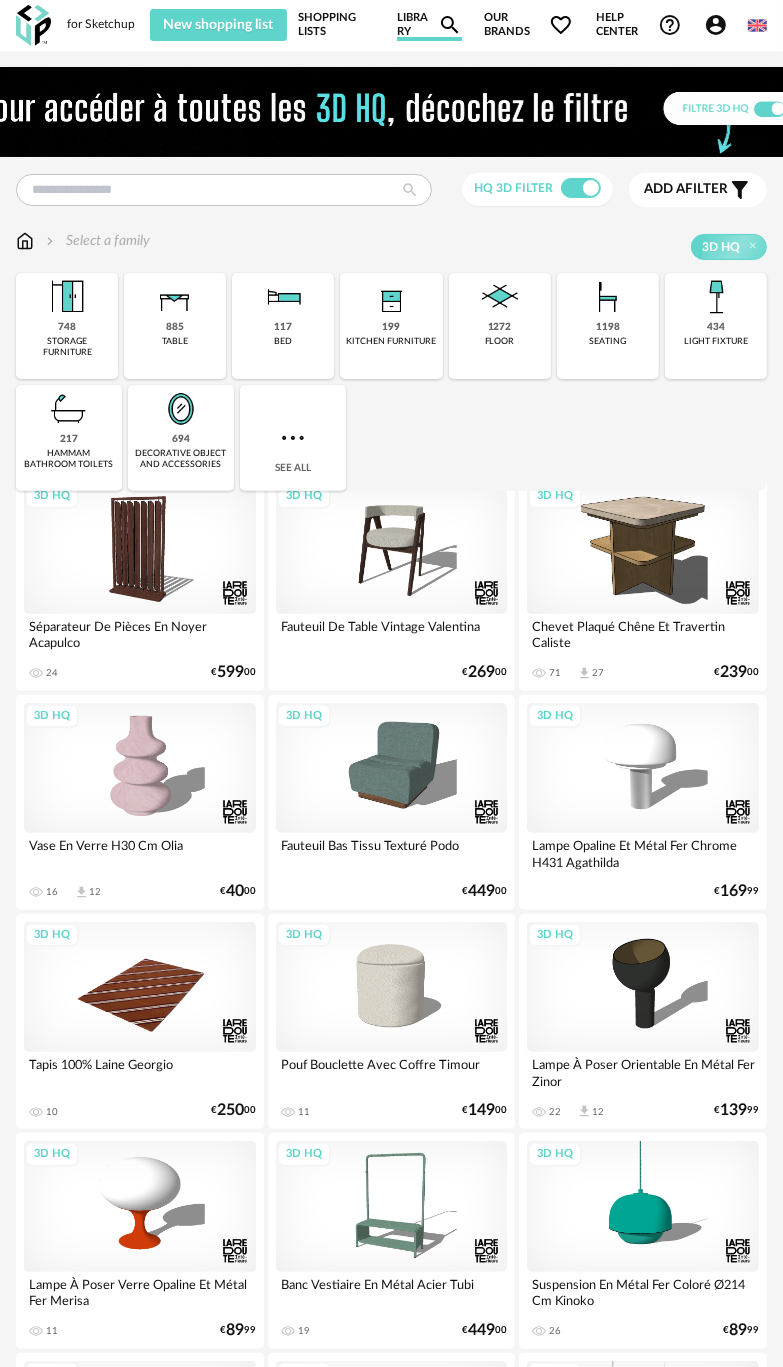 click on "Add a  filter s   Filter icon" at bounding box center [698, 190] 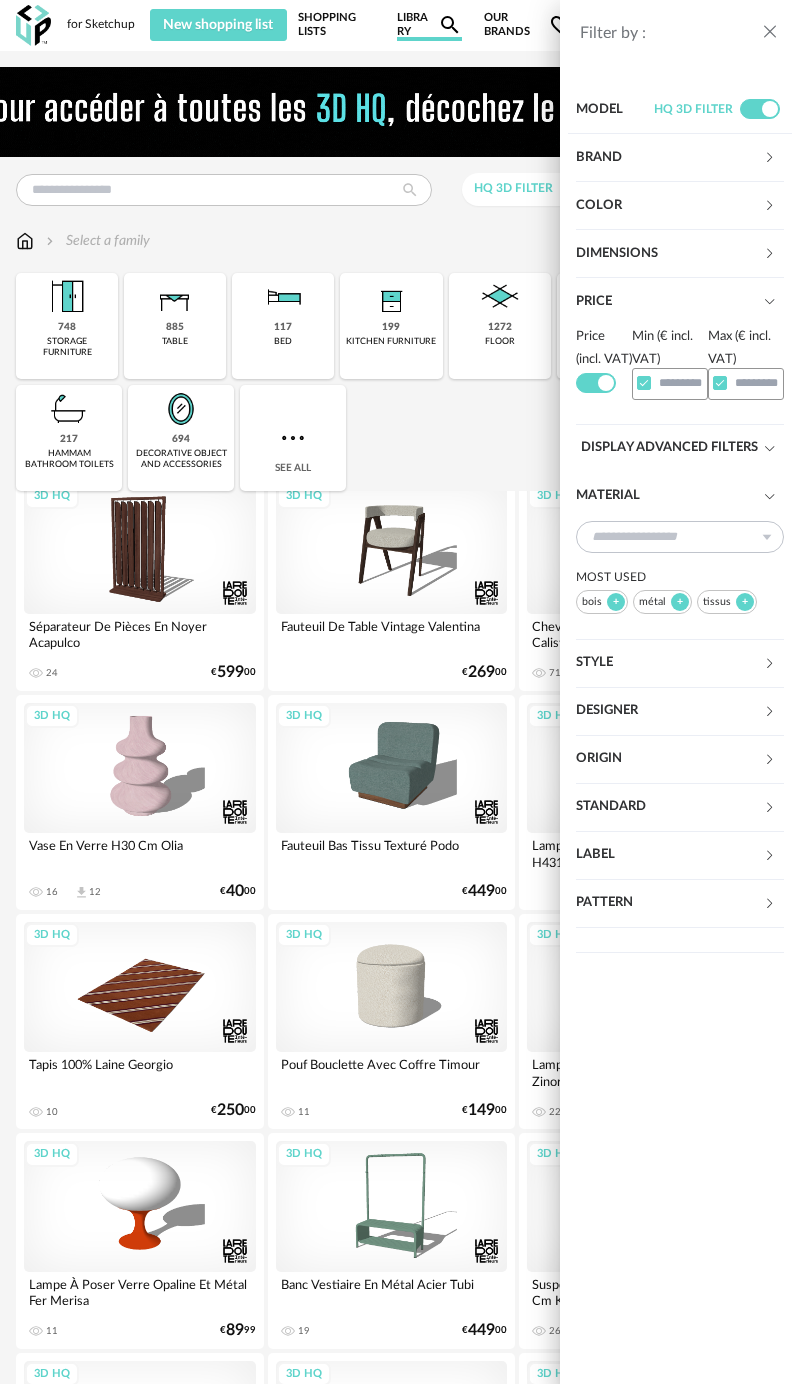click at bounding box center [766, 537] 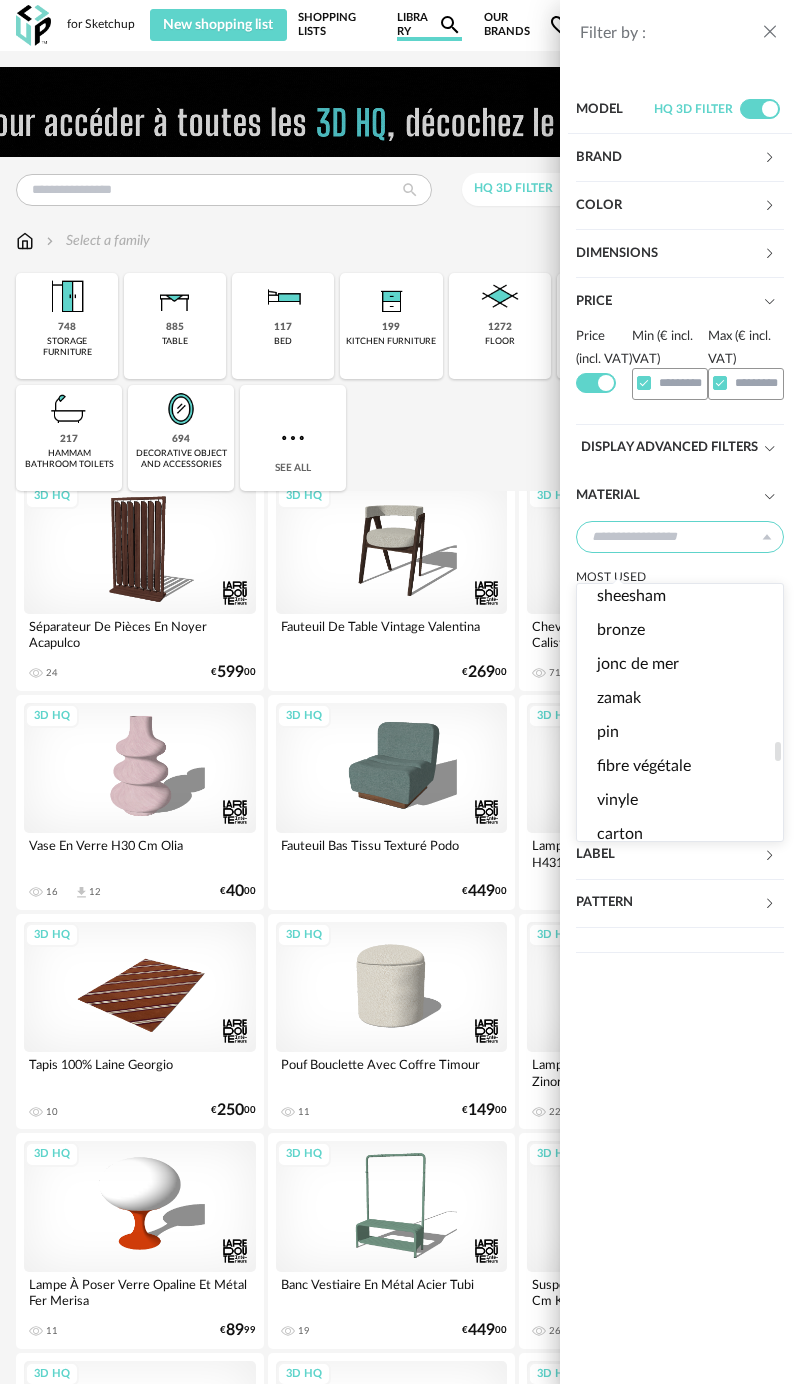 scroll, scrollTop: 2400, scrollLeft: 0, axis: vertical 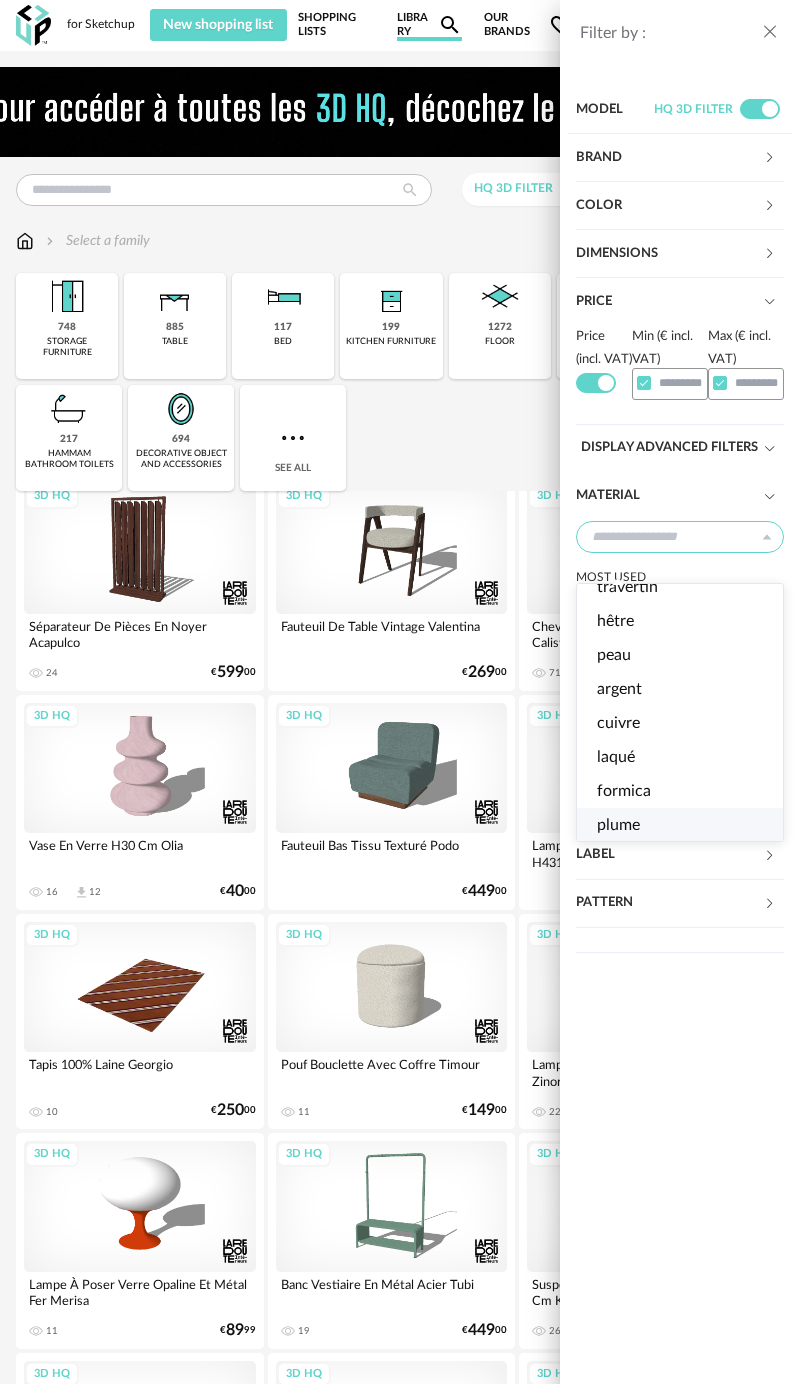 click on "Model
HQ 3D filter
Brand
&tradition
0
101 Copenhagen
0
366 Concept
0
AMPM
201
AYTM
0
Acte DECO
105
Airborne Design
63
Alinea
205     Arrow Right icon
Display all brands
Color
black
1021
steel
96
beige
18
white
1685
gray
1106
brown
1876
yellow
151
orange
62
red
154
pink
128
purple
22
blue
413
green
532
transparent
55
silver
17
gold - brass
258
wood
812
multicolor
206
Dimensions
Height    *** 0% 10% 20% 30% 40% 50% 60% 70% 80% 90% 100%     ** 0% 10% 20% 30% 40% 50% 60% 70% 80% 90% 100%     Width    *** 0% 10%" at bounding box center (680, 731) 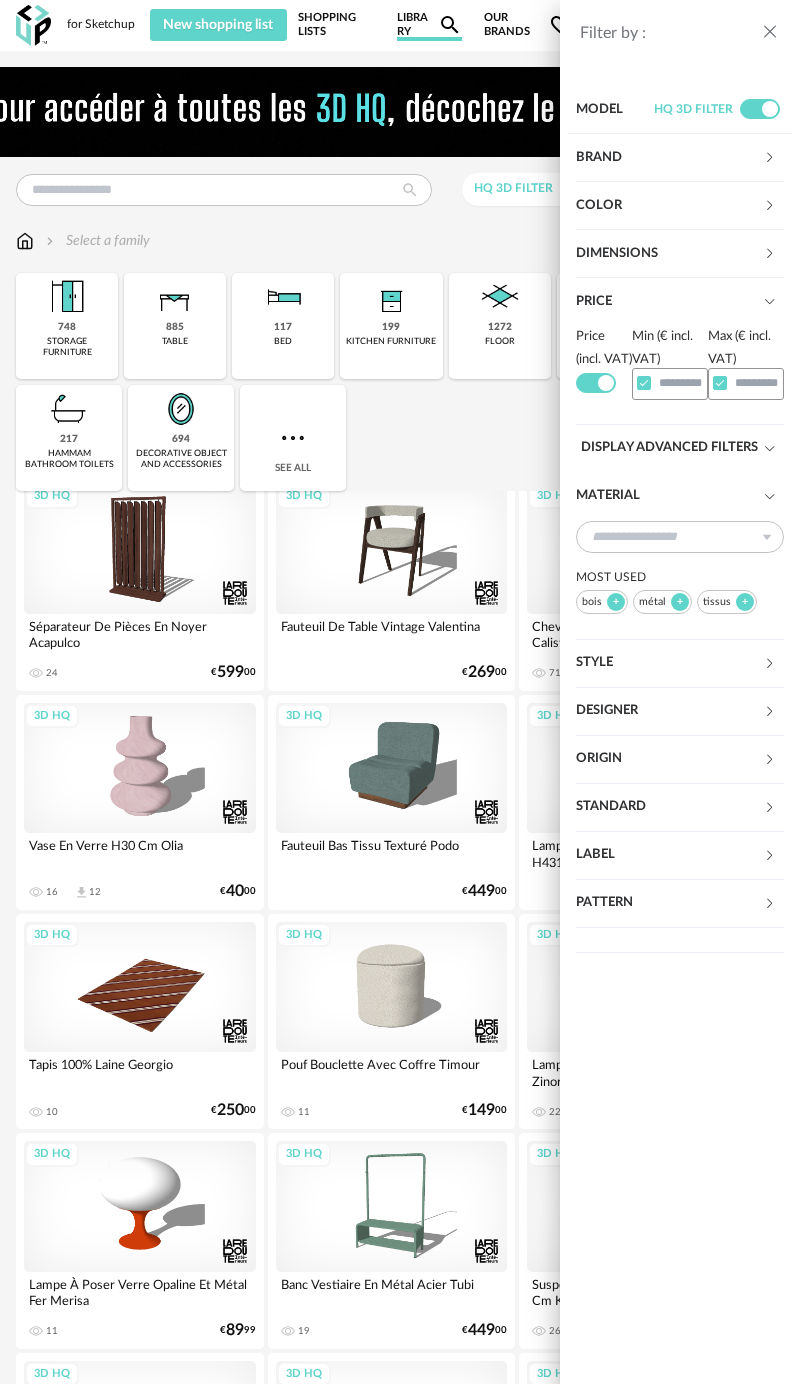 click on "Pattern" at bounding box center [669, 903] 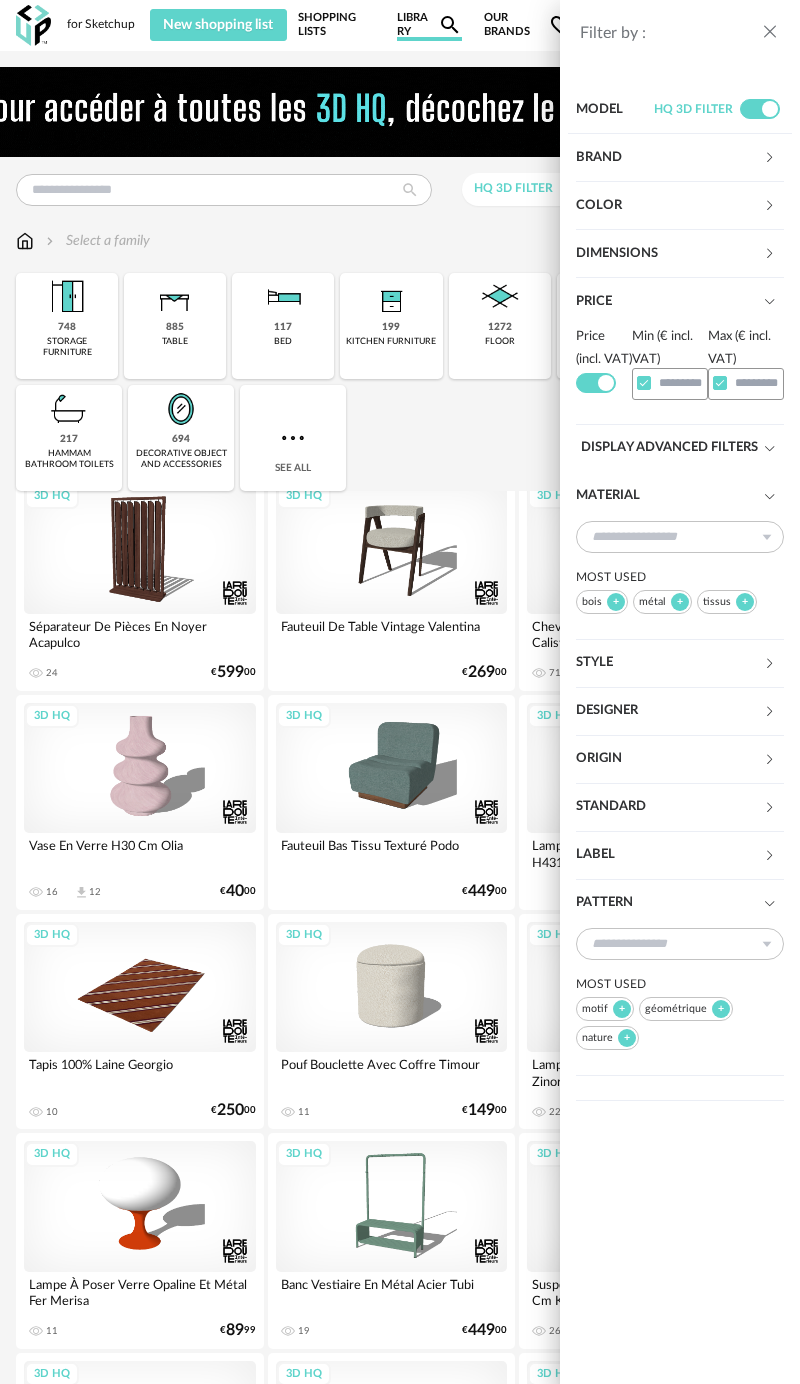 click on "Label" at bounding box center (669, 855) 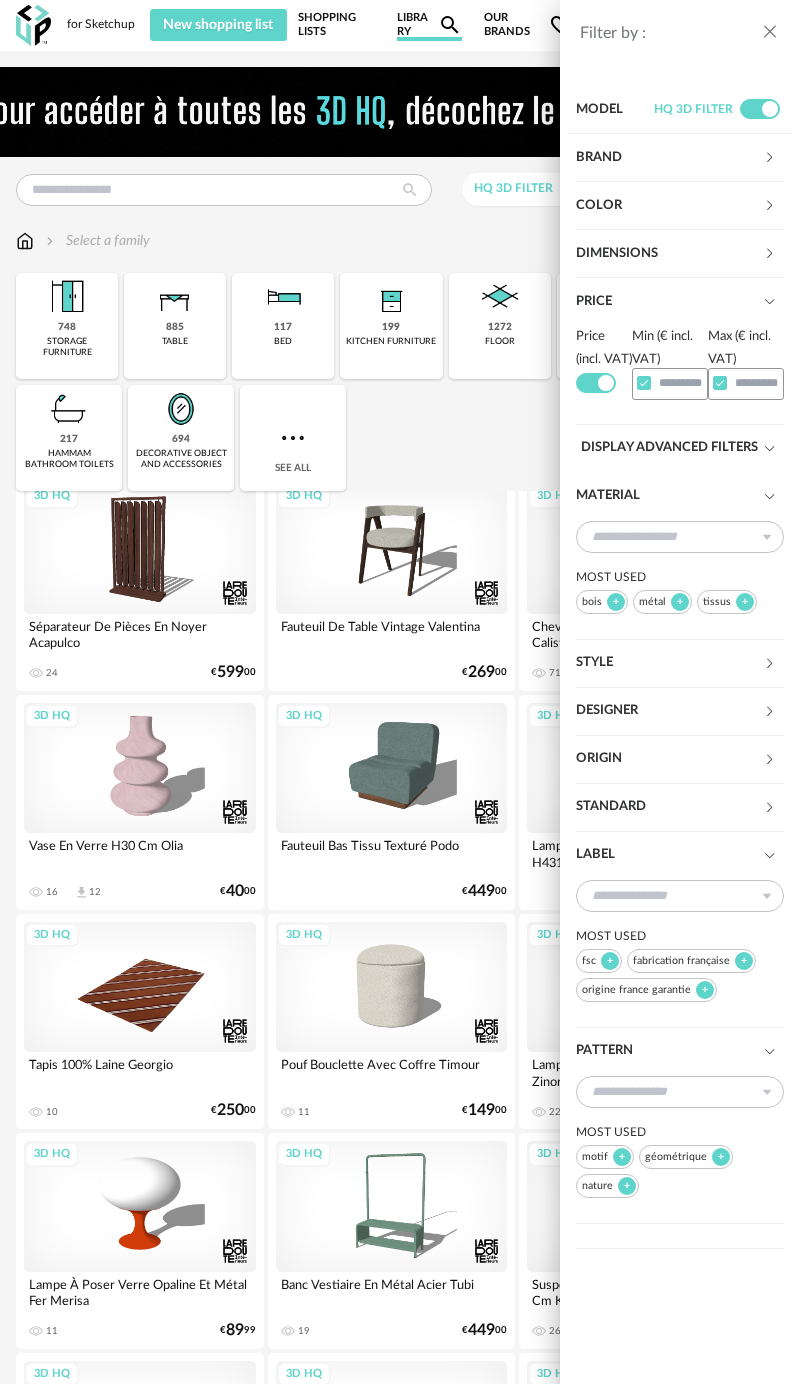 click on "Standard" at bounding box center (669, 807) 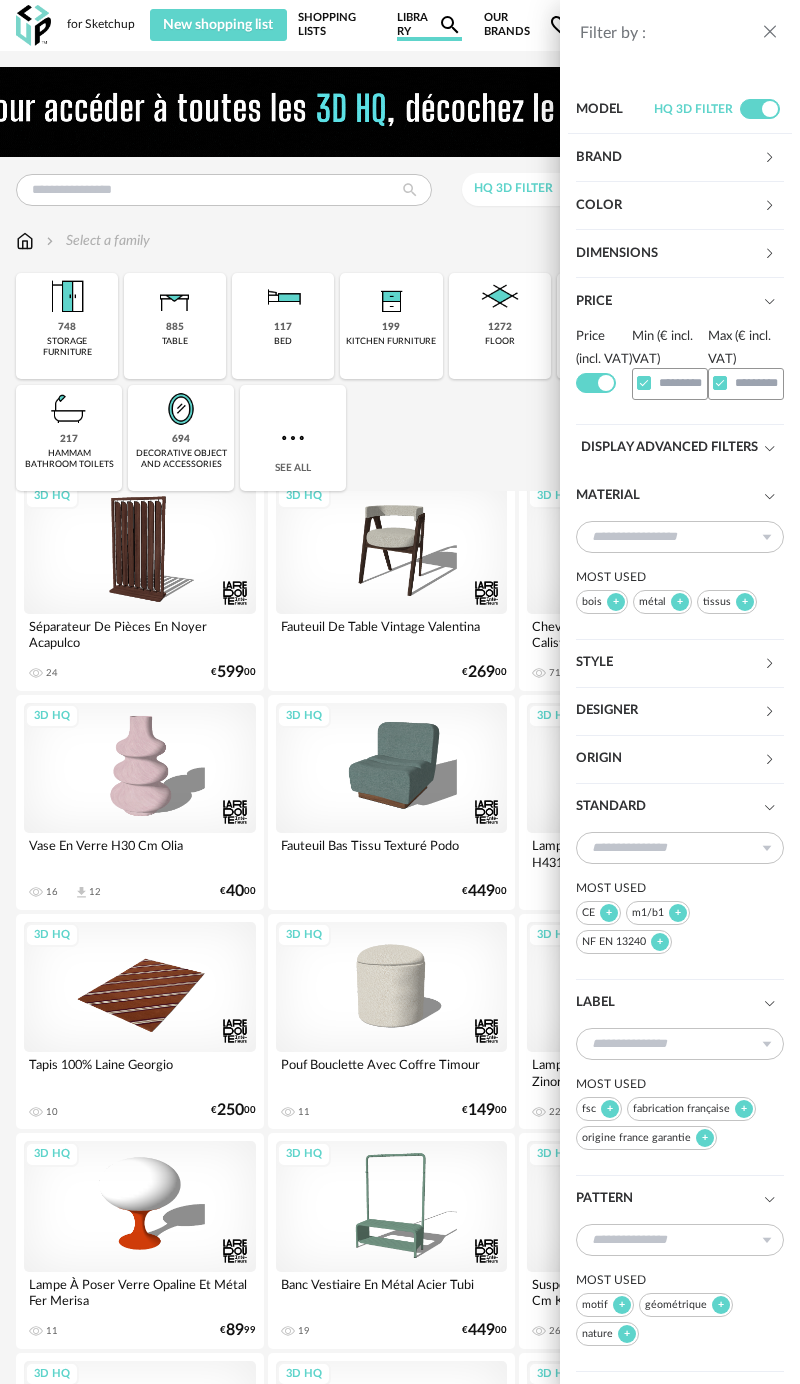 click on "Origin" at bounding box center [669, 759] 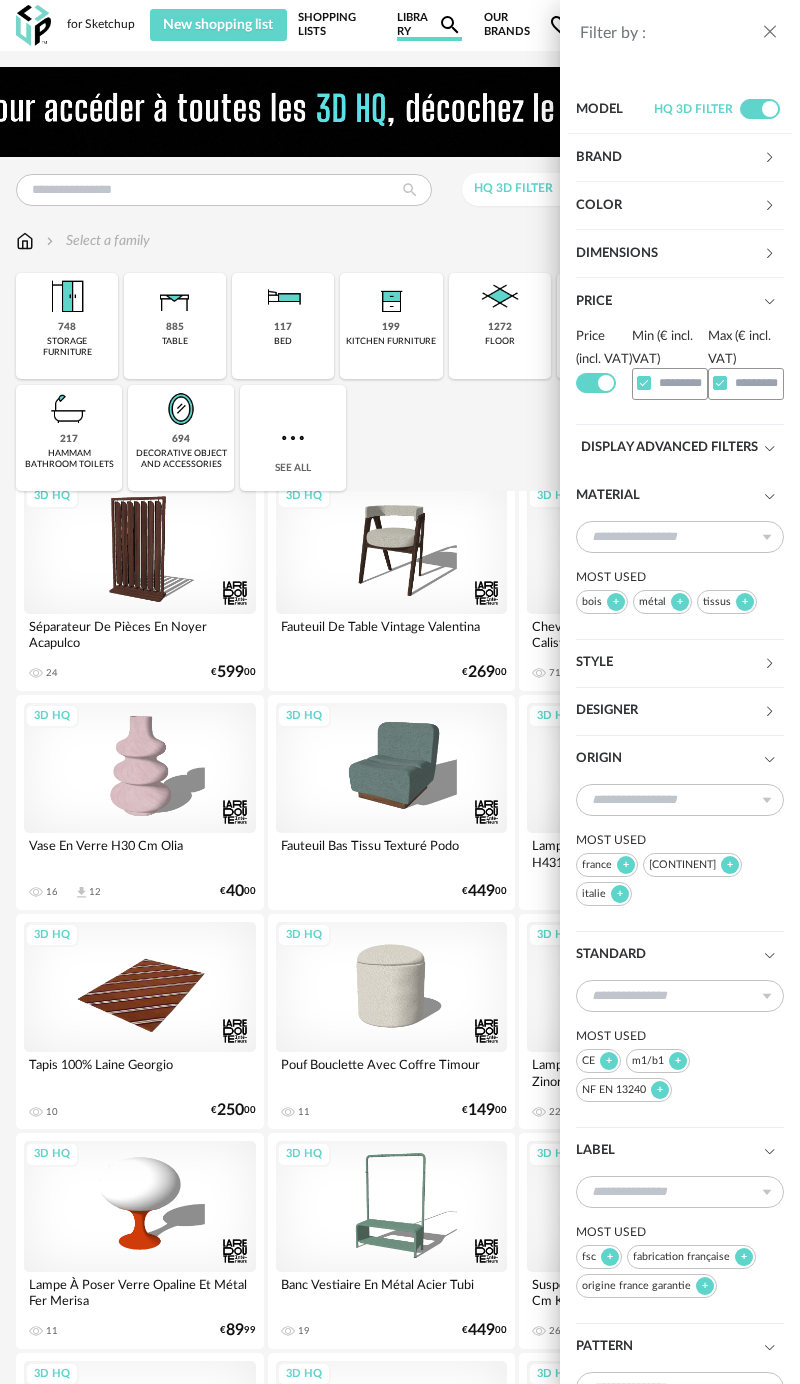 click on "Filter by :   Model
HQ 3D filter
Brand
&tradition
0
101 Copenhagen
0
366 Concept
0
AMPM
201
AYTM
0
Acte DECO
105
Airborne Design
63
Alinea
205     Arrow Right icon
Display all brands
Color
black
1021
steel
96
beige
18
white
1685
gray
1106
brown
1876
yellow
151
orange
62
red
154
pink
128
purple
22
blue
413
green
532
transparent
55
silver
17
gold - brass
258
wood
812
multicolor
206
Dimensions
Height    *** 0% 10% 20% 30% 40% 50% 60% 70% 80% 90% 100%     ** 0% 10% 20% 30% 40% 50% 60% 70% 80% 90% 100%     Width" at bounding box center (400, 692) 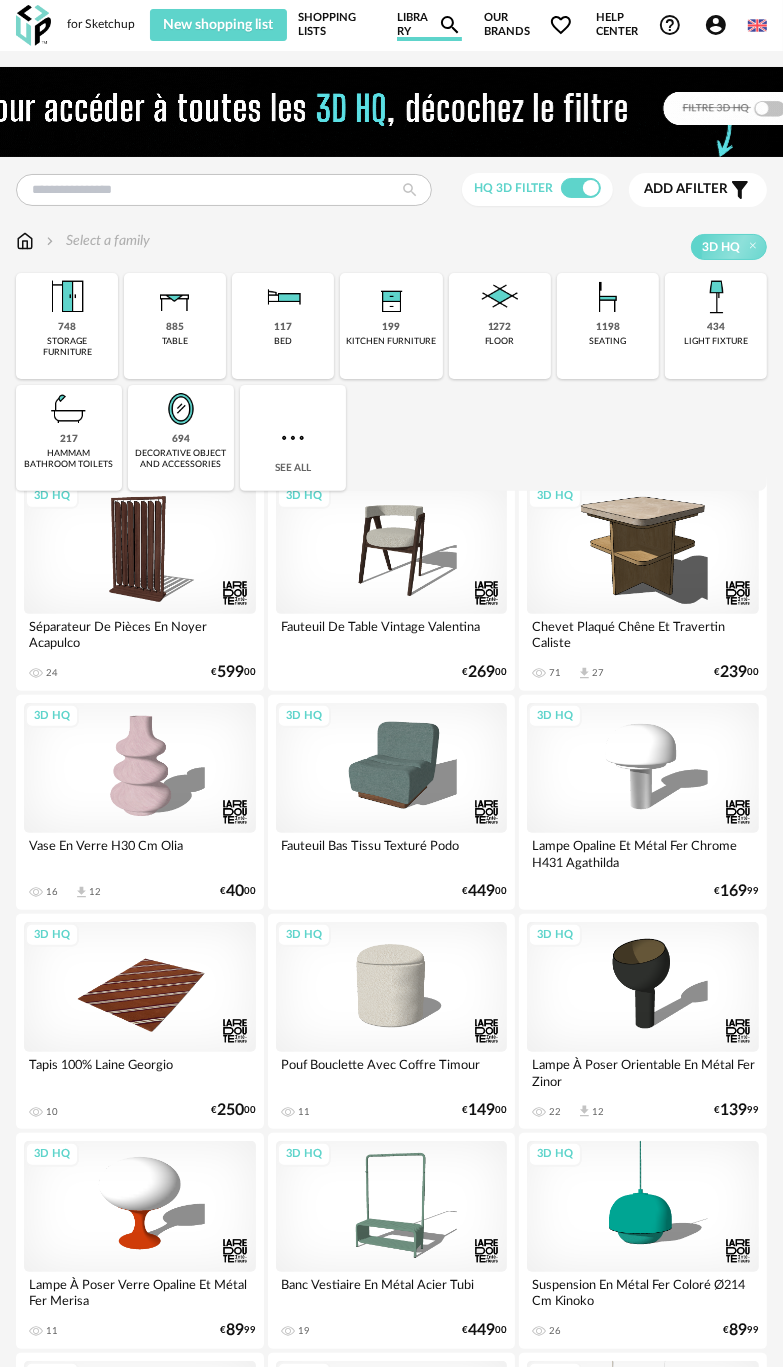 click on "Shopping Lists" at bounding box center (336, 25) 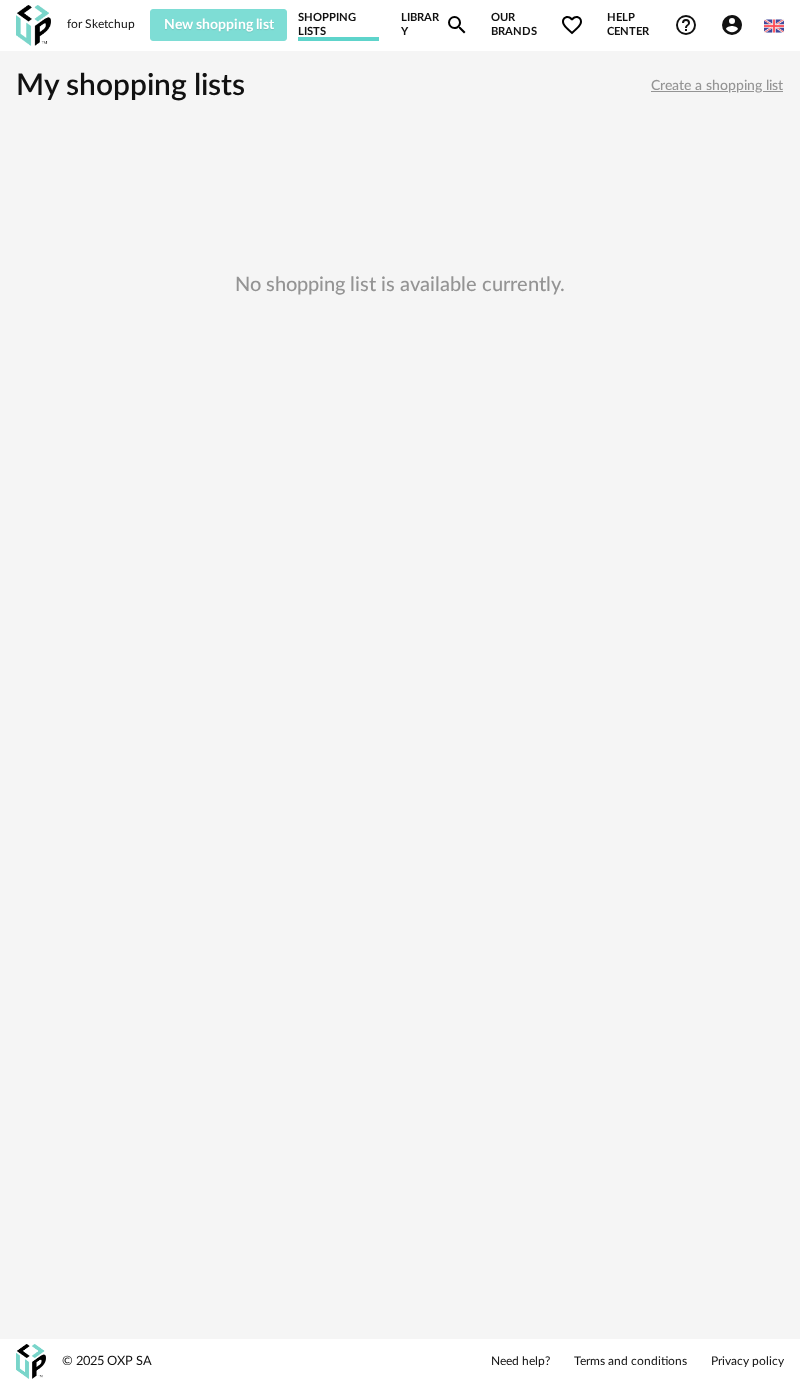 click on "New shopping list" at bounding box center (219, 25) 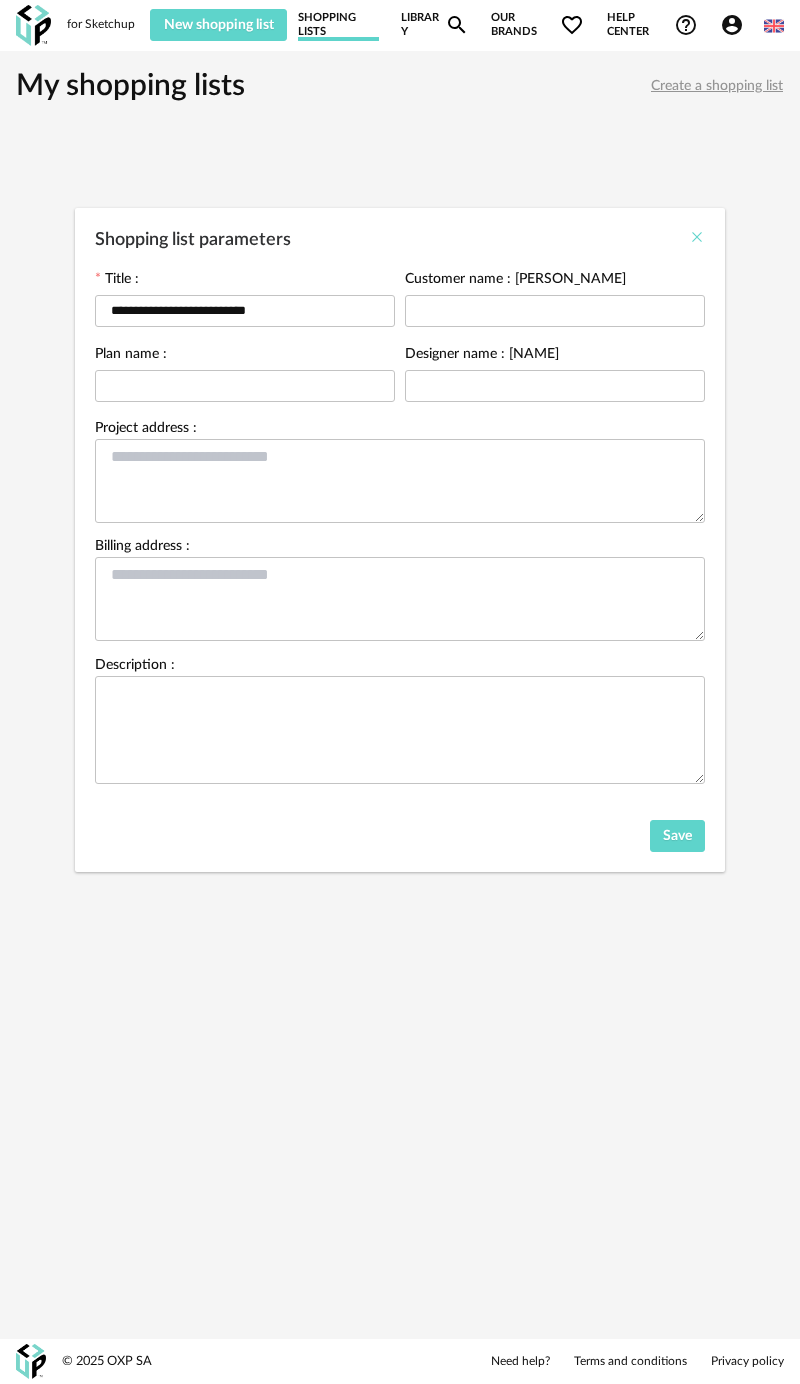 click at bounding box center (697, 237) 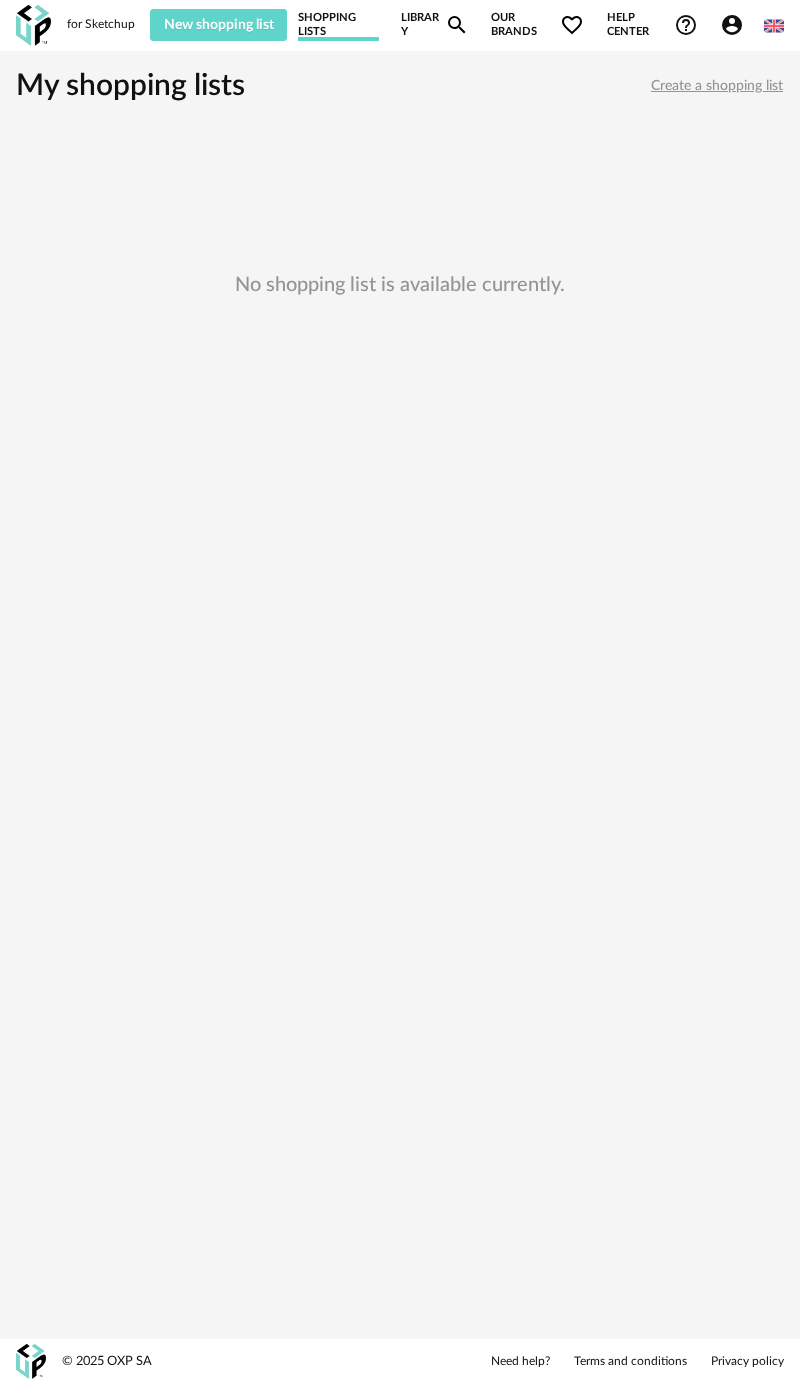 click at bounding box center (33, 25) 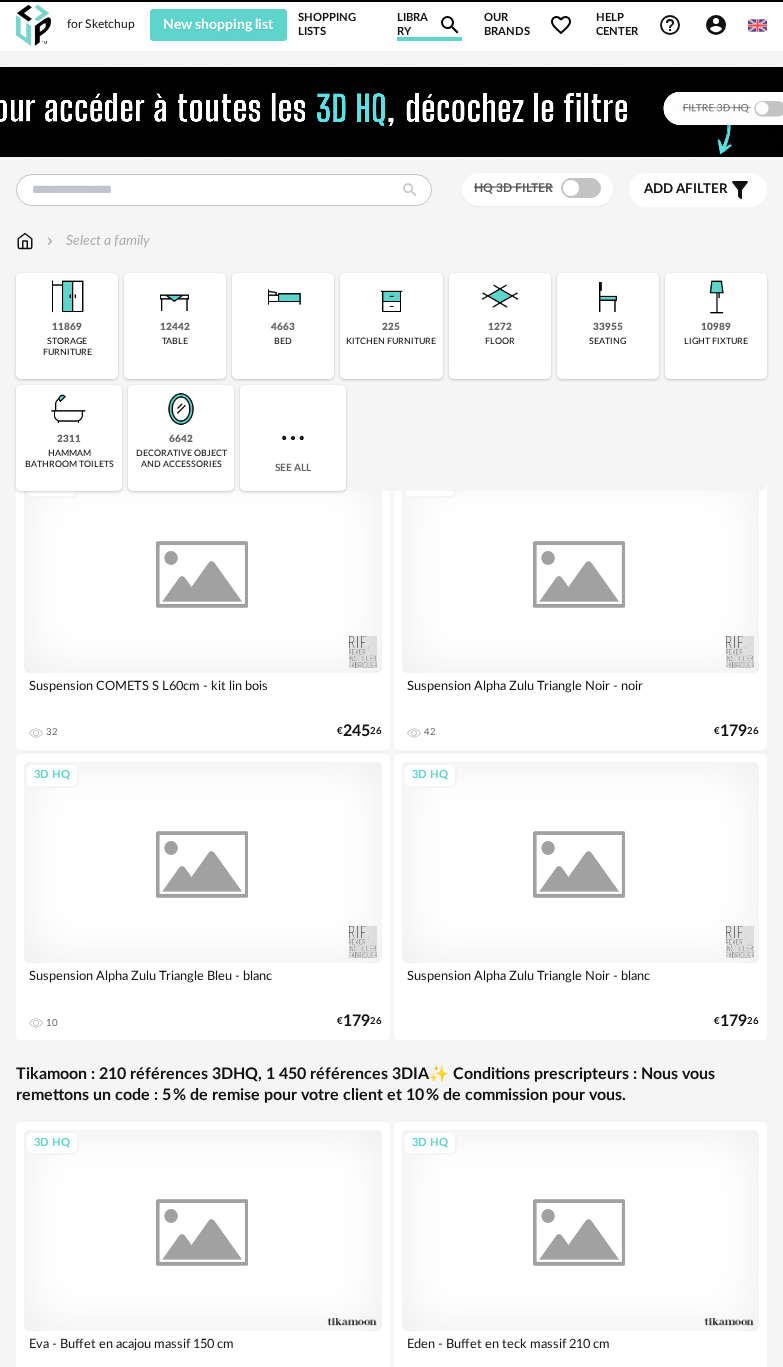 scroll, scrollTop: 0, scrollLeft: 0, axis: both 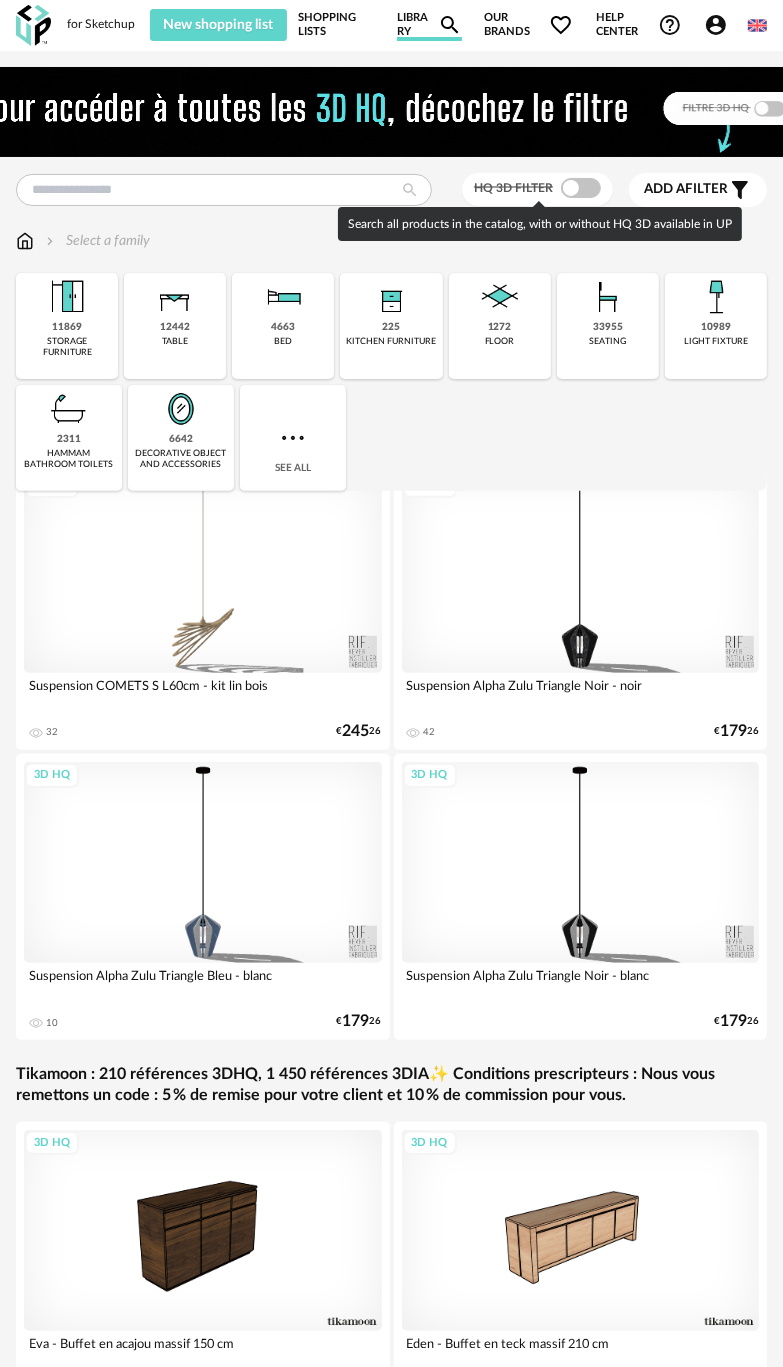 click at bounding box center [581, 188] 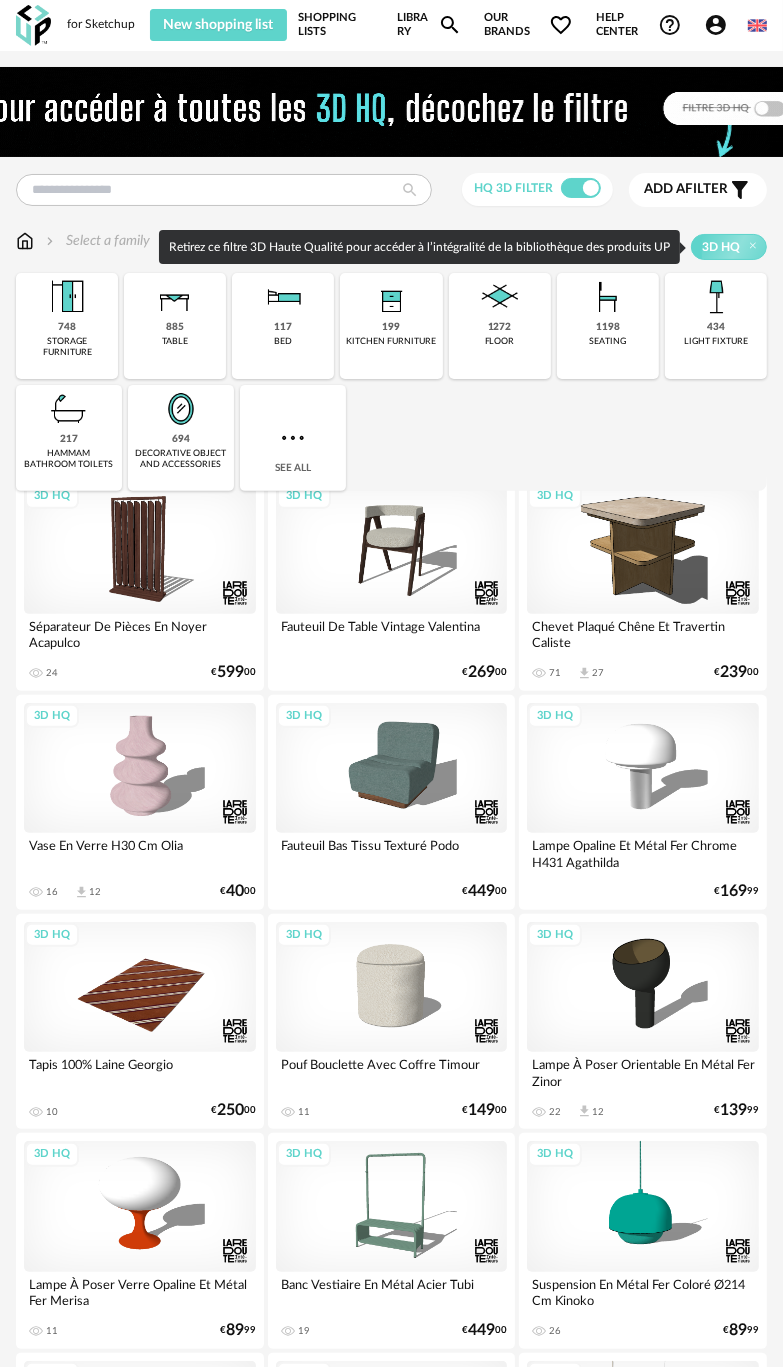 click on "3D HQ" at bounding box center [729, 247] 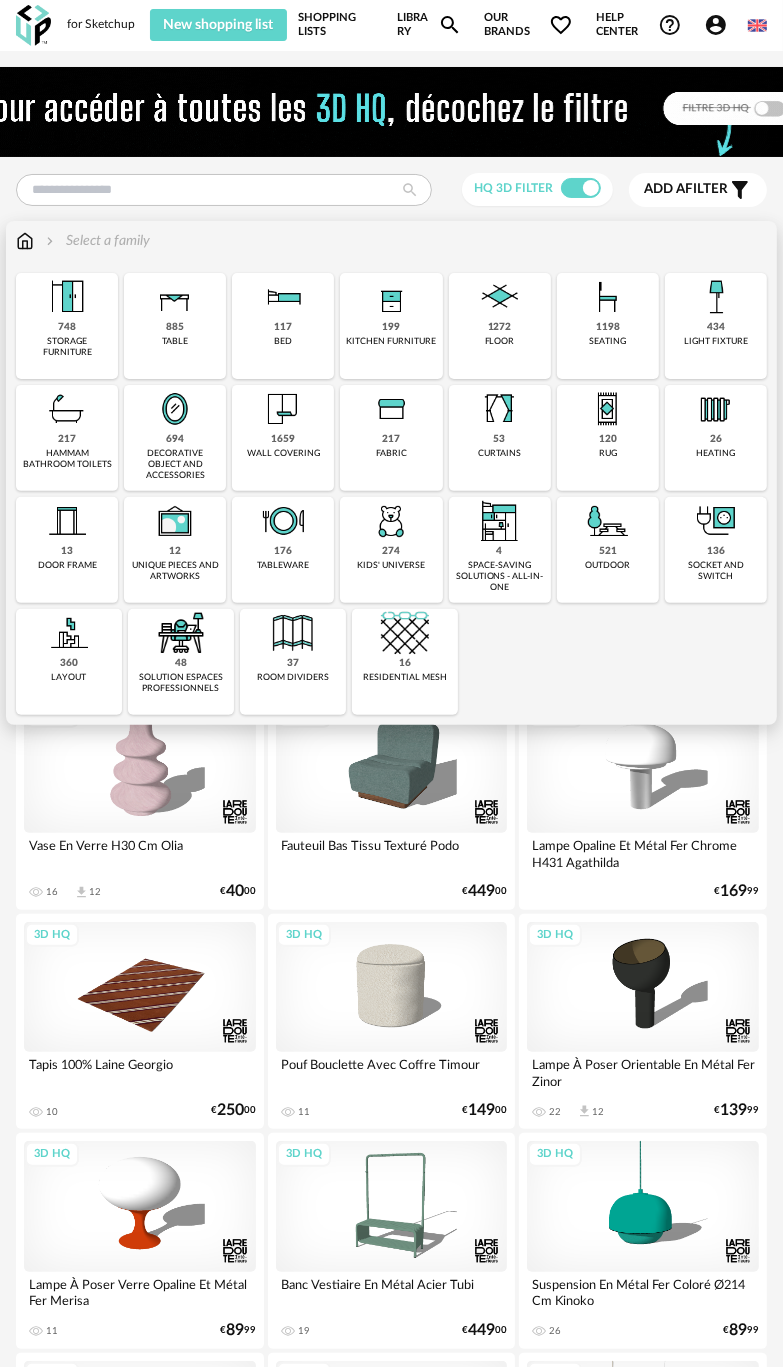 click on "Select a family" at bounding box center (96, 241) 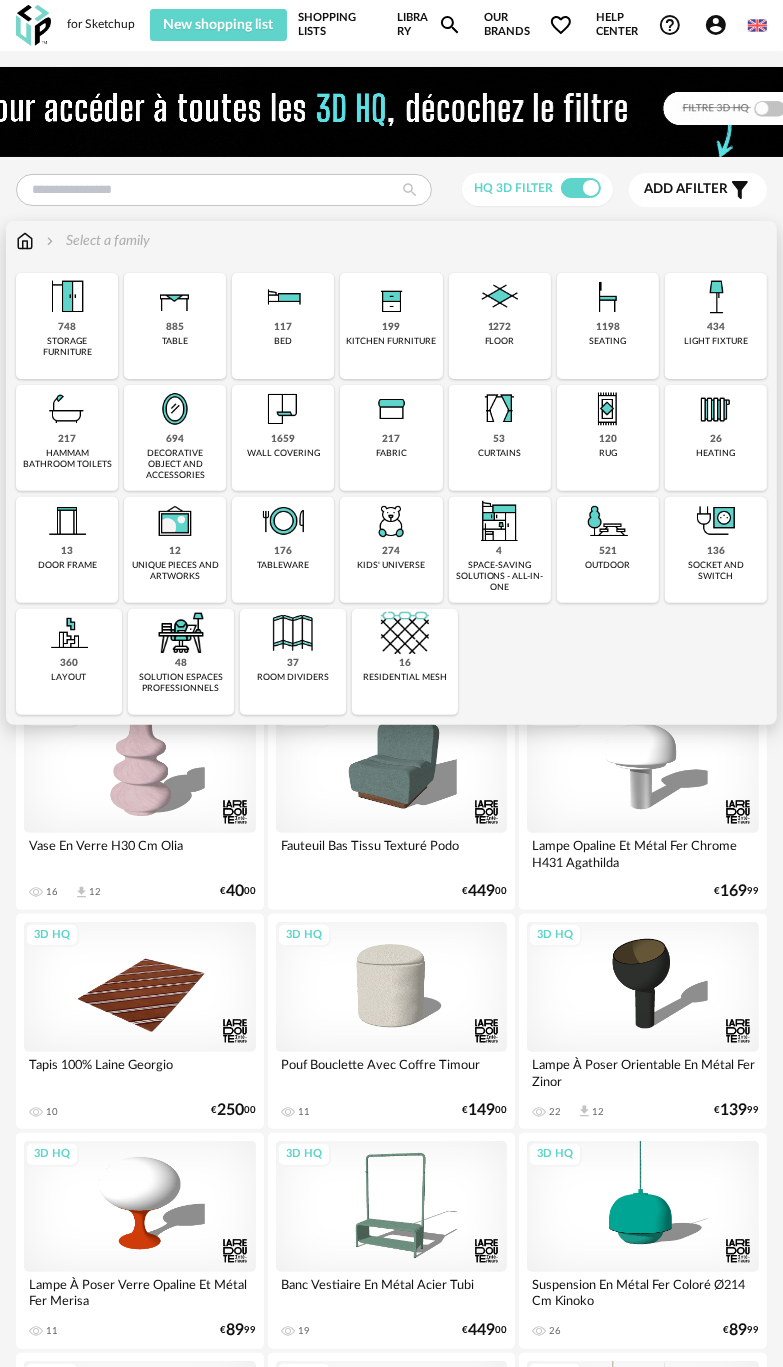 click at bounding box center (25, 241) 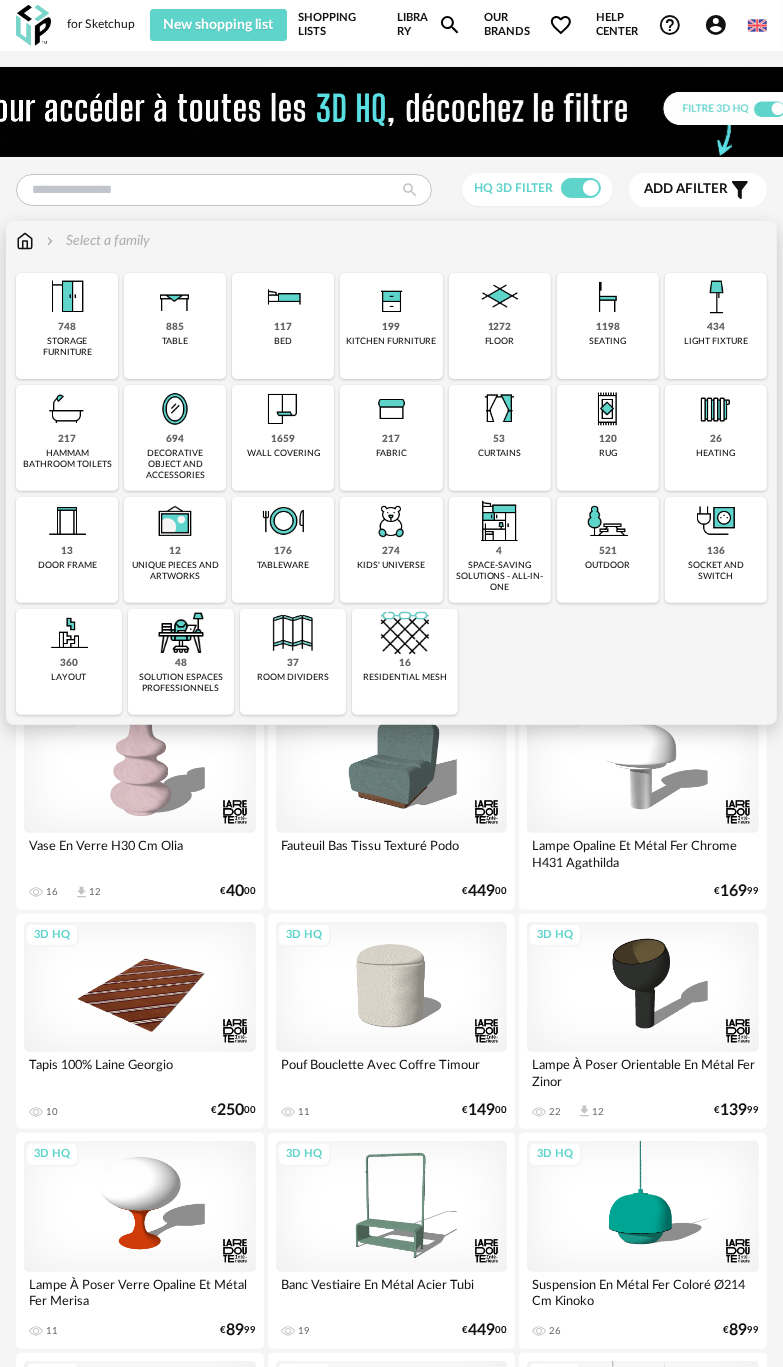 click at bounding box center [50, 241] 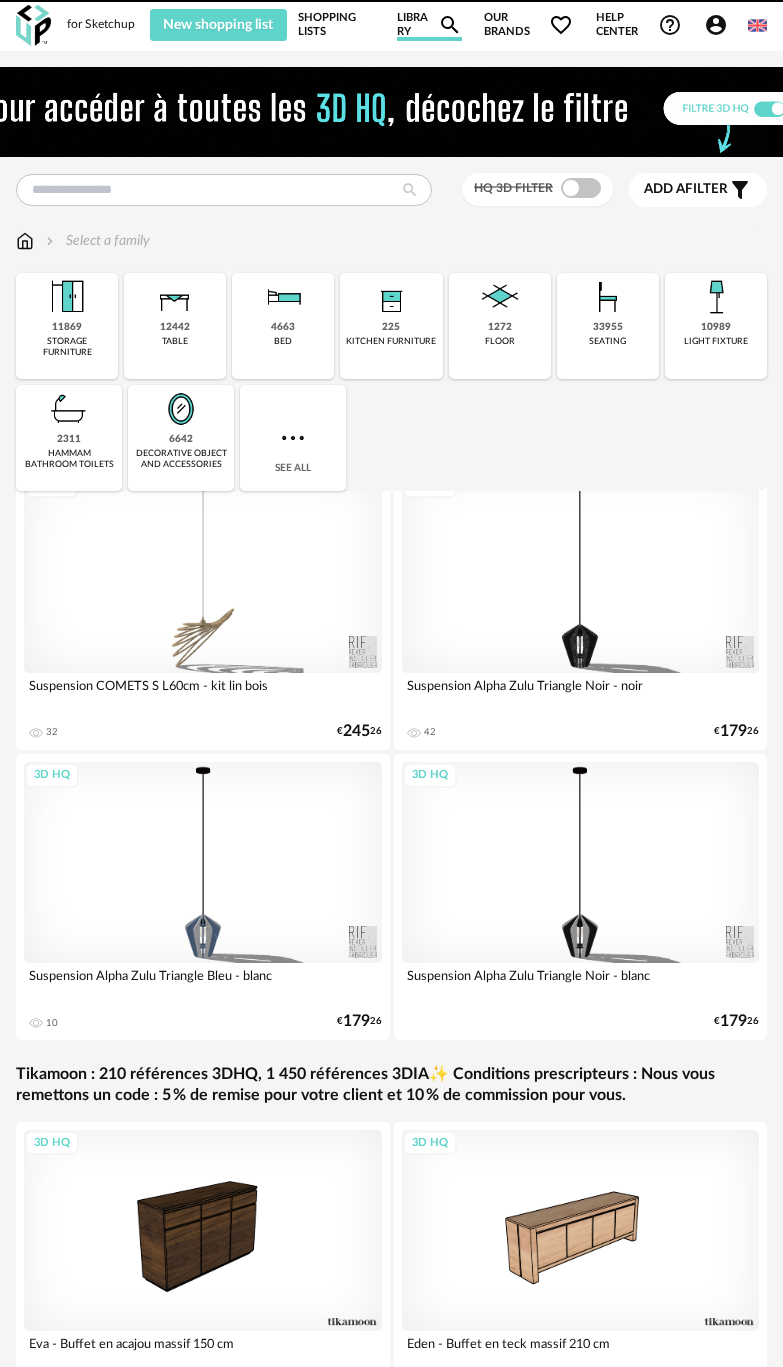 scroll, scrollTop: 0, scrollLeft: 0, axis: both 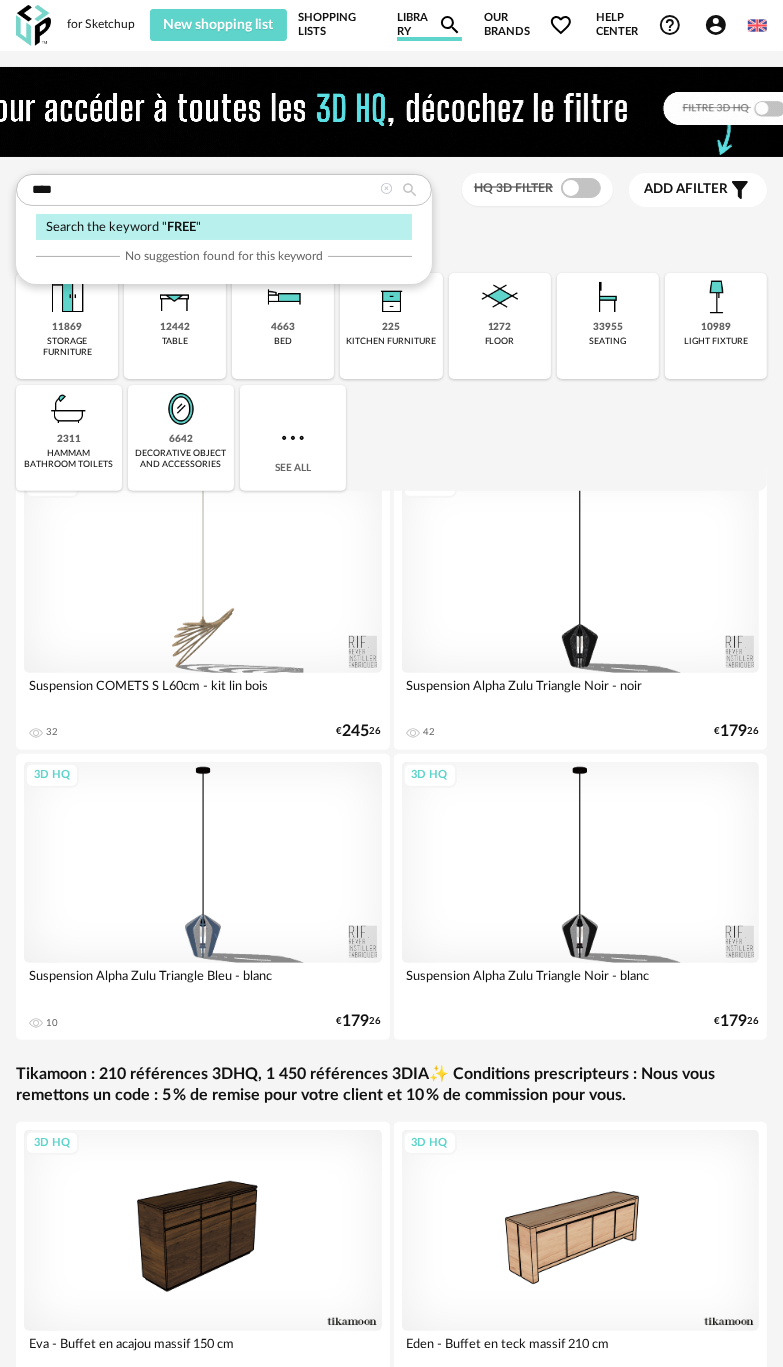 type on "****" 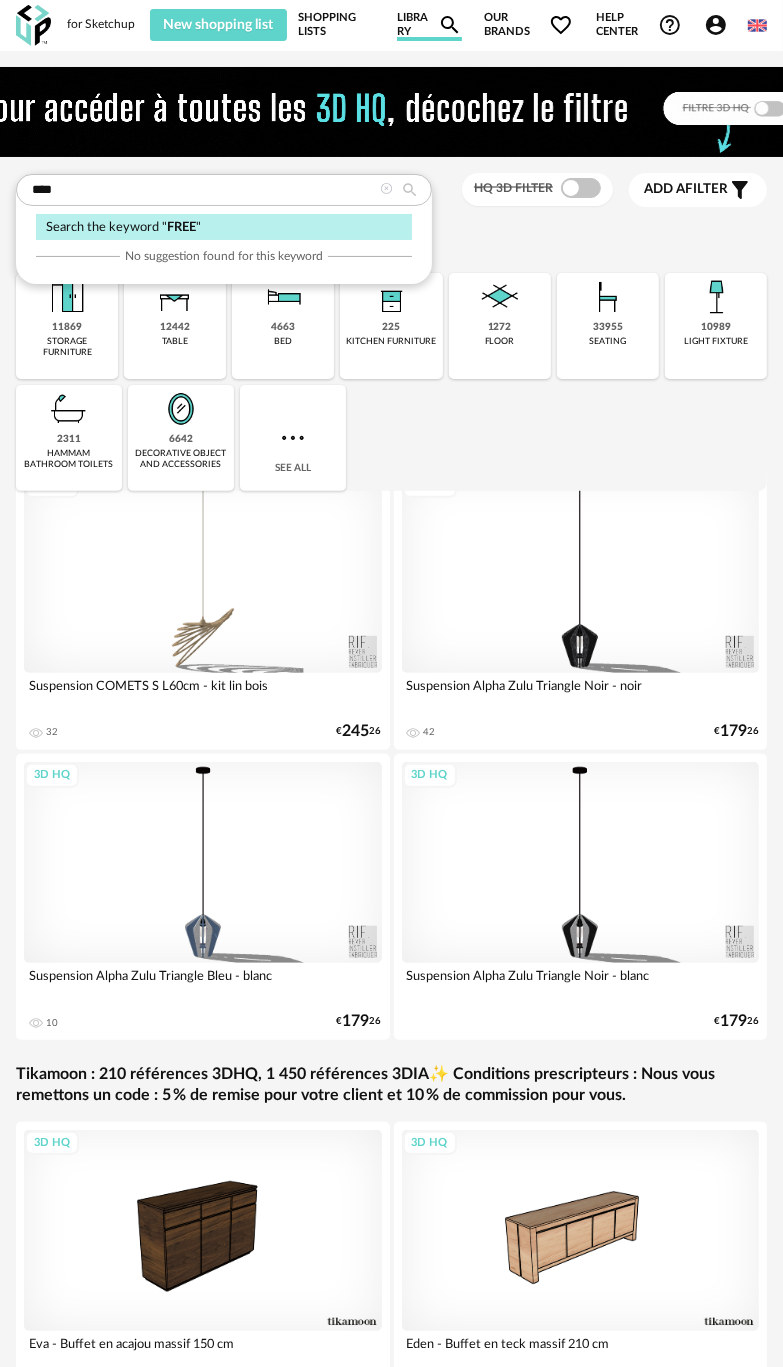 click on "Search the keyword " FREE "" at bounding box center [224, 227] 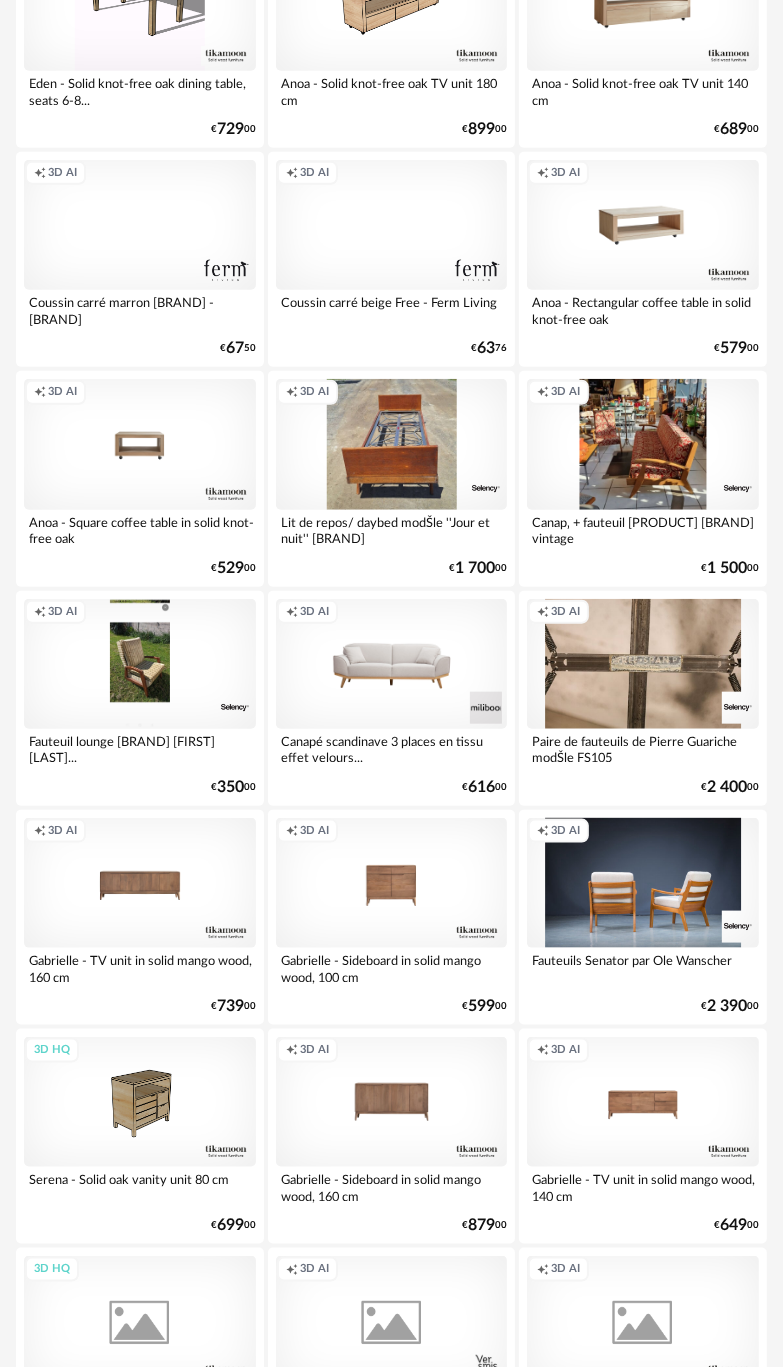 scroll, scrollTop: 800, scrollLeft: 0, axis: vertical 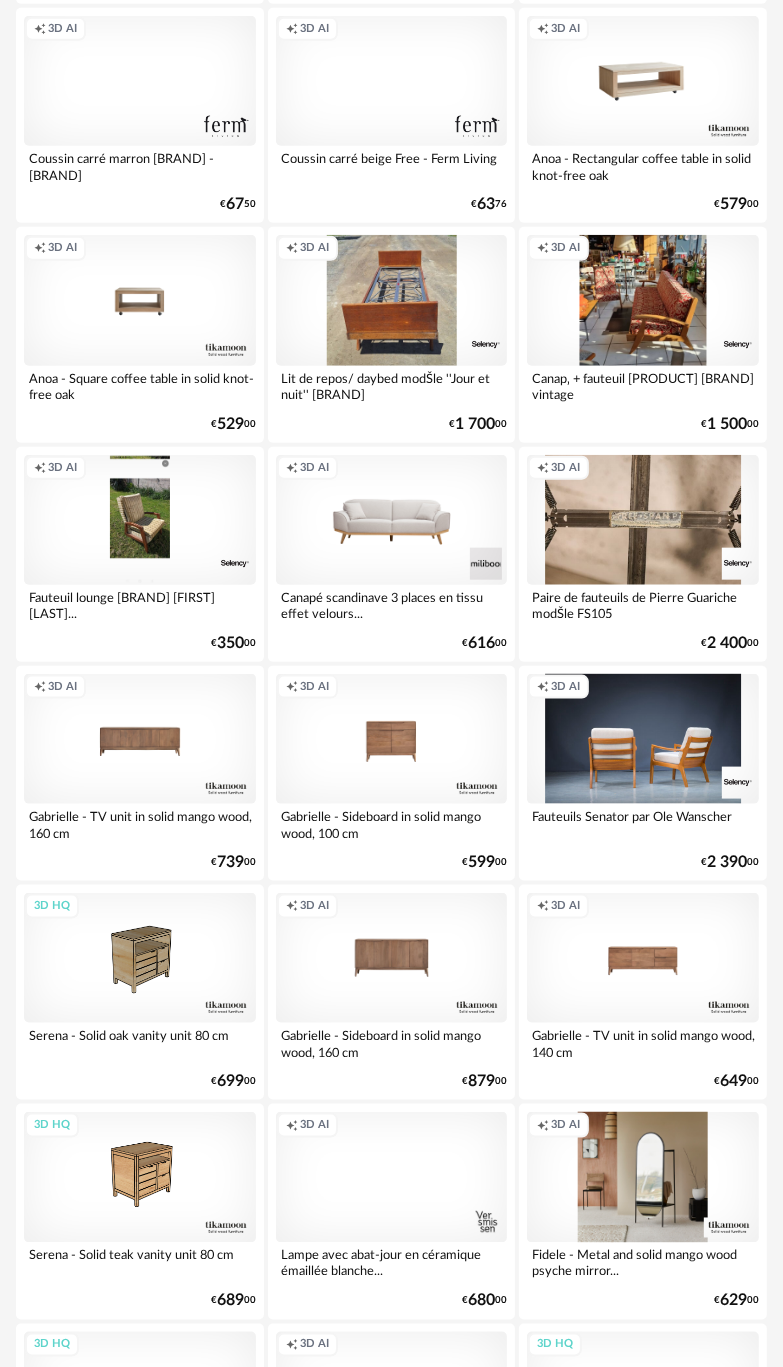 click on "Creation icon   3D AI" at bounding box center [392, 1177] 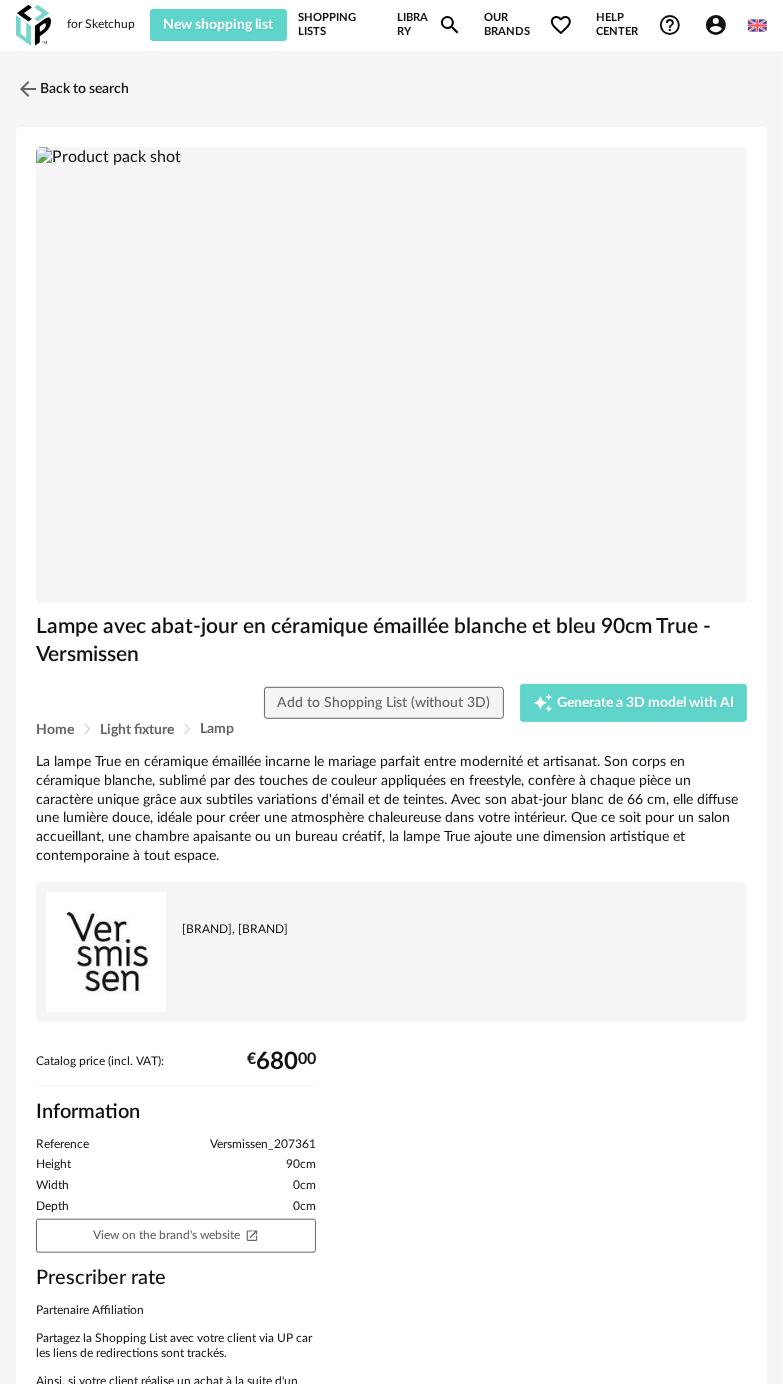 scroll, scrollTop: 0, scrollLeft: 0, axis: both 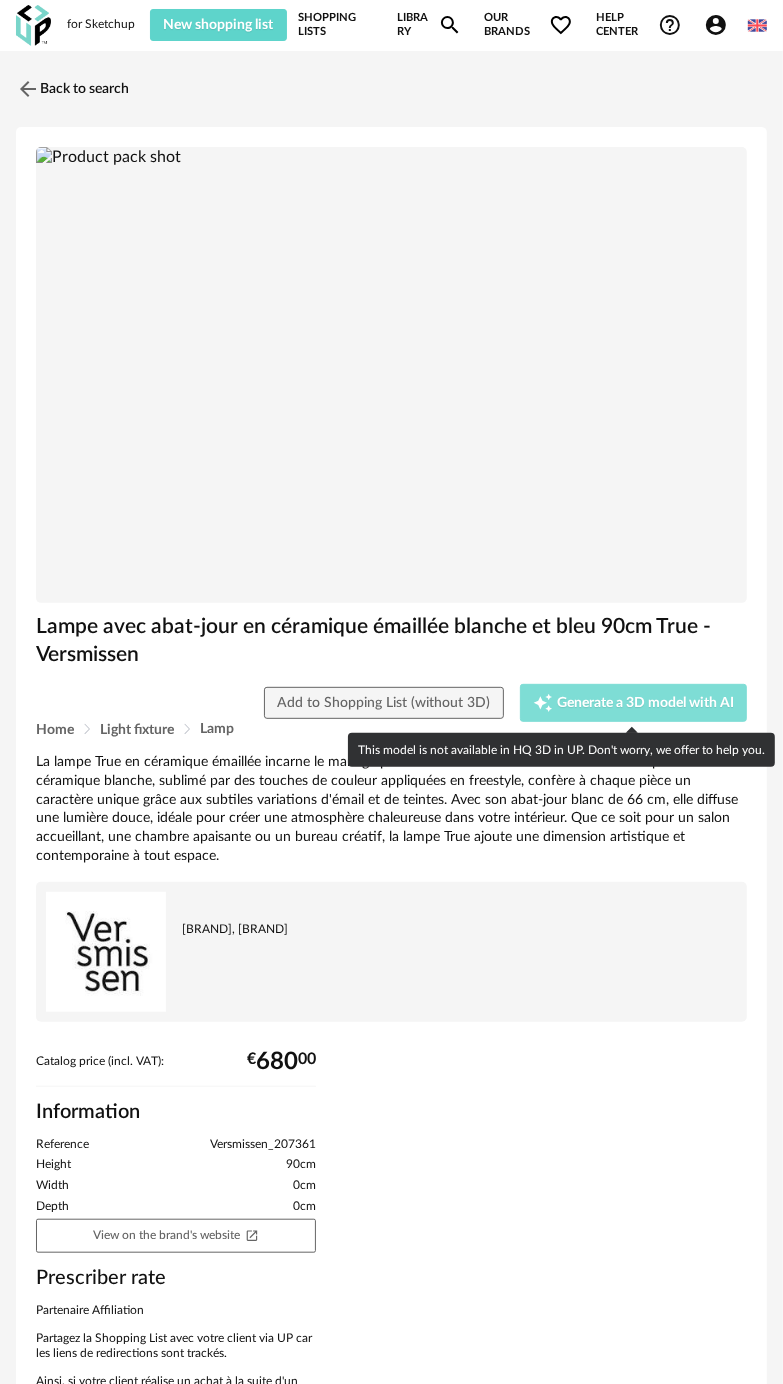 click on "Generate a 3D model with AI" at bounding box center [645, 703] 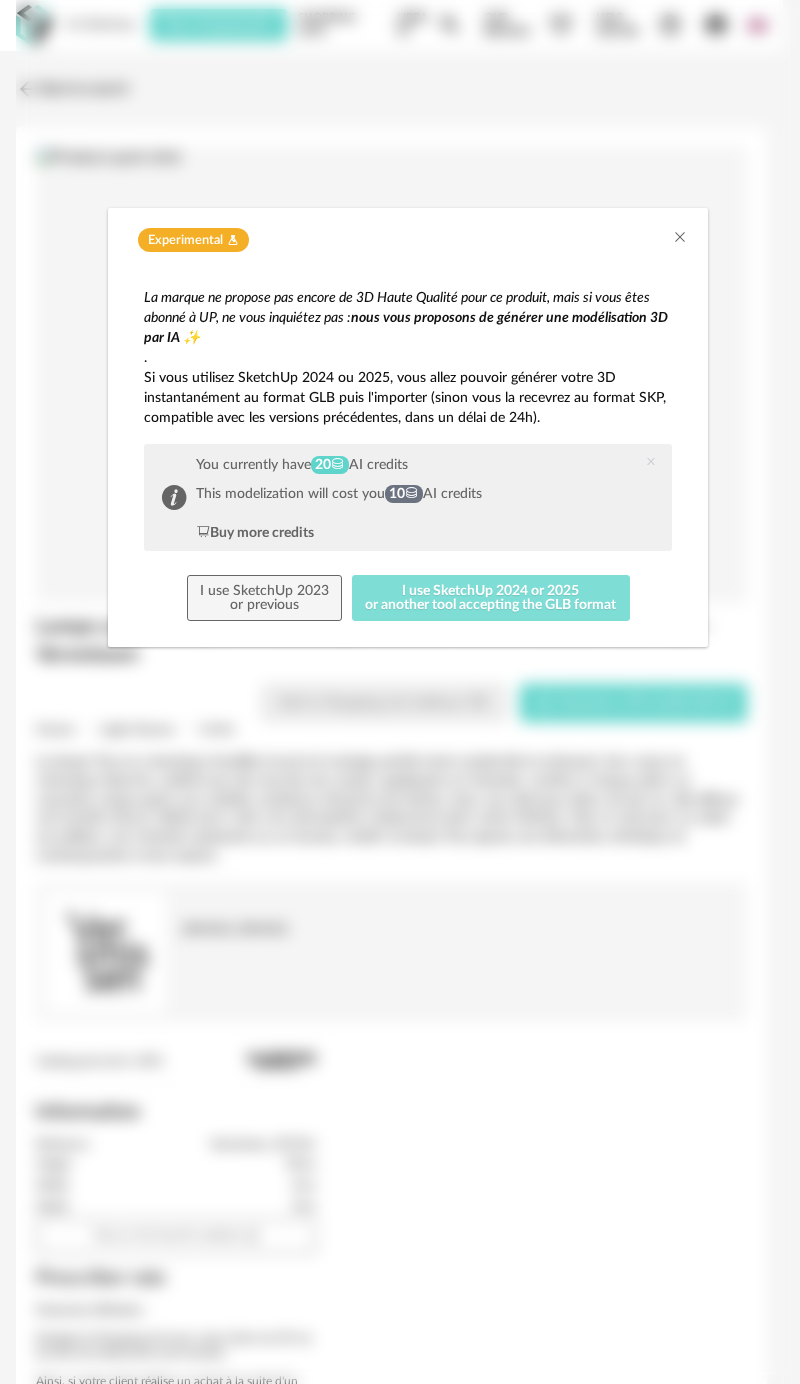 click on "I use SketchUp 2024 or 2025 or another tool accepting the GLB format" at bounding box center (491, 598) 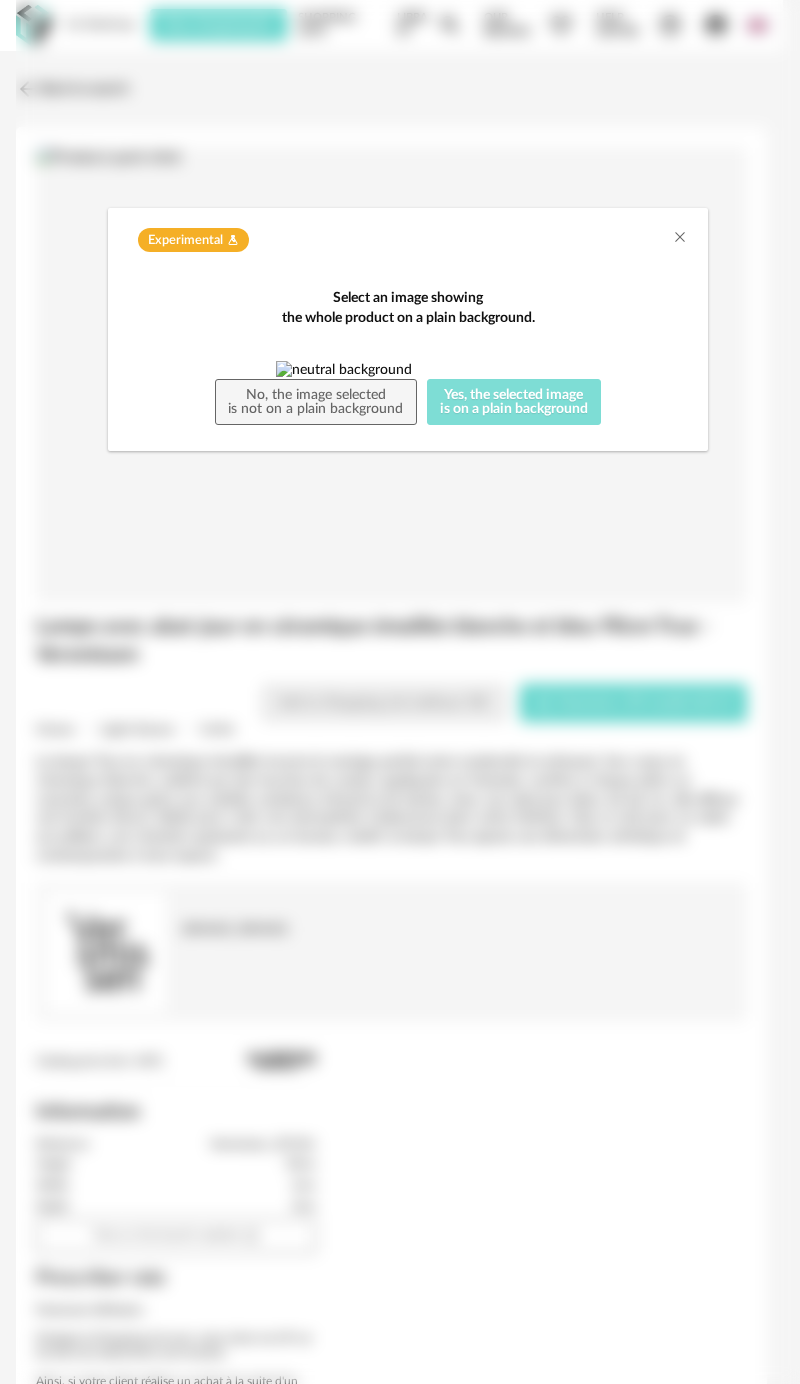 click on "Yes, the selected image  is on a plain background" at bounding box center [514, 402] 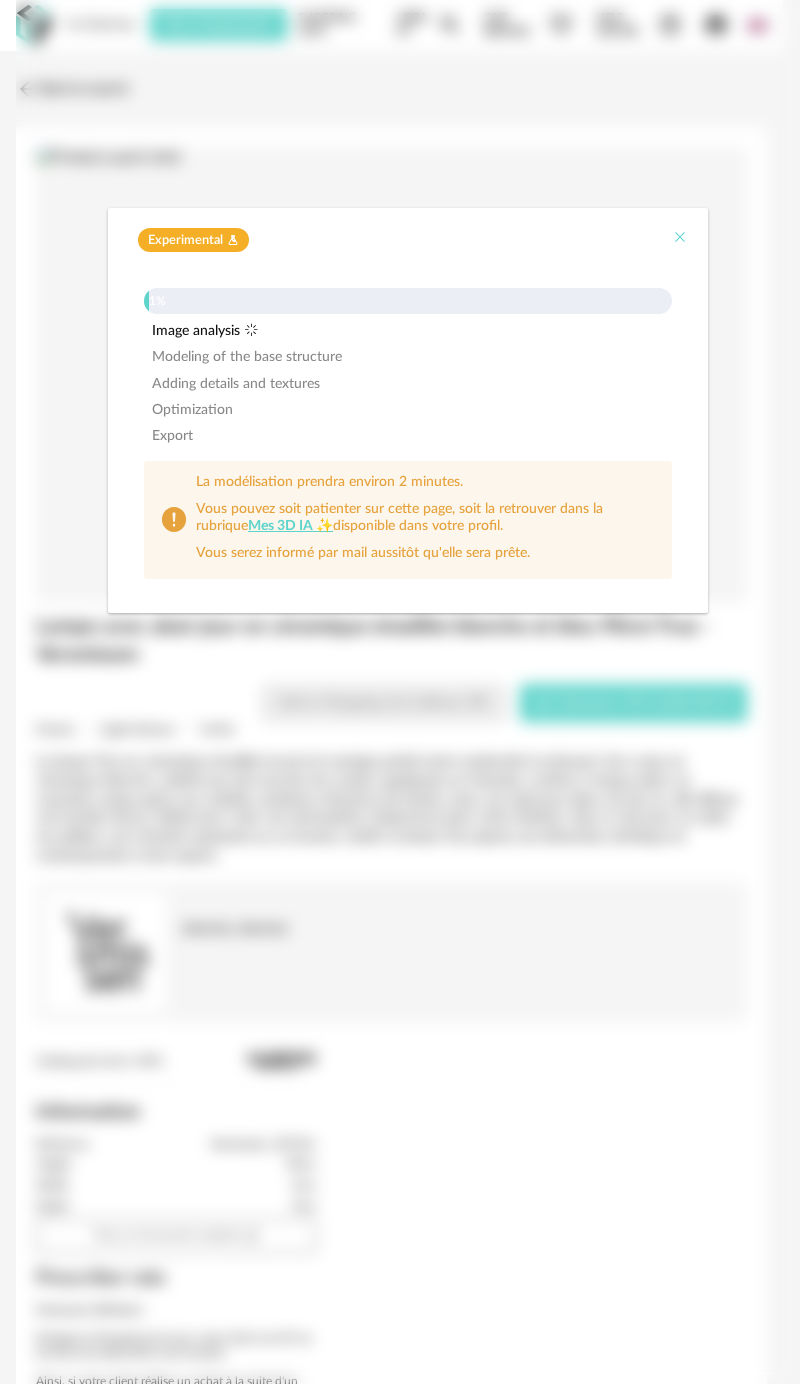 click at bounding box center [680, 237] 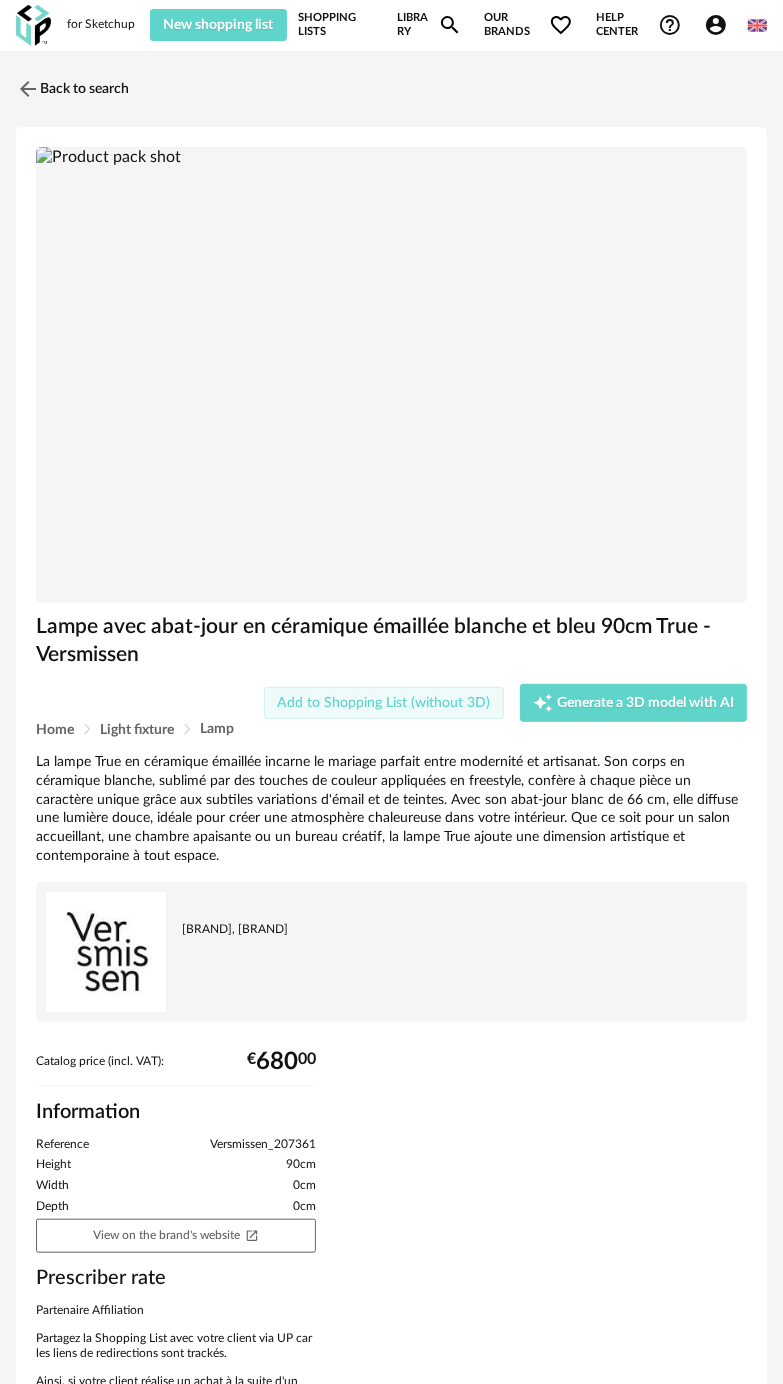 click on "Add to Shopping List (without 3D)" at bounding box center (383, 703) 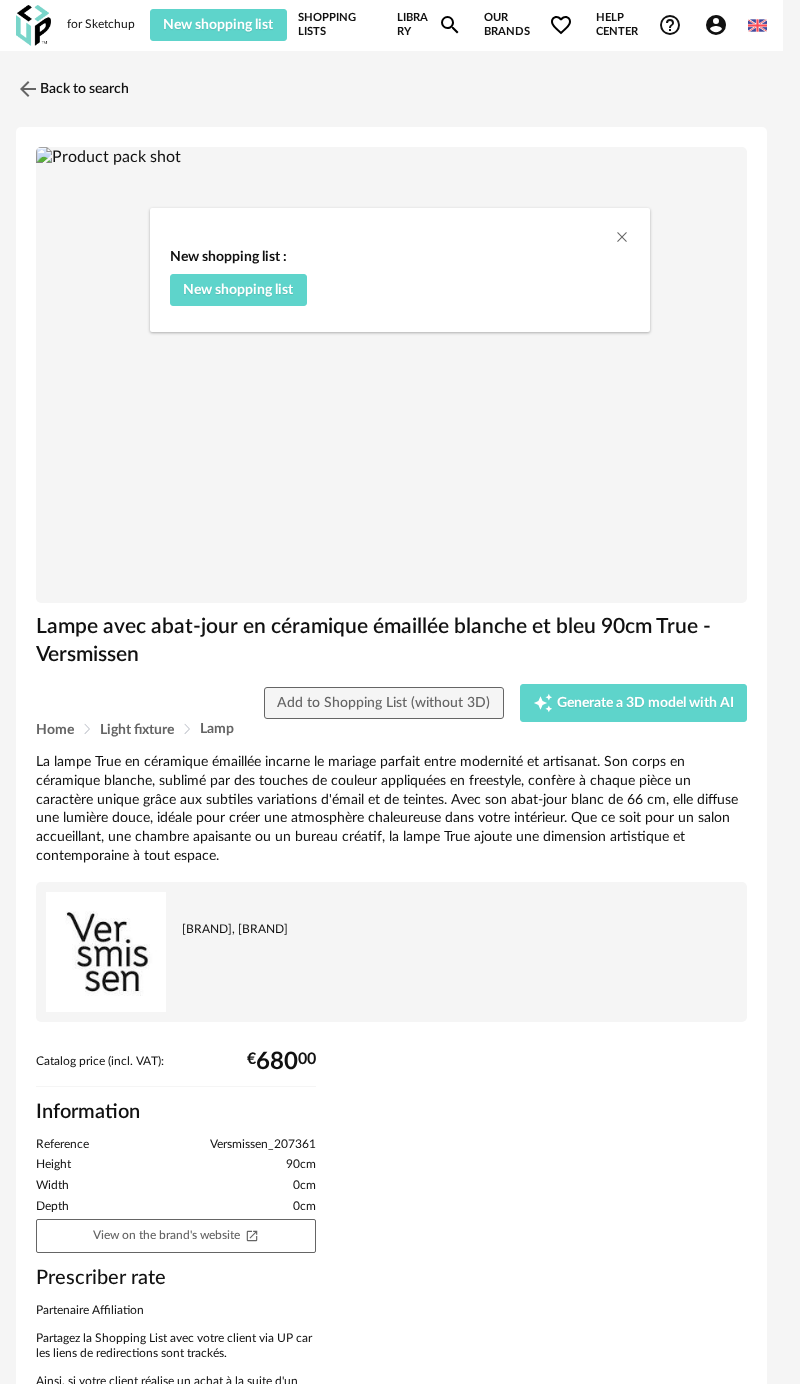 click on "New shopping list :
New shopping list" at bounding box center (400, 285) 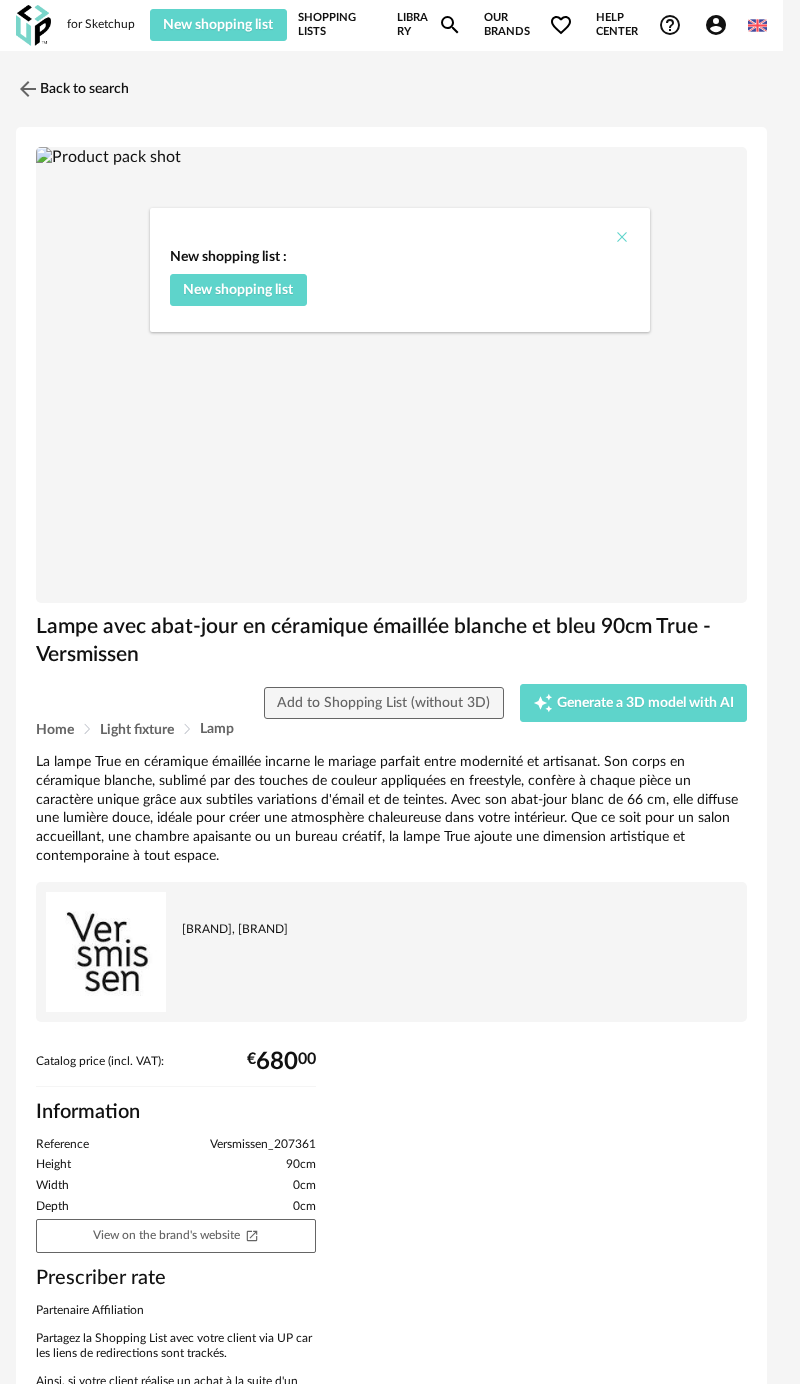 click at bounding box center (622, 237) 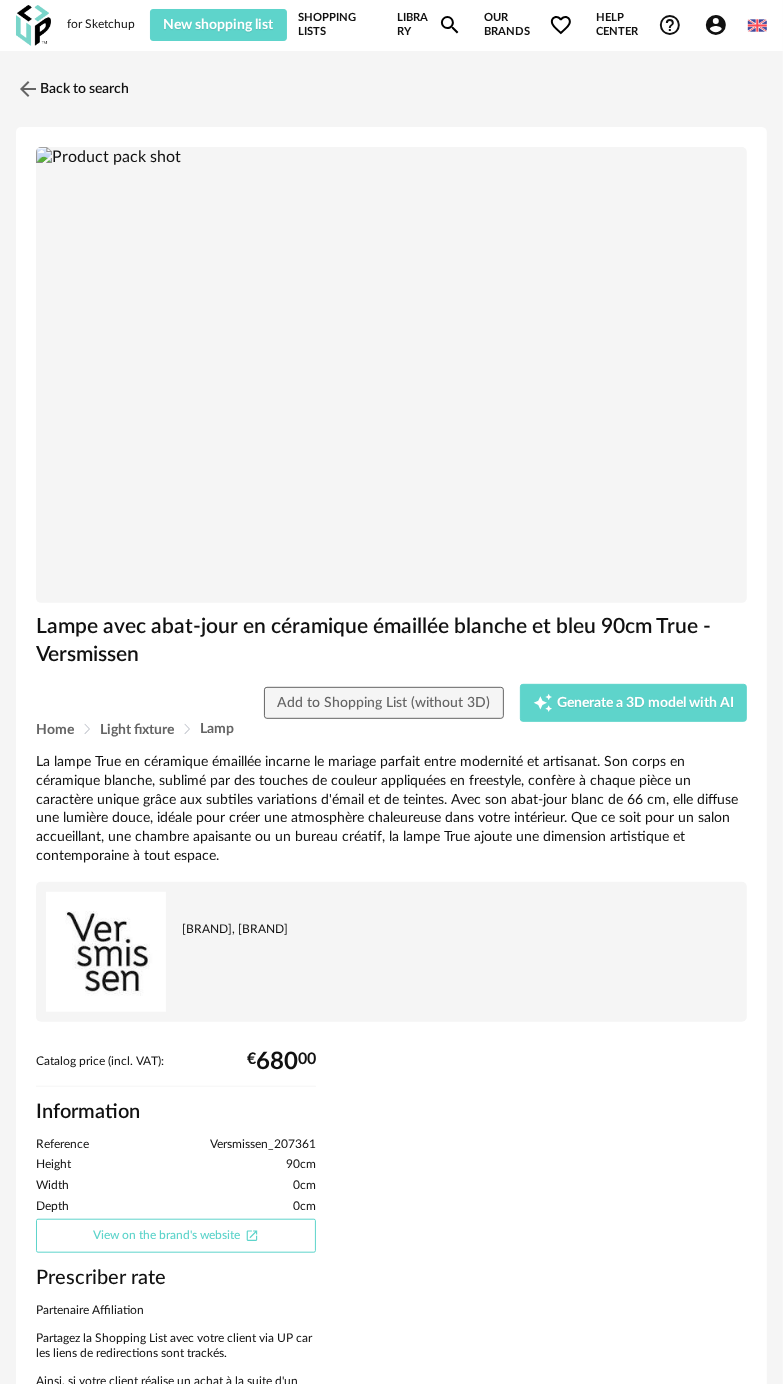 click on "View on the brand's website
Open In New icon" at bounding box center [176, 1236] 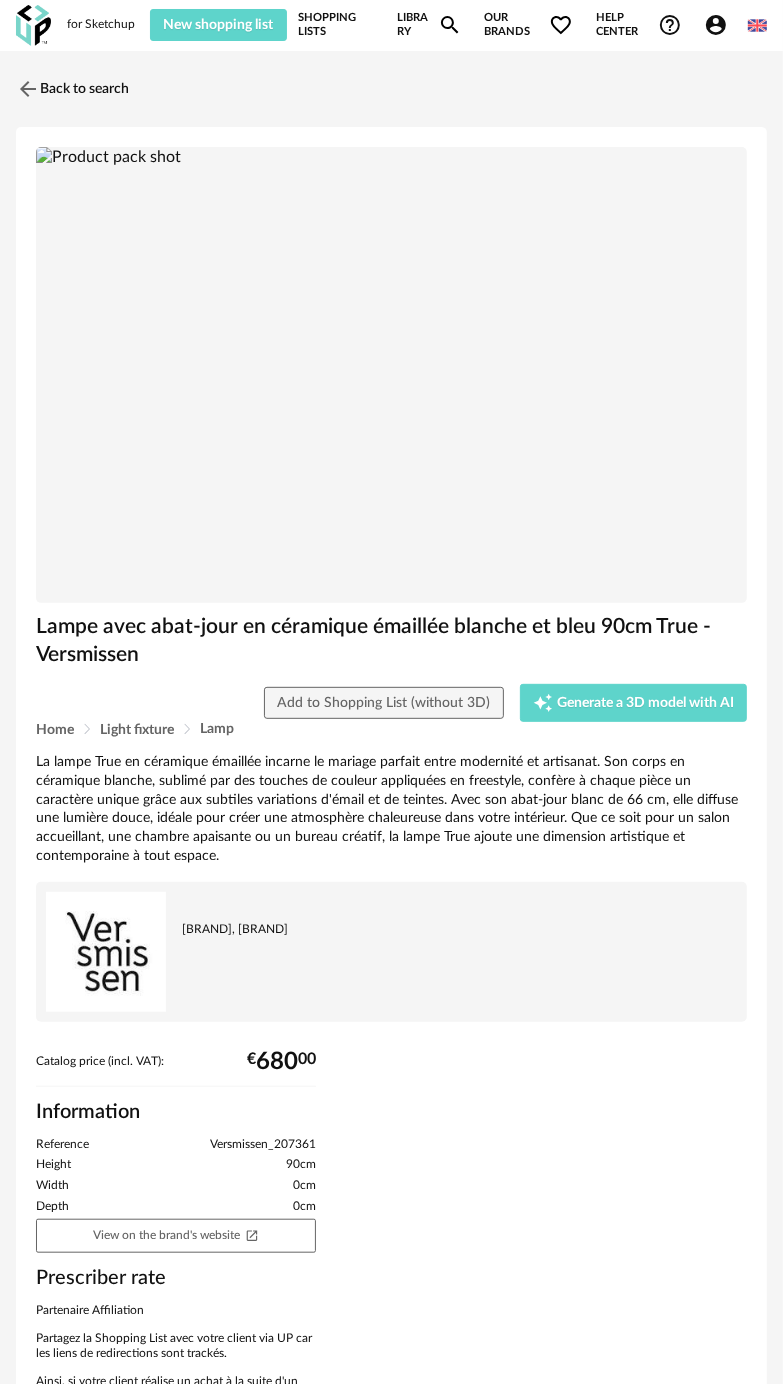 click on "Account Circle icon" 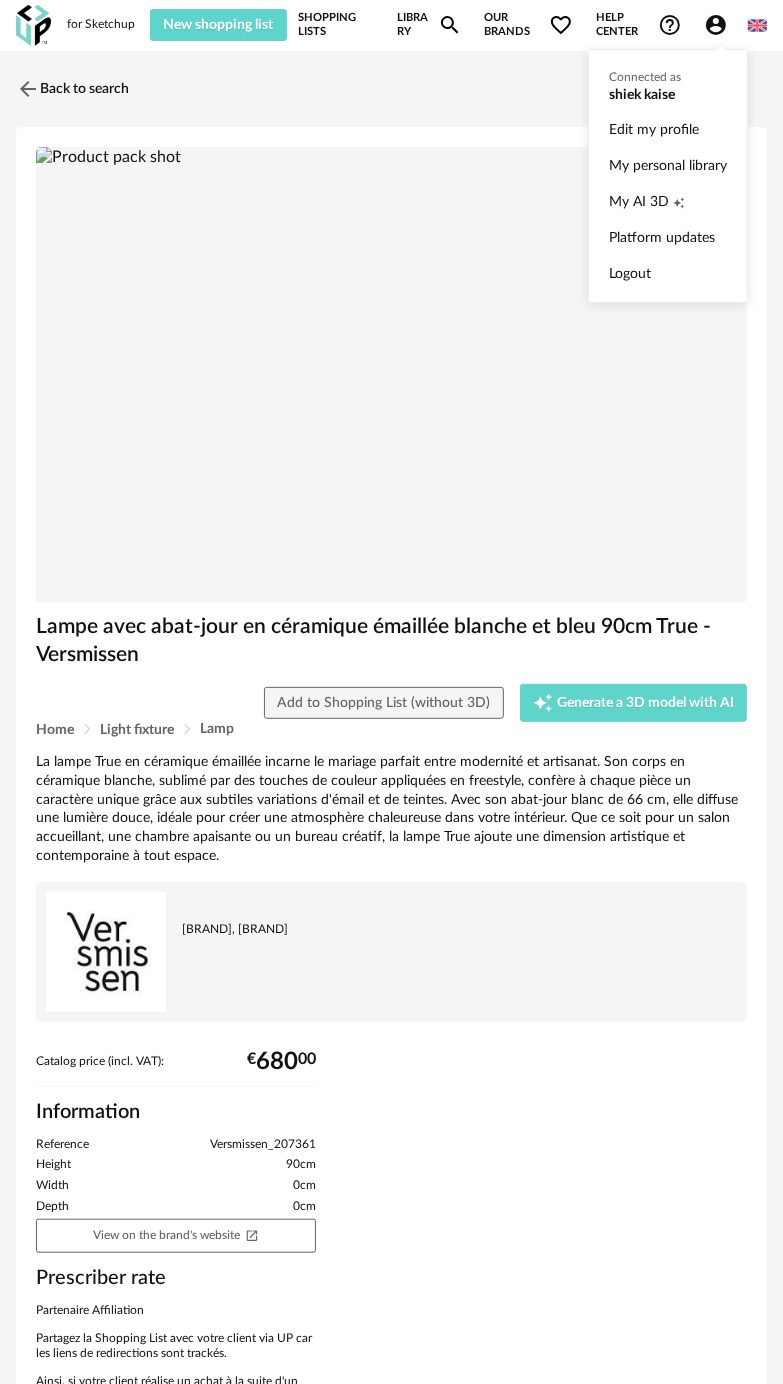 click on "Connected as   shiek kaise   Edit my profile   My personal library   My AI 3D Creation icon   Platform updates       Logout" at bounding box center [668, 176] 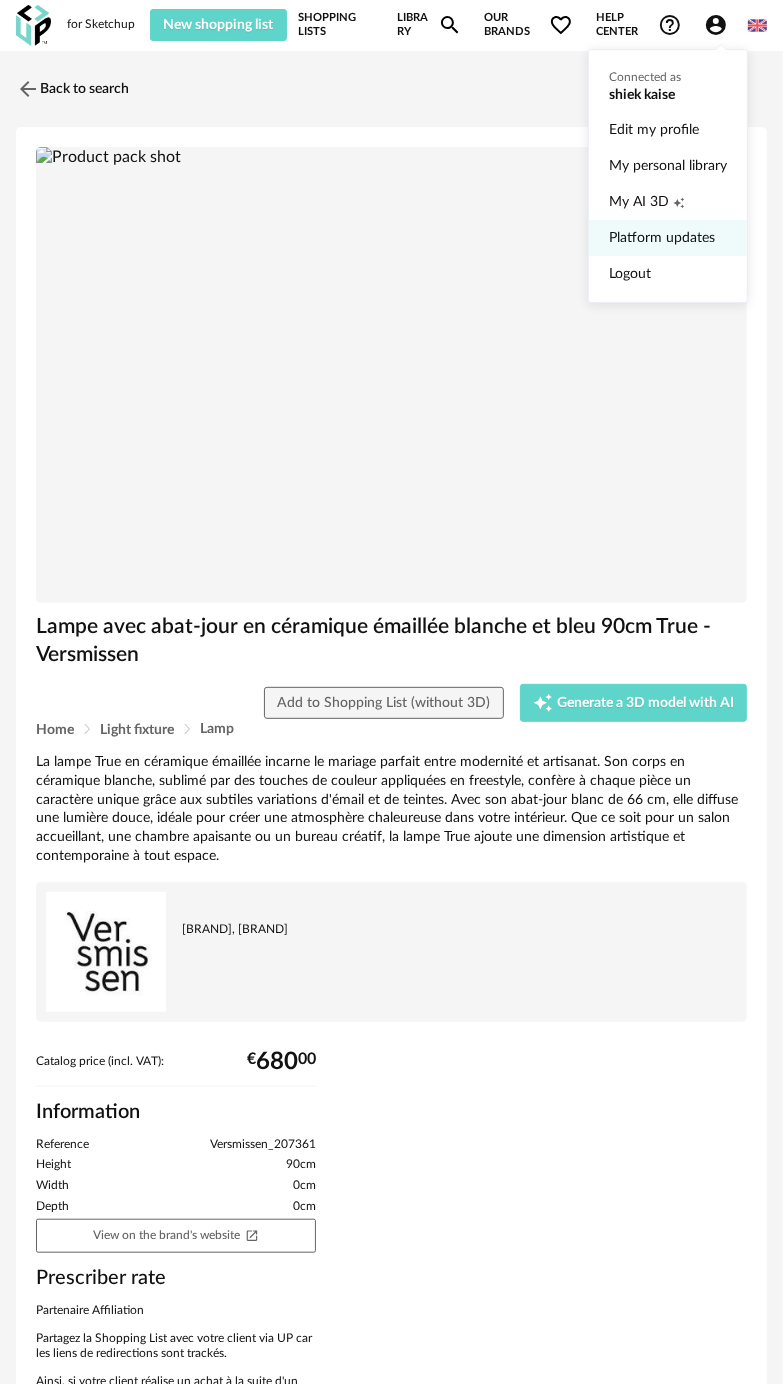 click on "Platform updates" at bounding box center [668, 238] 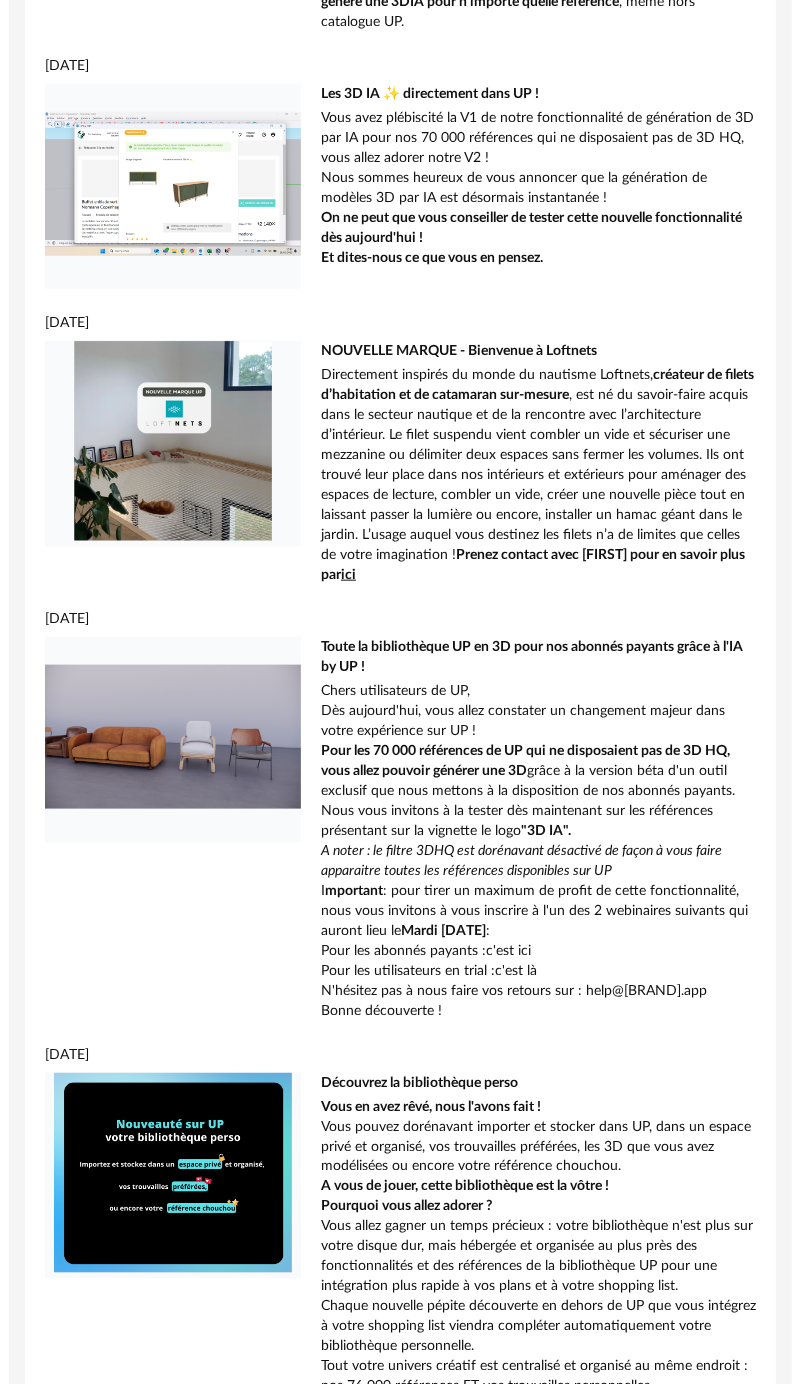 scroll, scrollTop: 0, scrollLeft: 0, axis: both 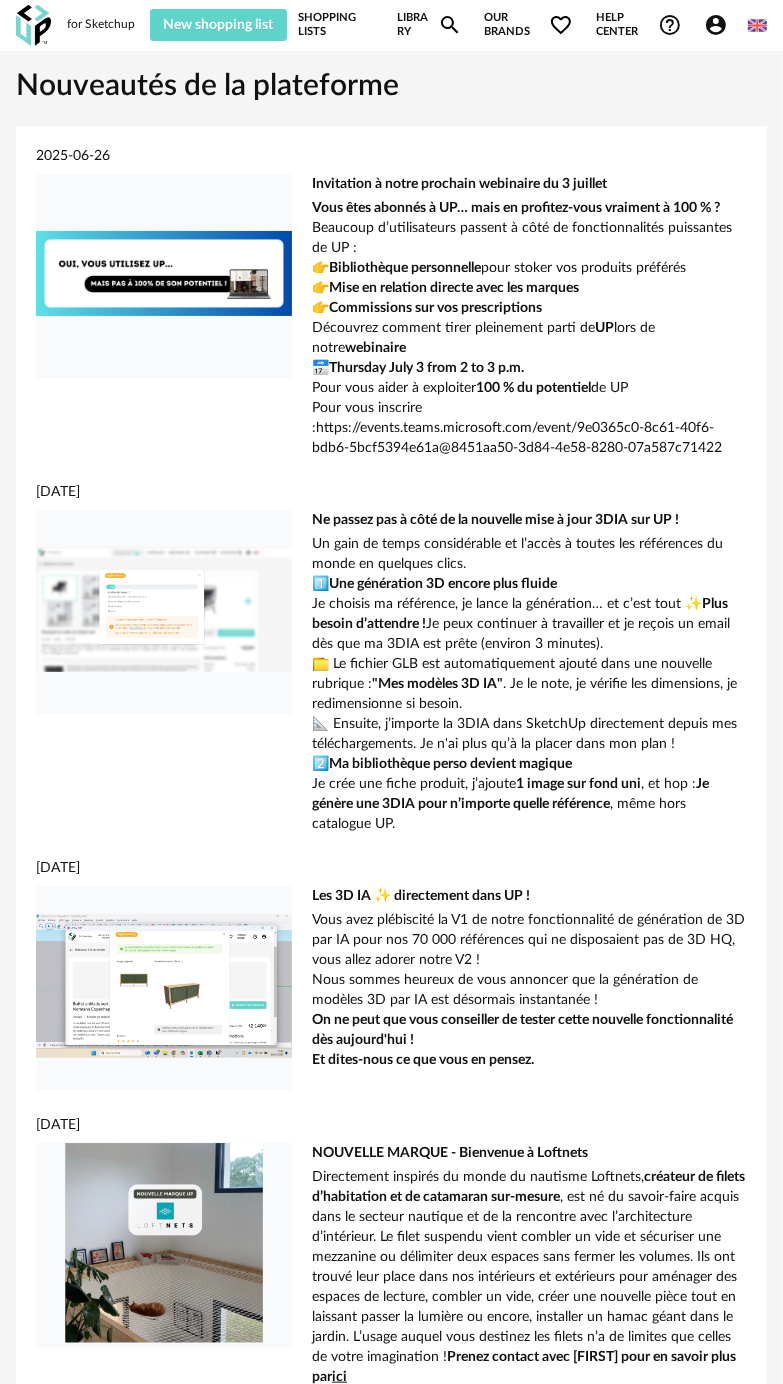 click at bounding box center [757, 25] 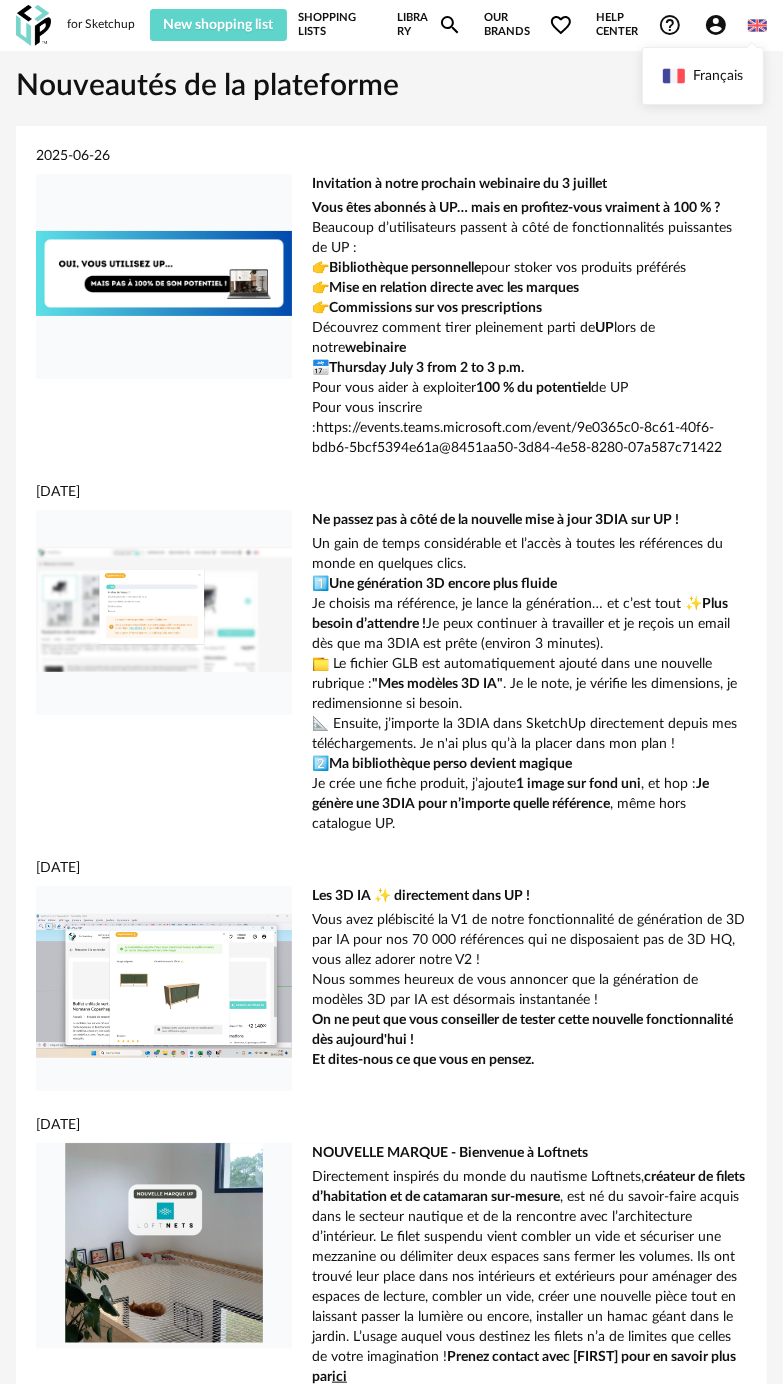 click at bounding box center [757, 25] 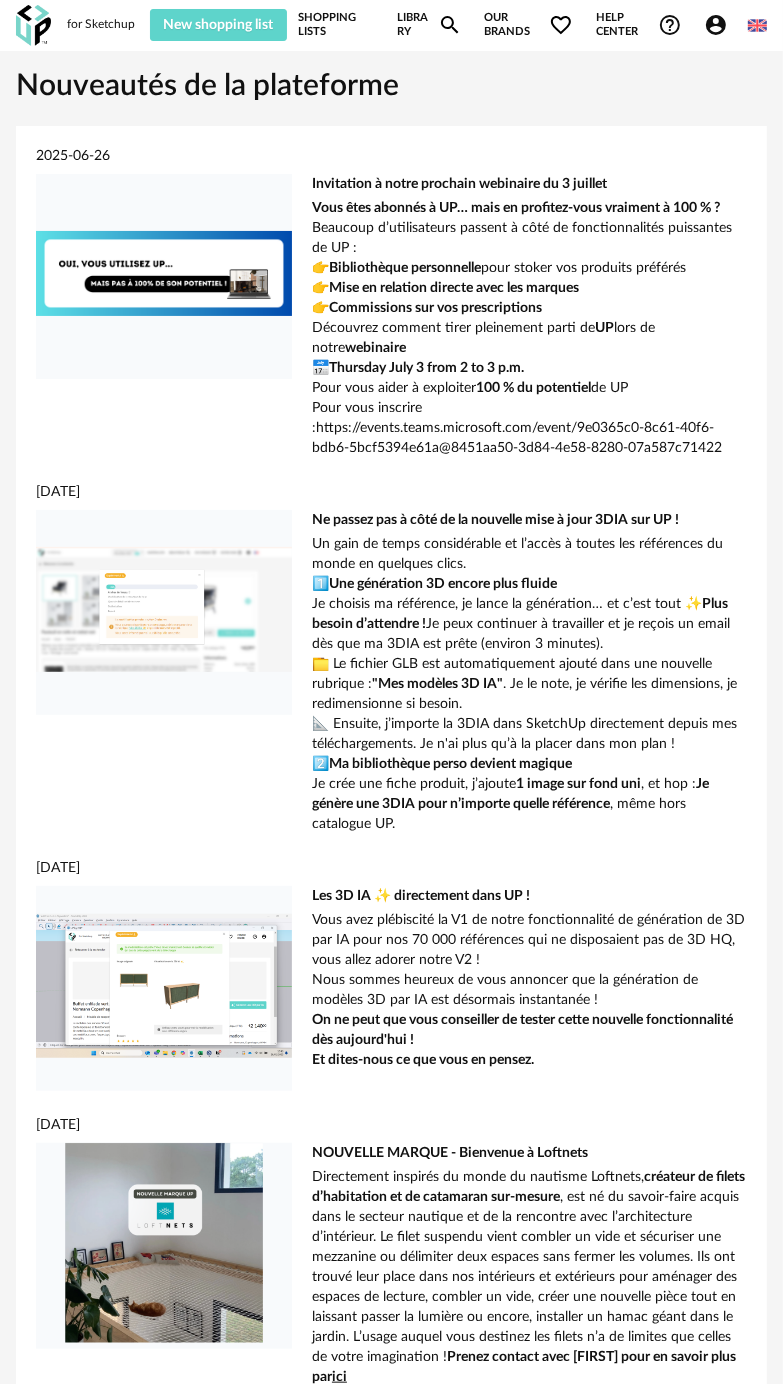 click on "Account Circle icon" 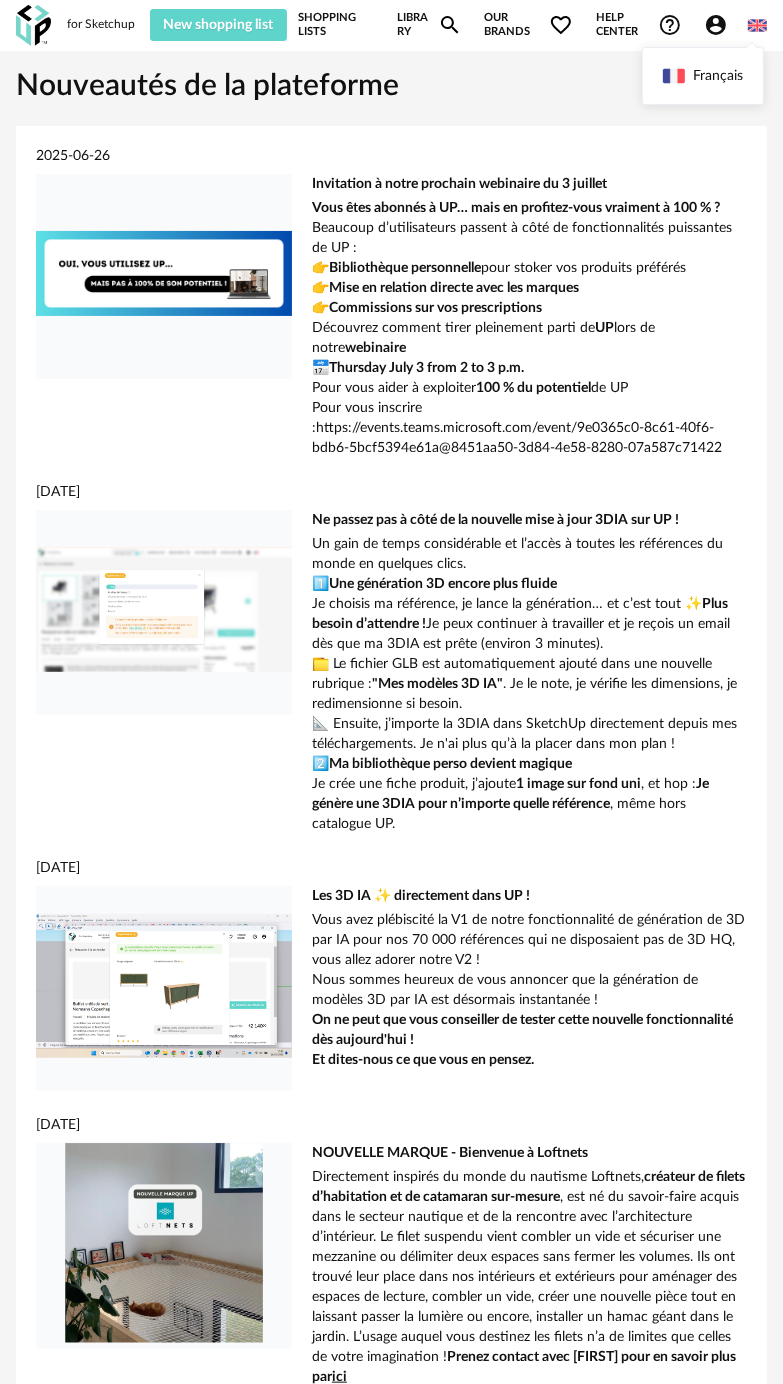 click on "Account Circle icon" 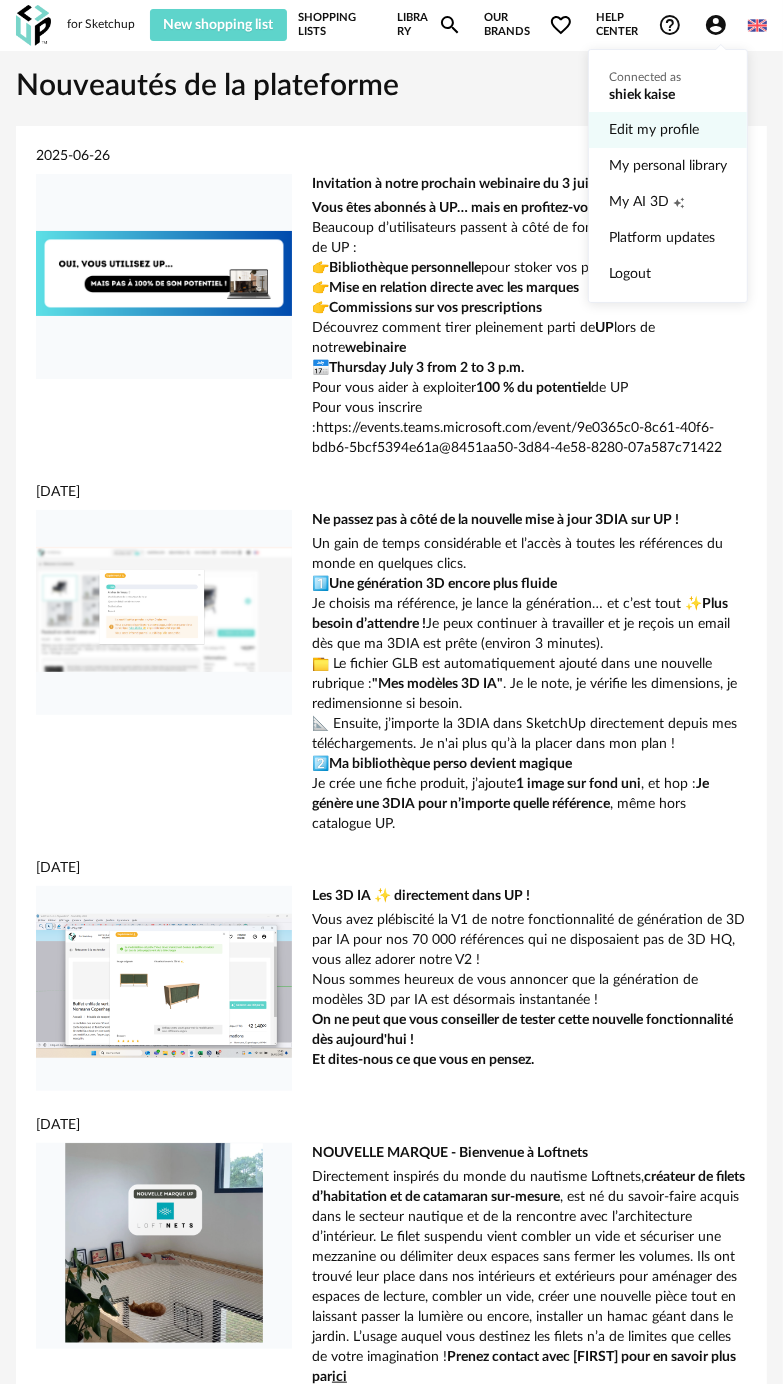 click on "Edit my profile" at bounding box center [668, 130] 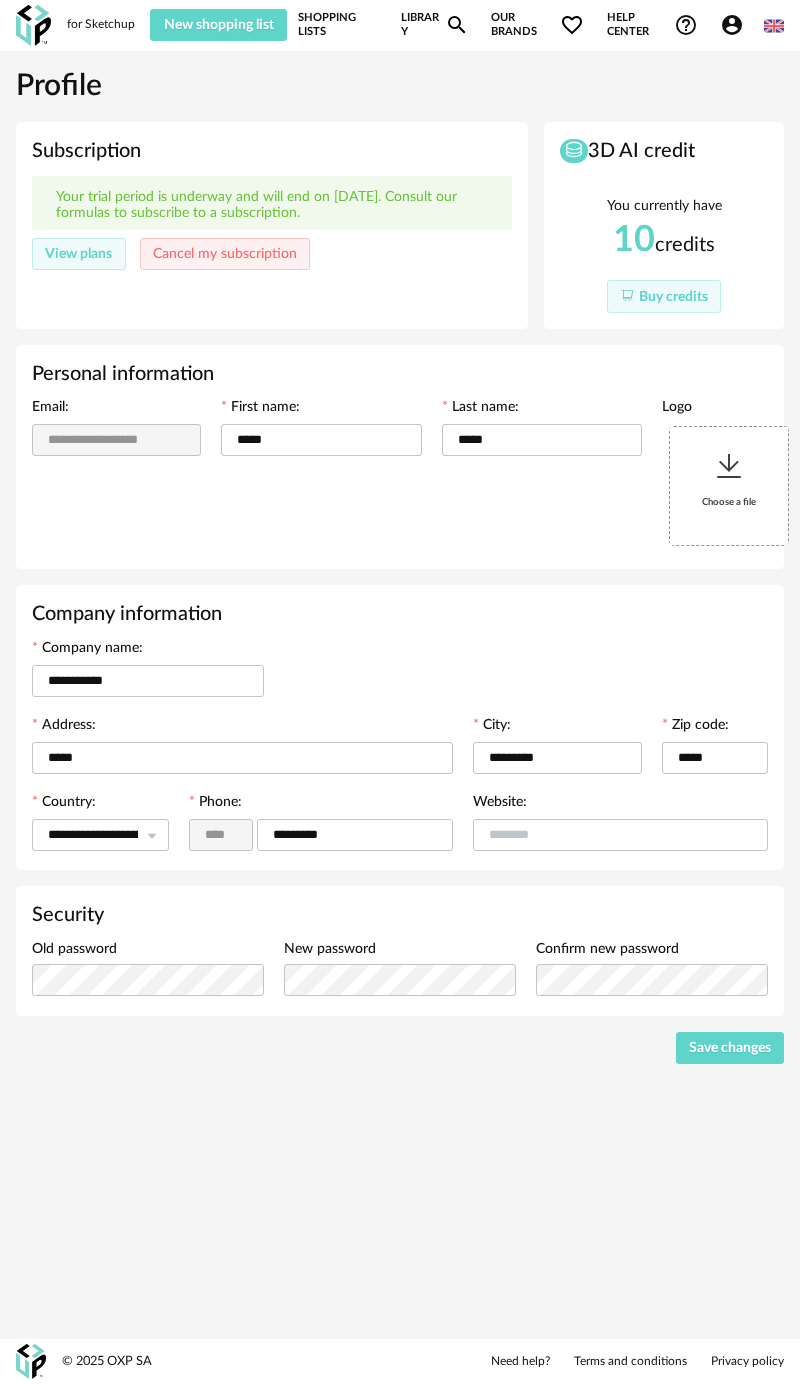 click on "for Sketchup" at bounding box center [101, 25] 